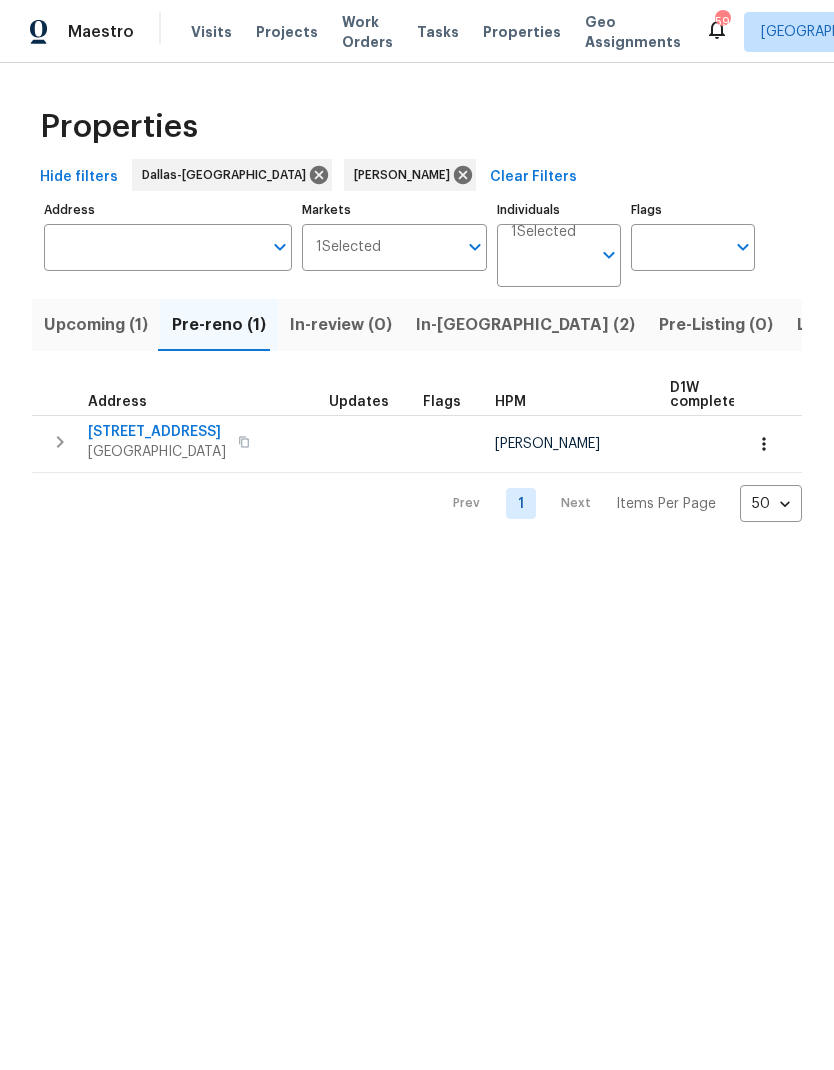 scroll, scrollTop: 0, scrollLeft: 0, axis: both 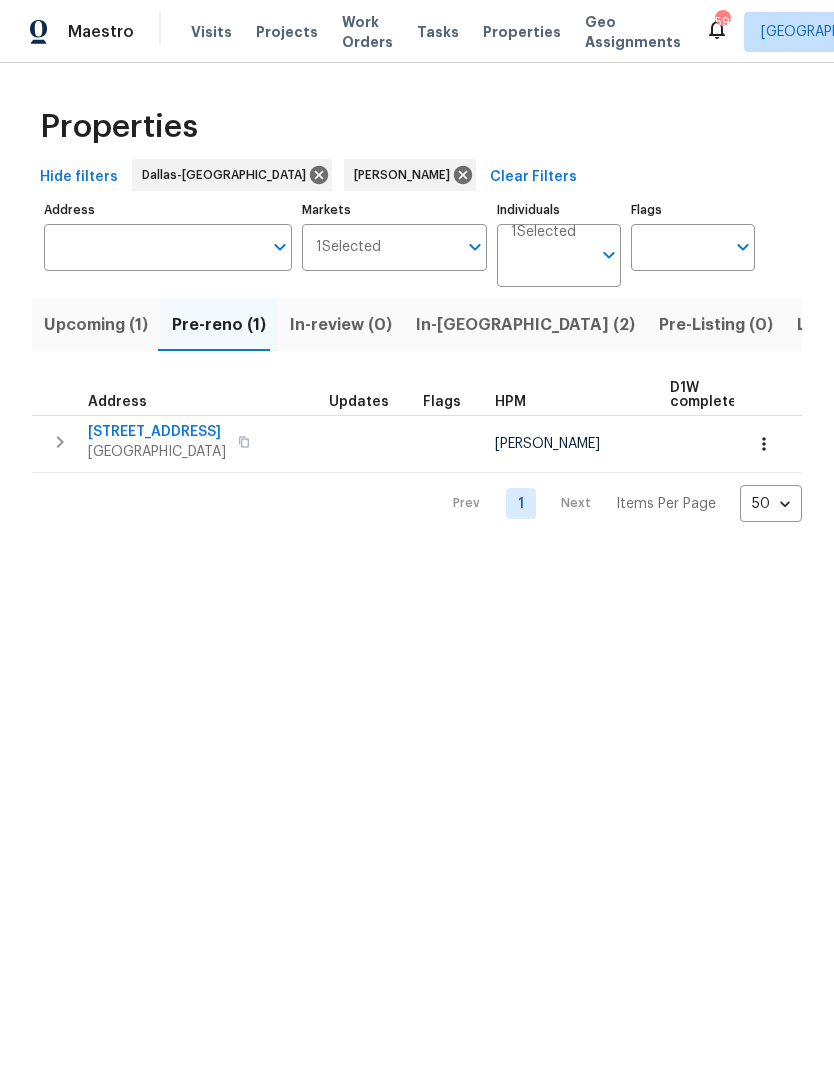 click on "5804 Grenada Ct" at bounding box center [157, 432] 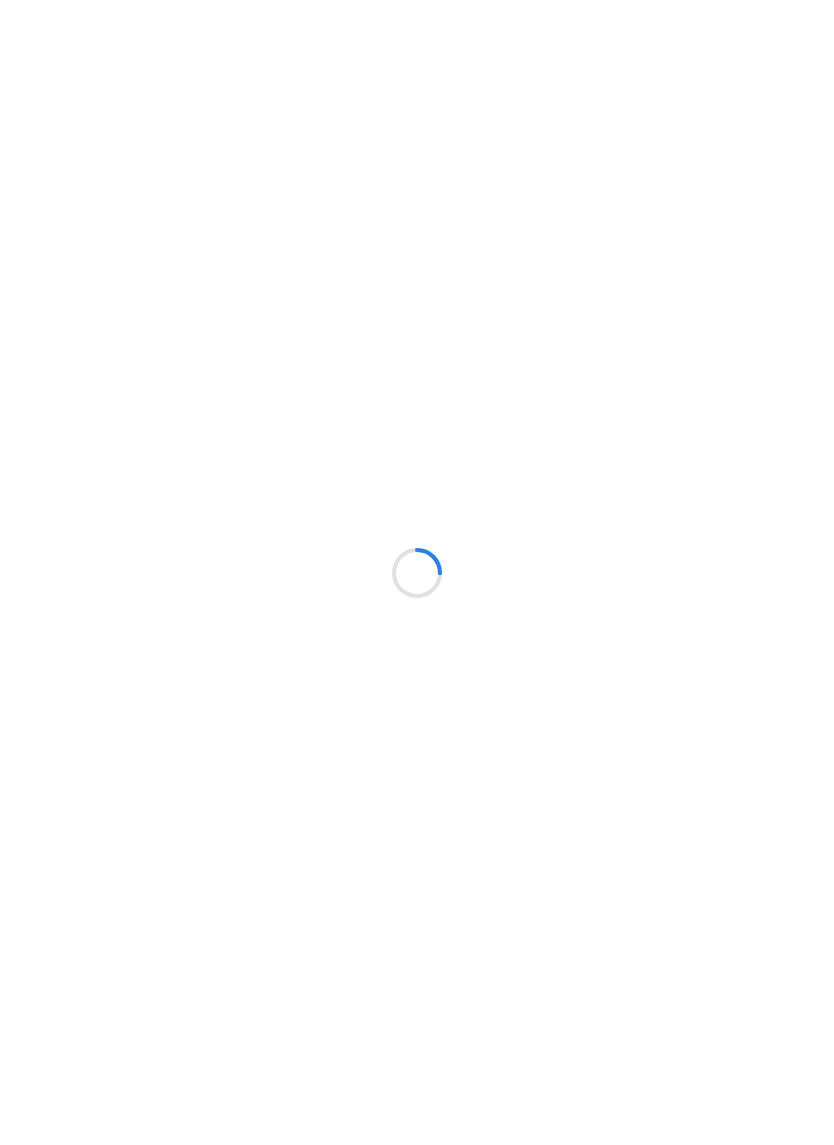 scroll, scrollTop: 0, scrollLeft: 0, axis: both 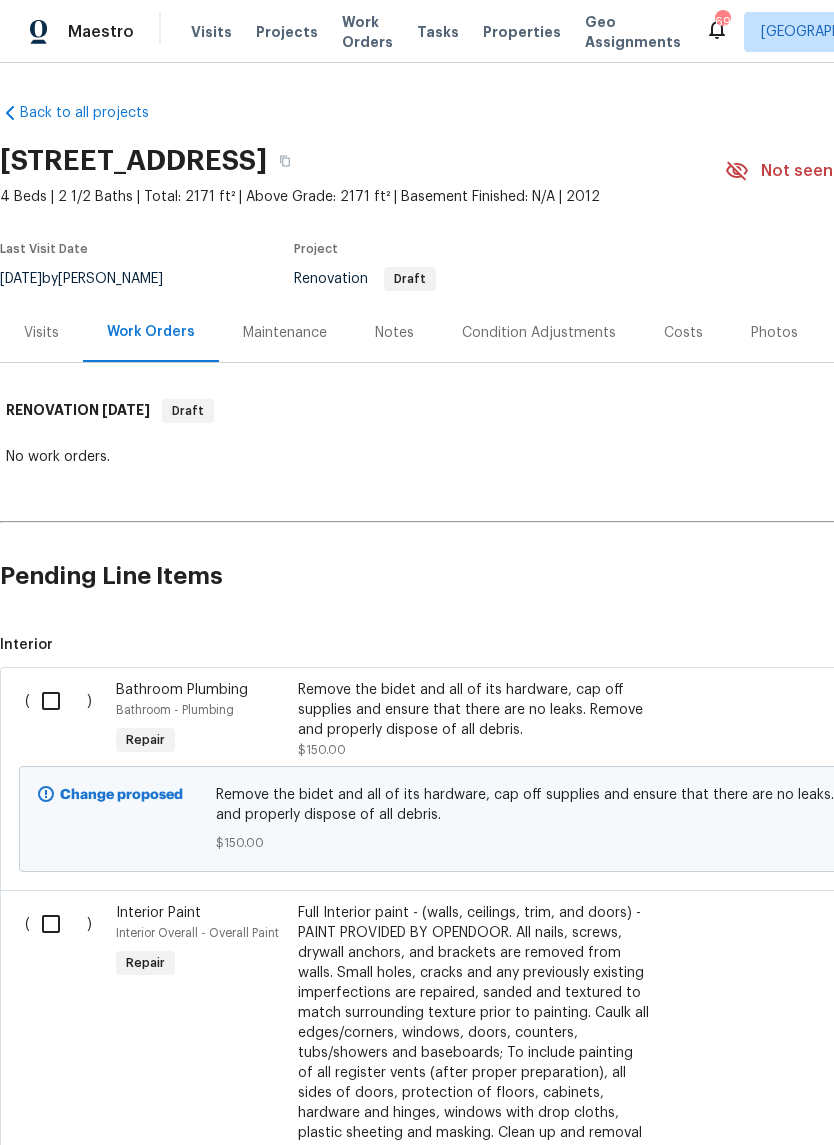 click on "Condition Adjustments" at bounding box center (539, 333) 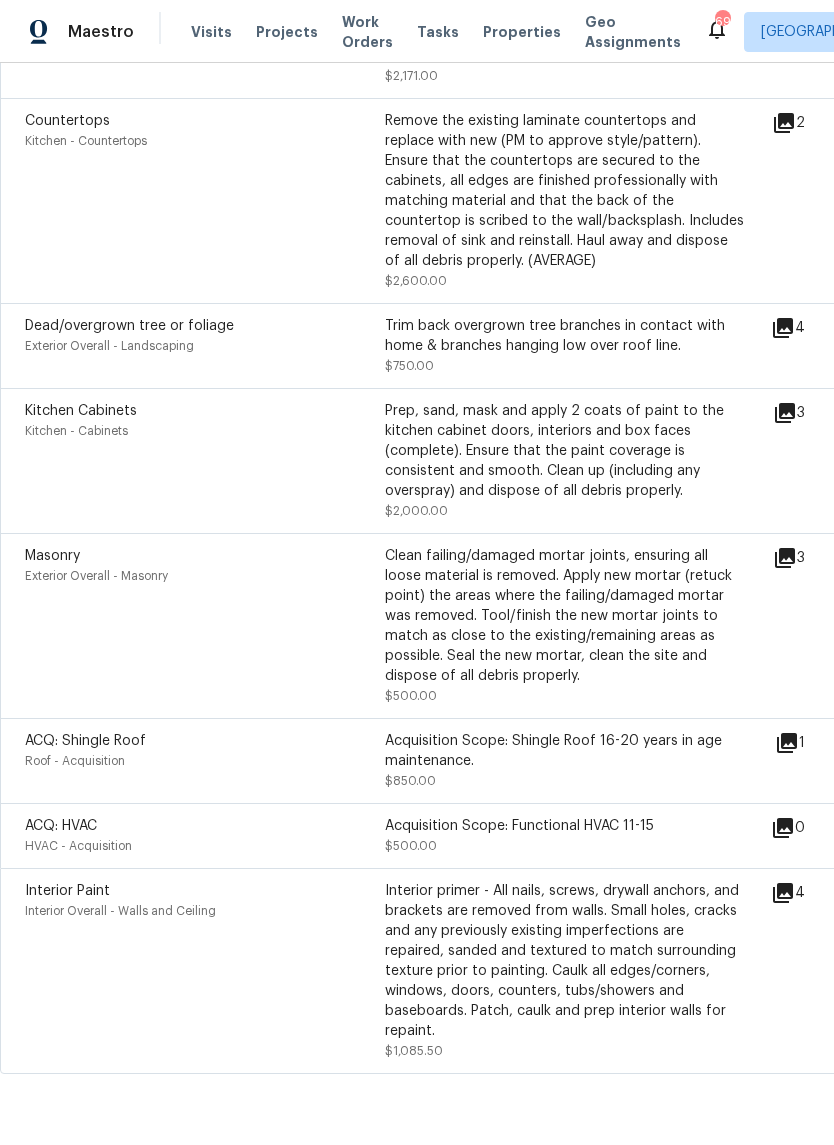 scroll, scrollTop: 1448, scrollLeft: 0, axis: vertical 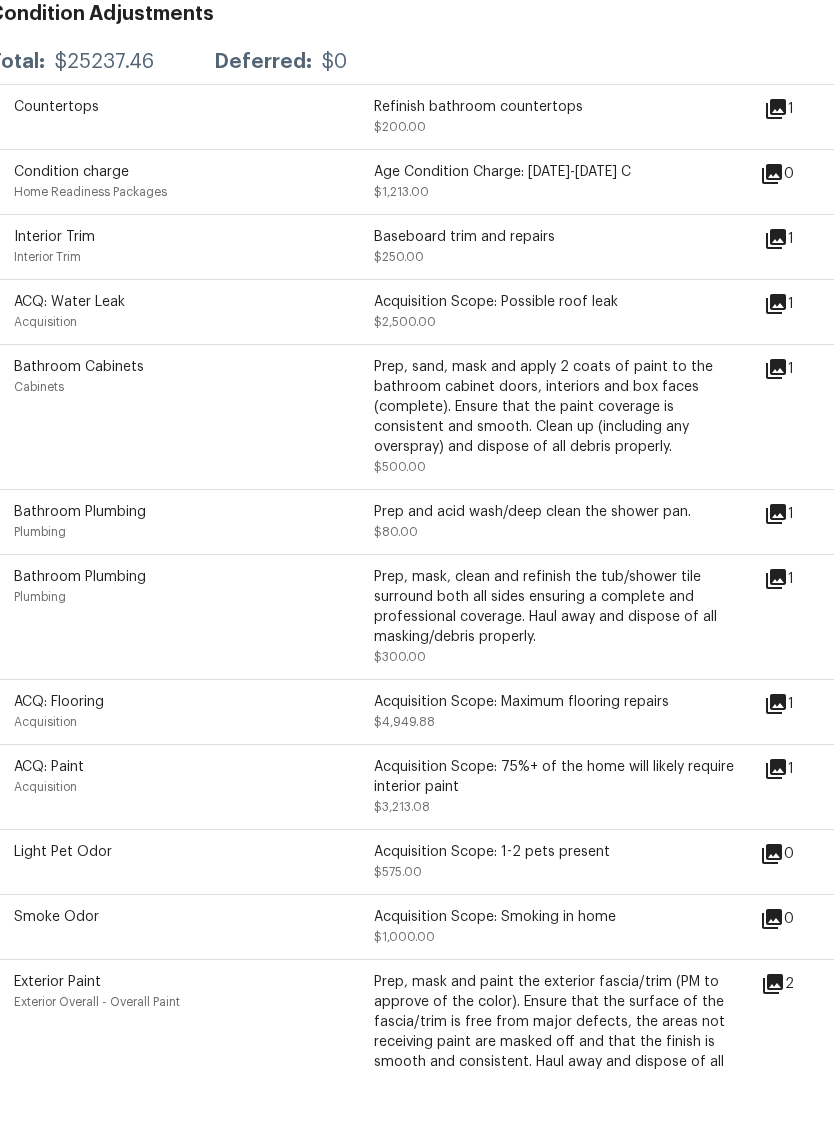 click 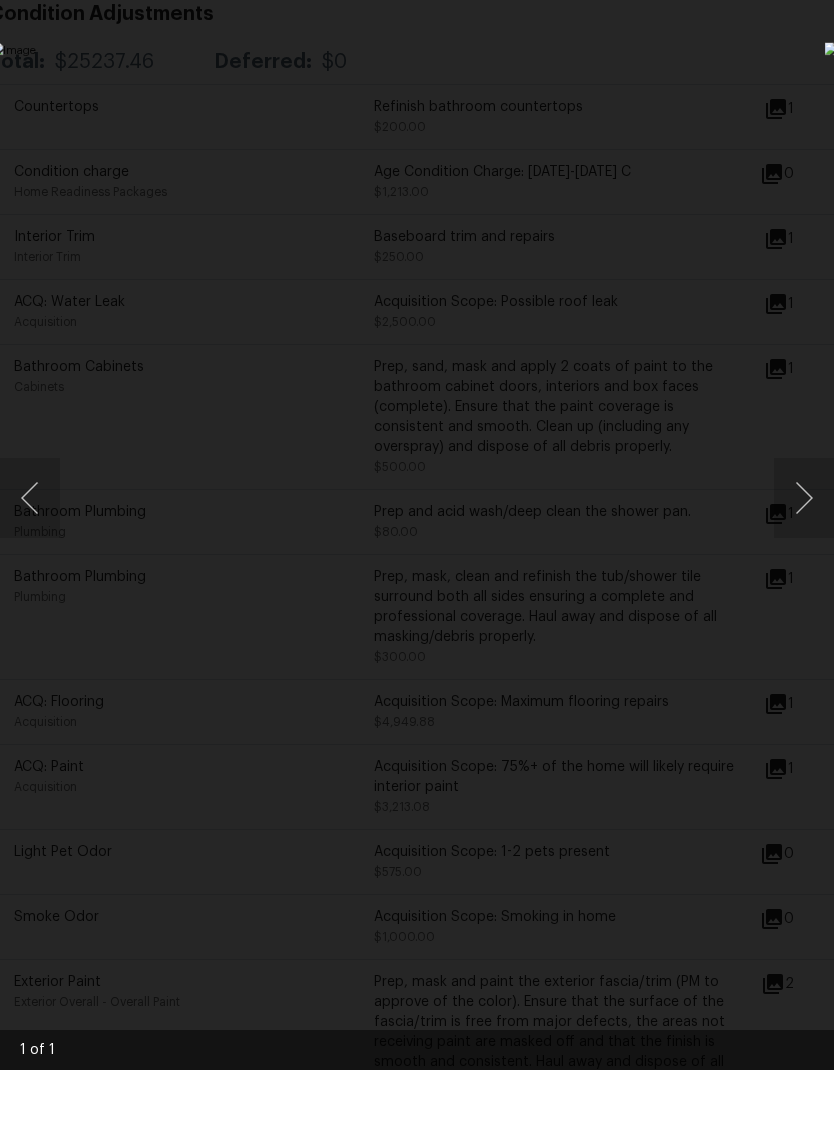 click at bounding box center (417, 572) 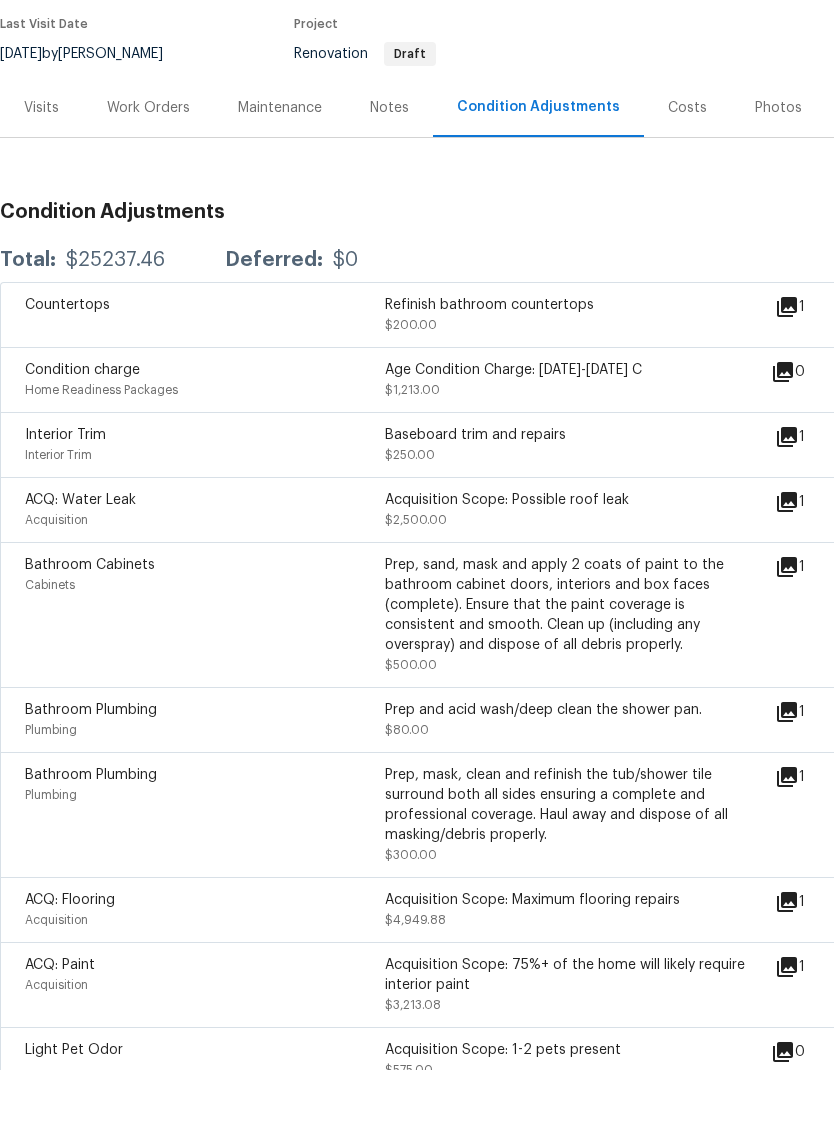 scroll, scrollTop: 149, scrollLeft: 0, axis: vertical 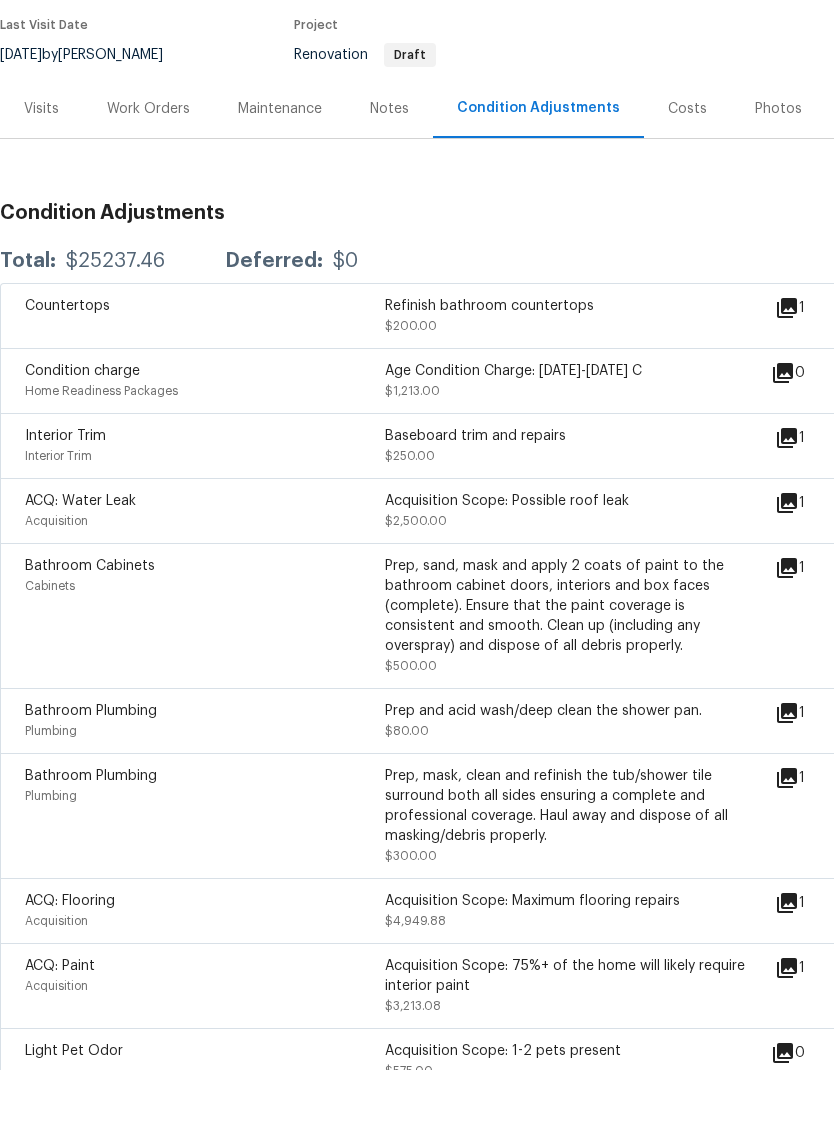 click 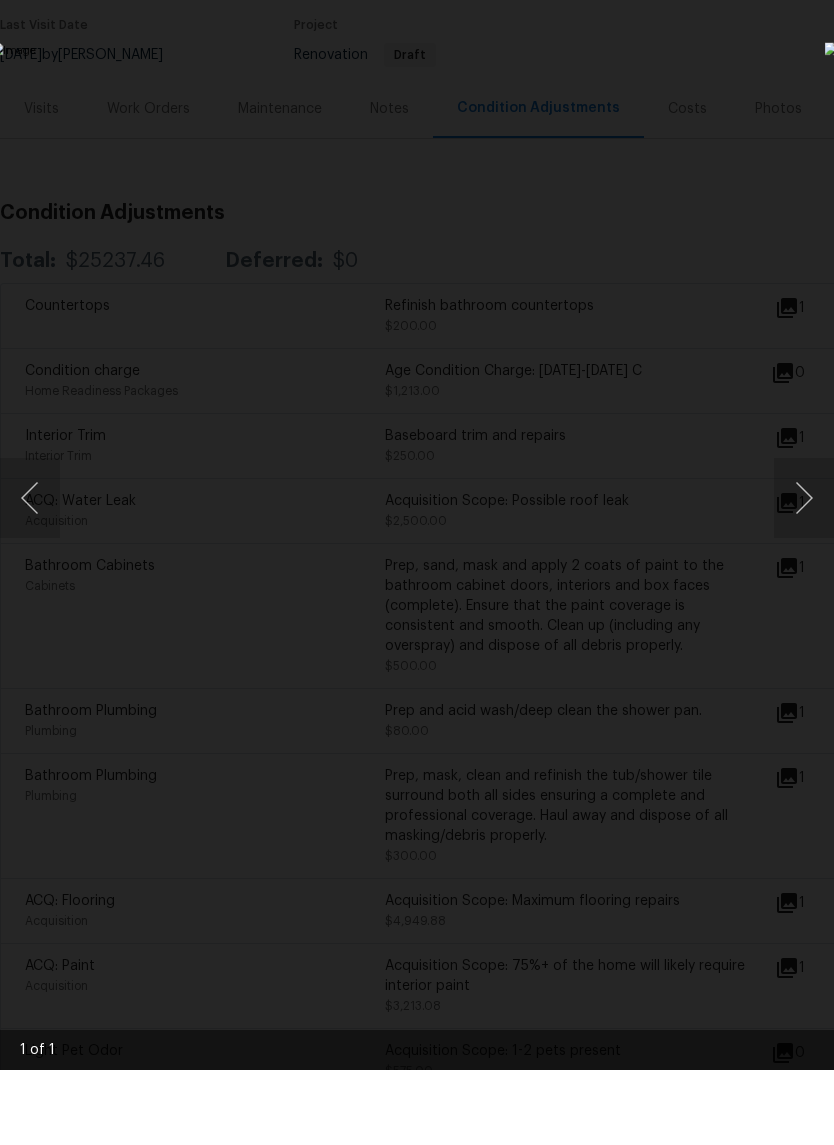 click at bounding box center (417, 572) 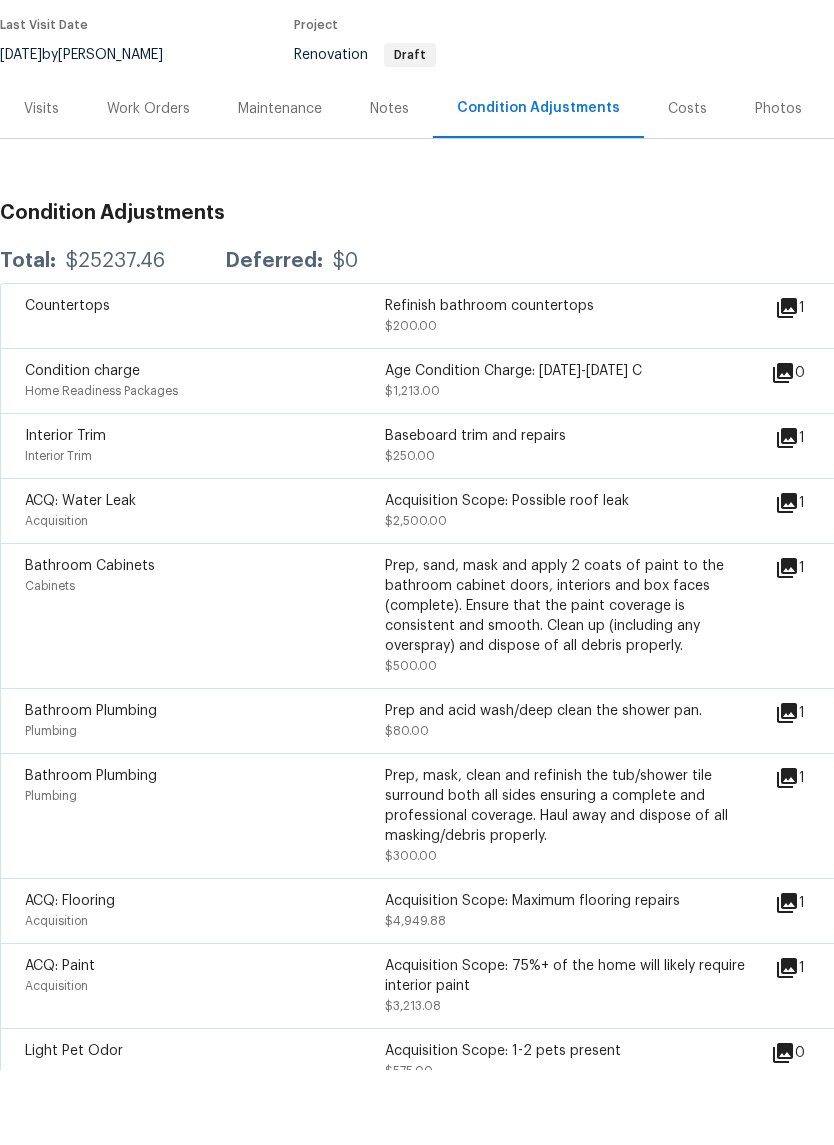 click 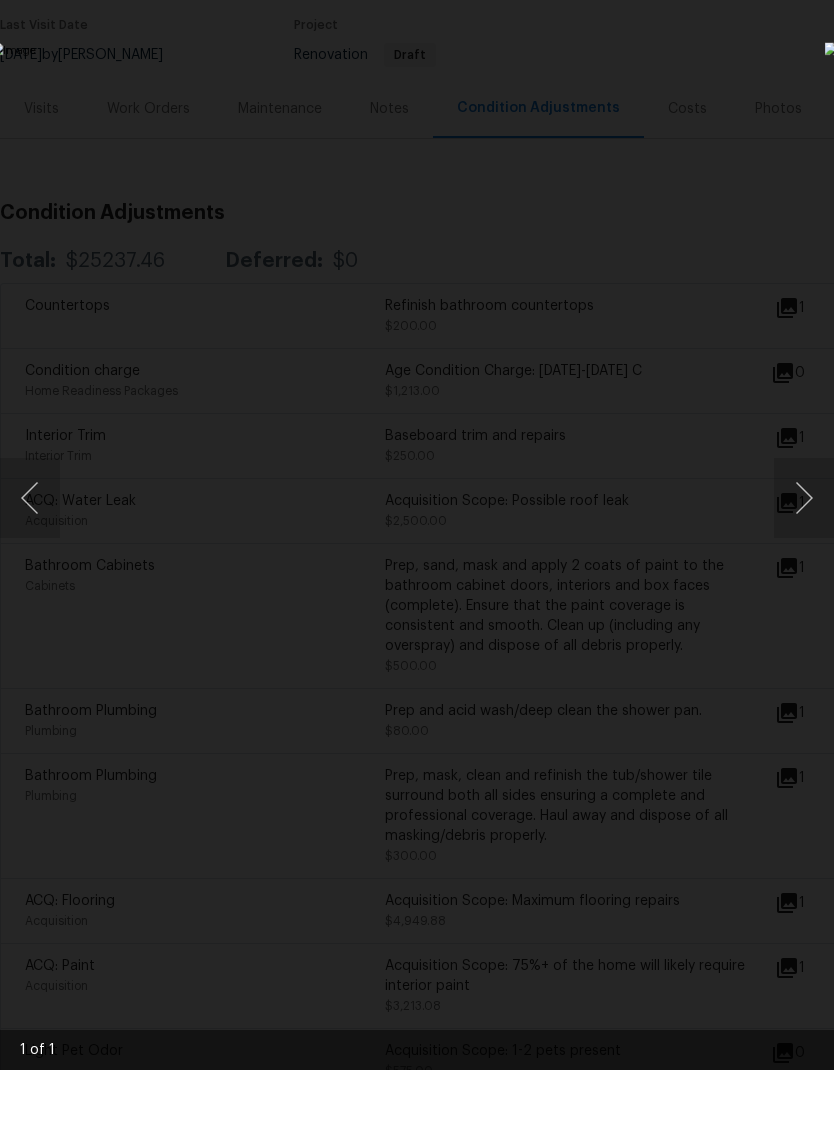 click at bounding box center [417, 572] 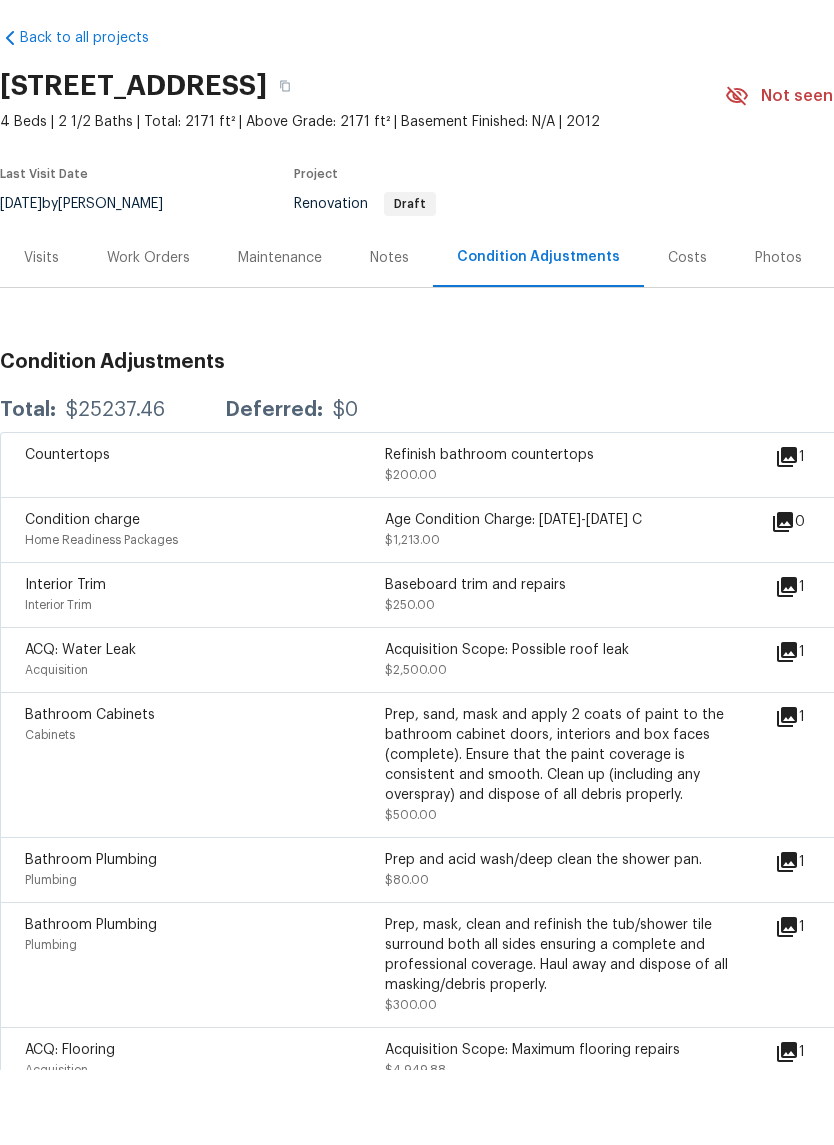 scroll, scrollTop: 0, scrollLeft: 0, axis: both 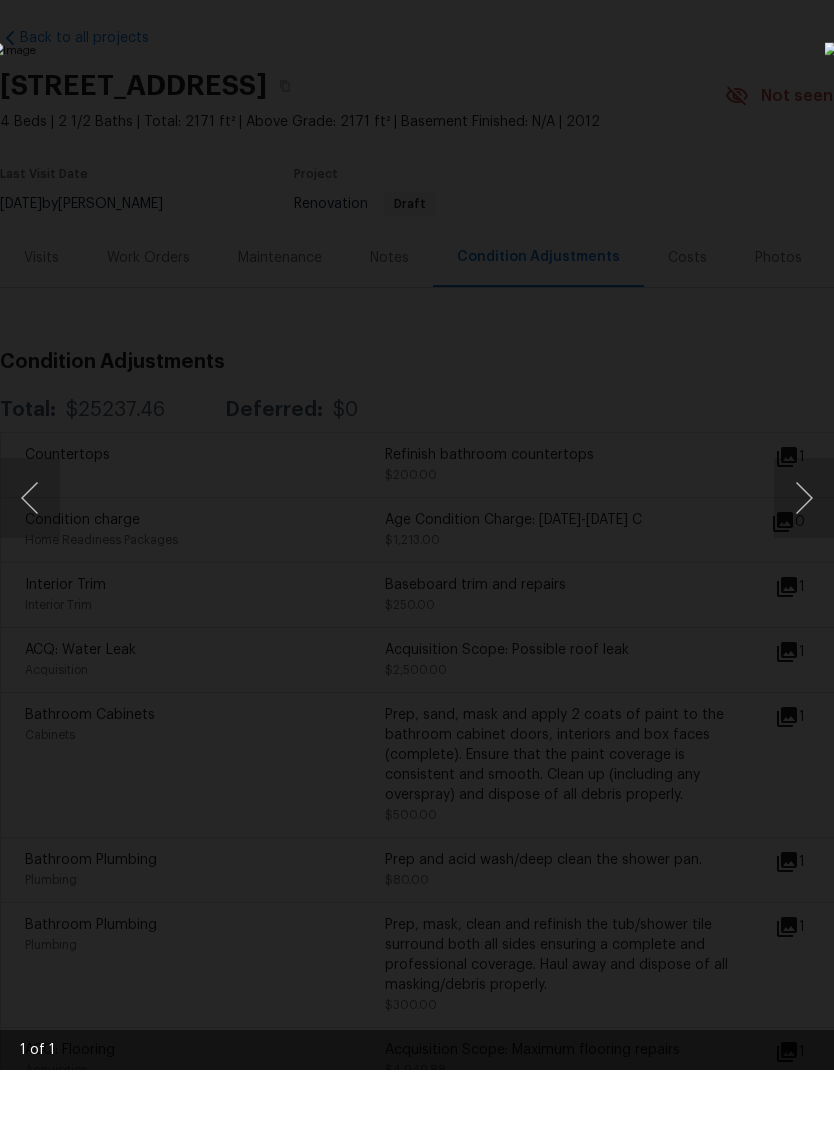 click at bounding box center [417, 572] 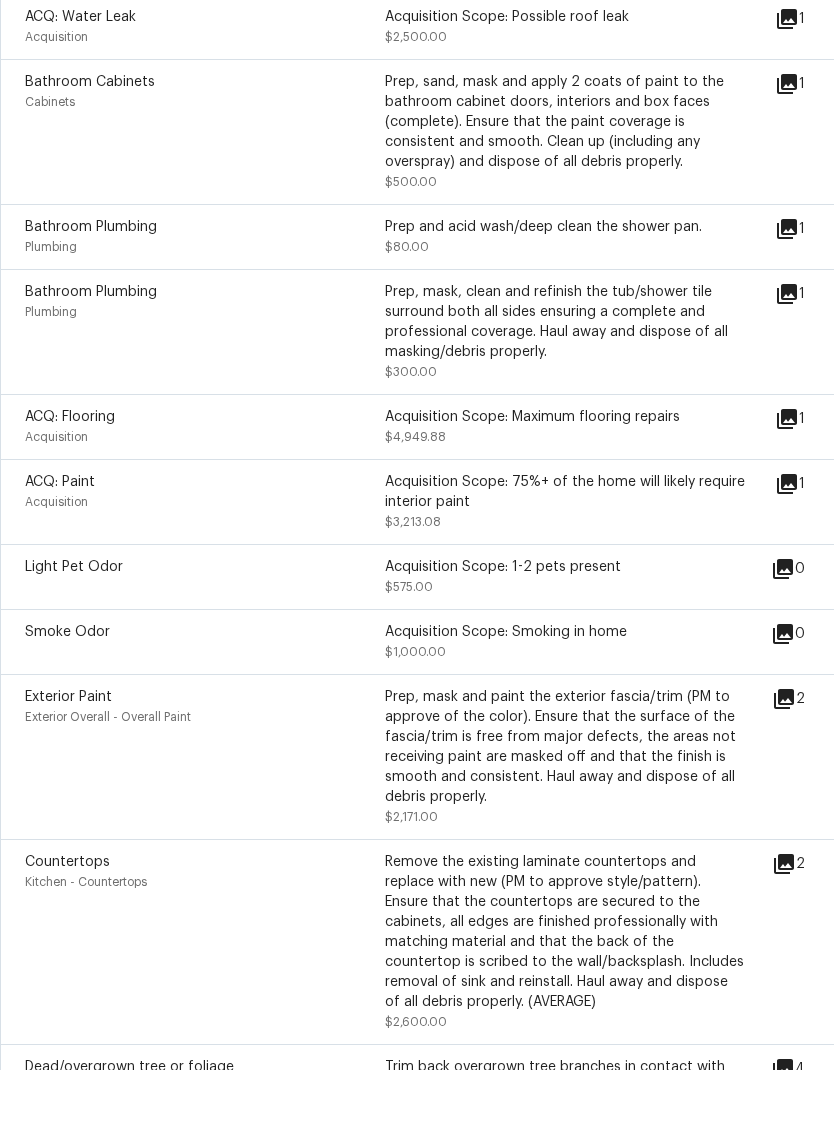scroll, scrollTop: 638, scrollLeft: 3, axis: both 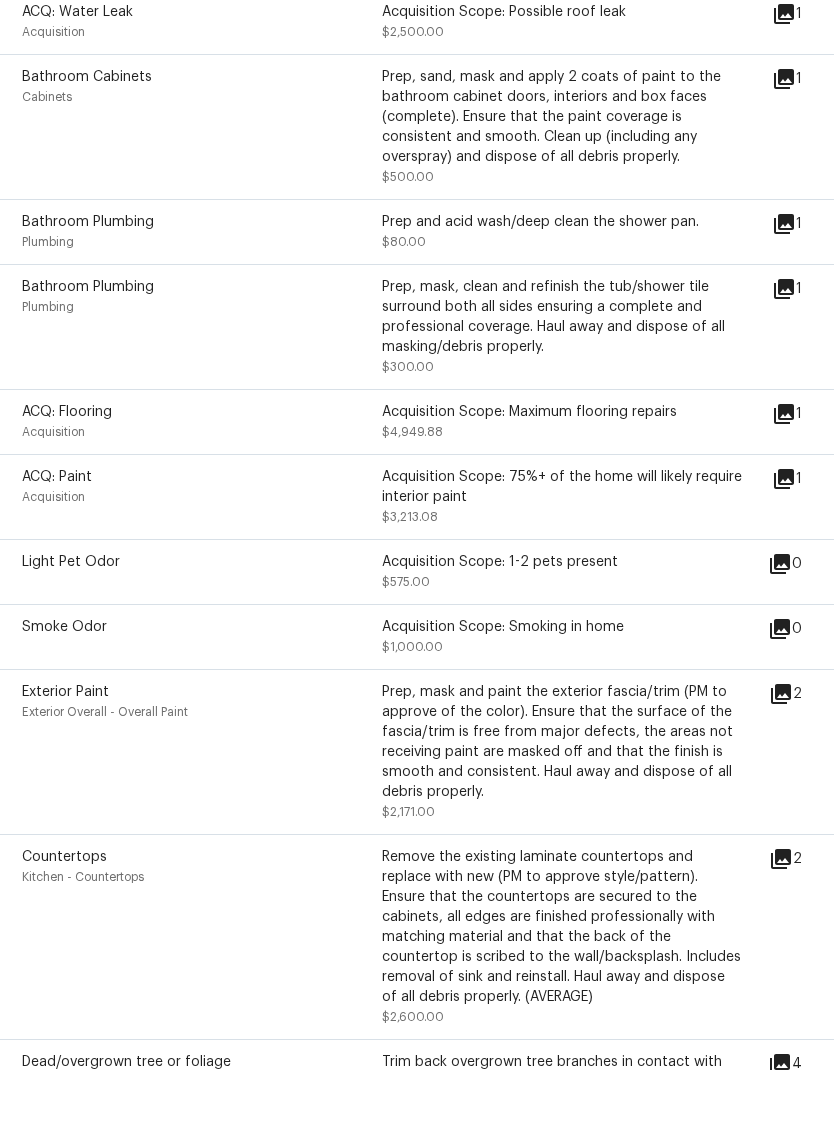 click 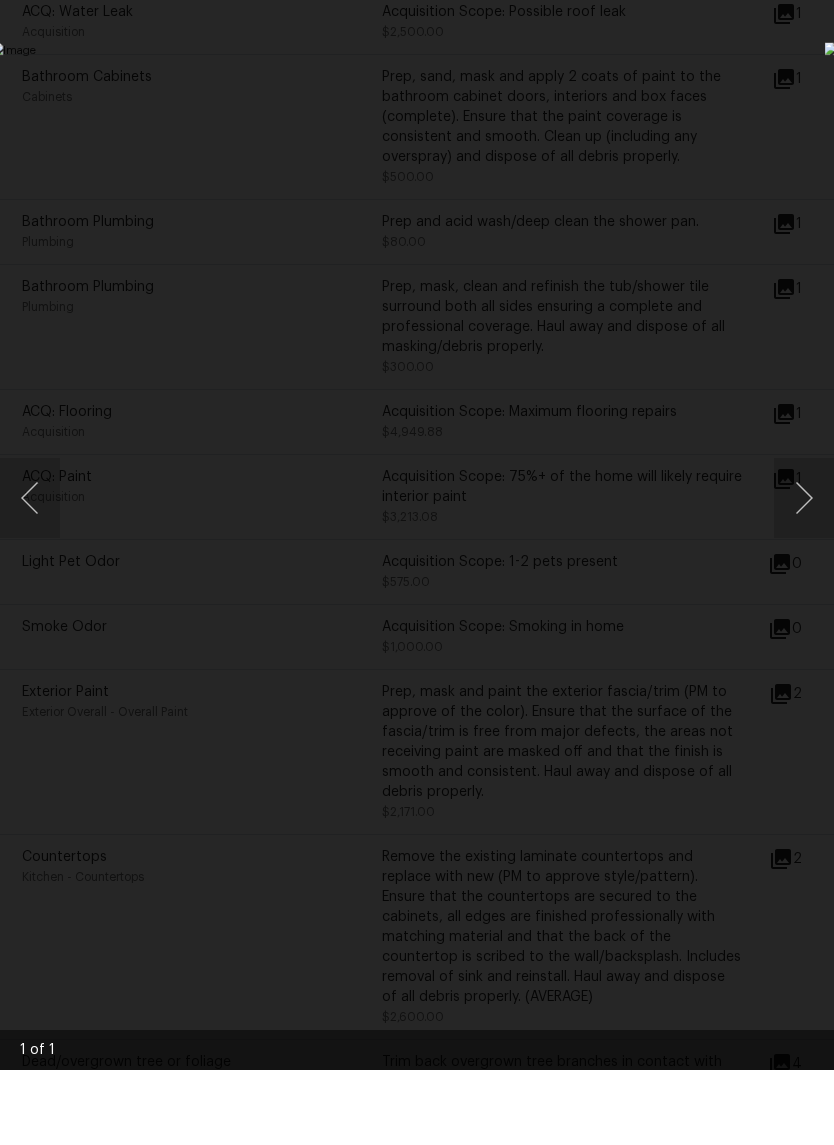 click at bounding box center (417, 572) 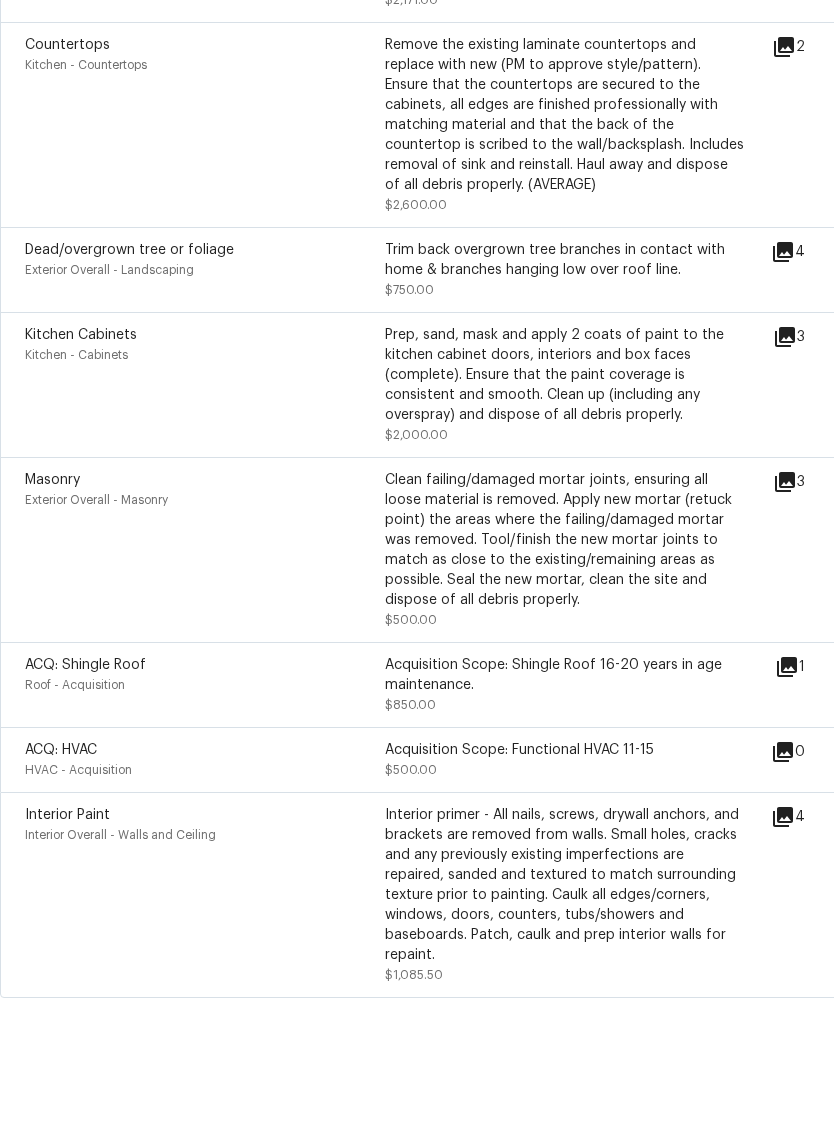 scroll, scrollTop: 1448, scrollLeft: 0, axis: vertical 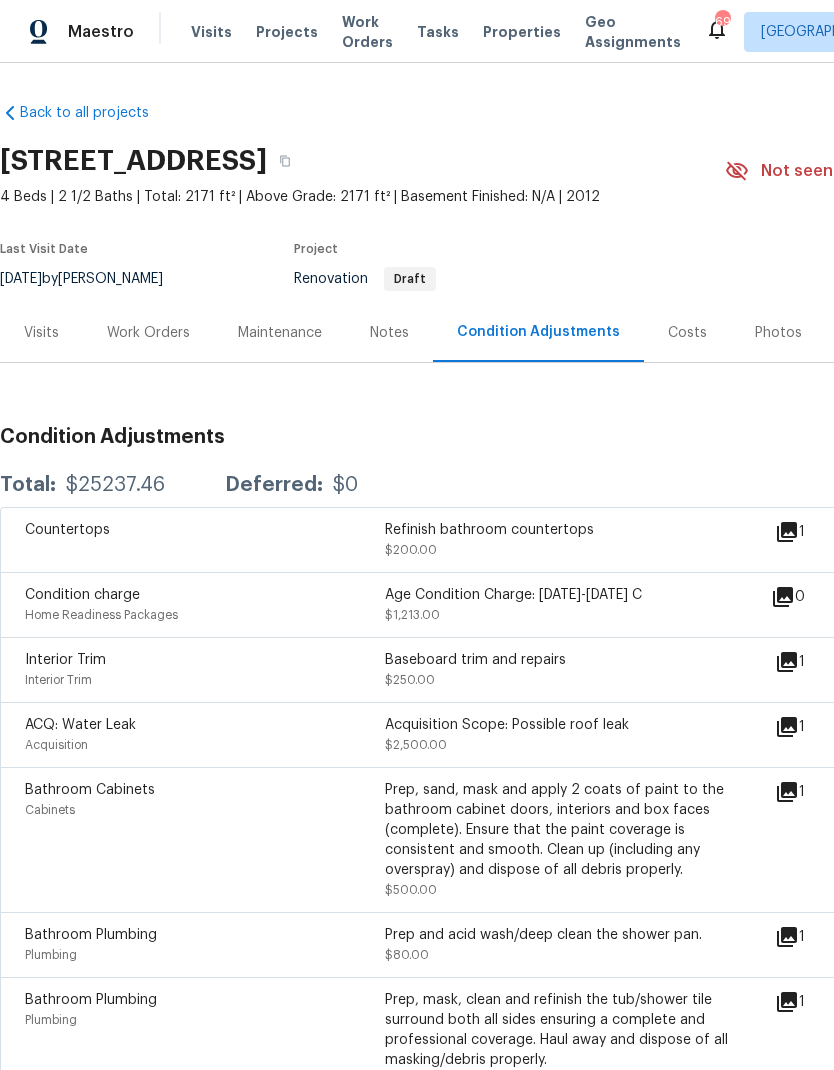 click on "Work Orders" at bounding box center (148, 333) 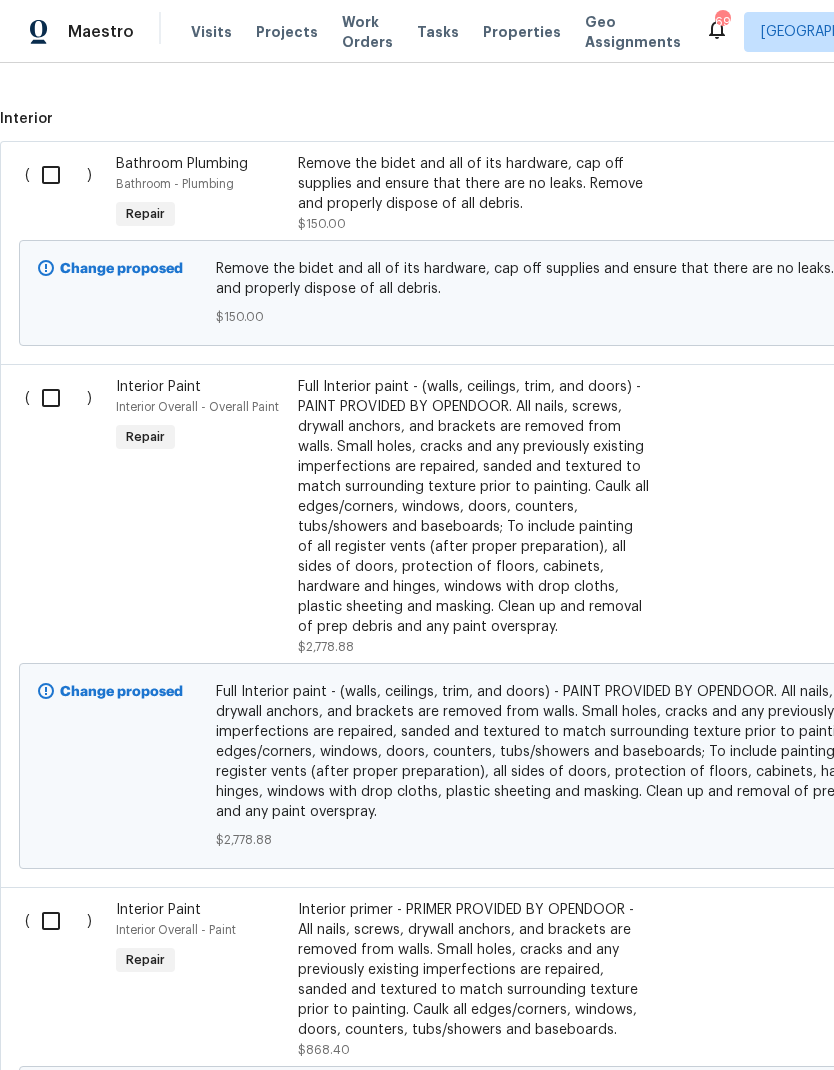 scroll, scrollTop: 532, scrollLeft: 0, axis: vertical 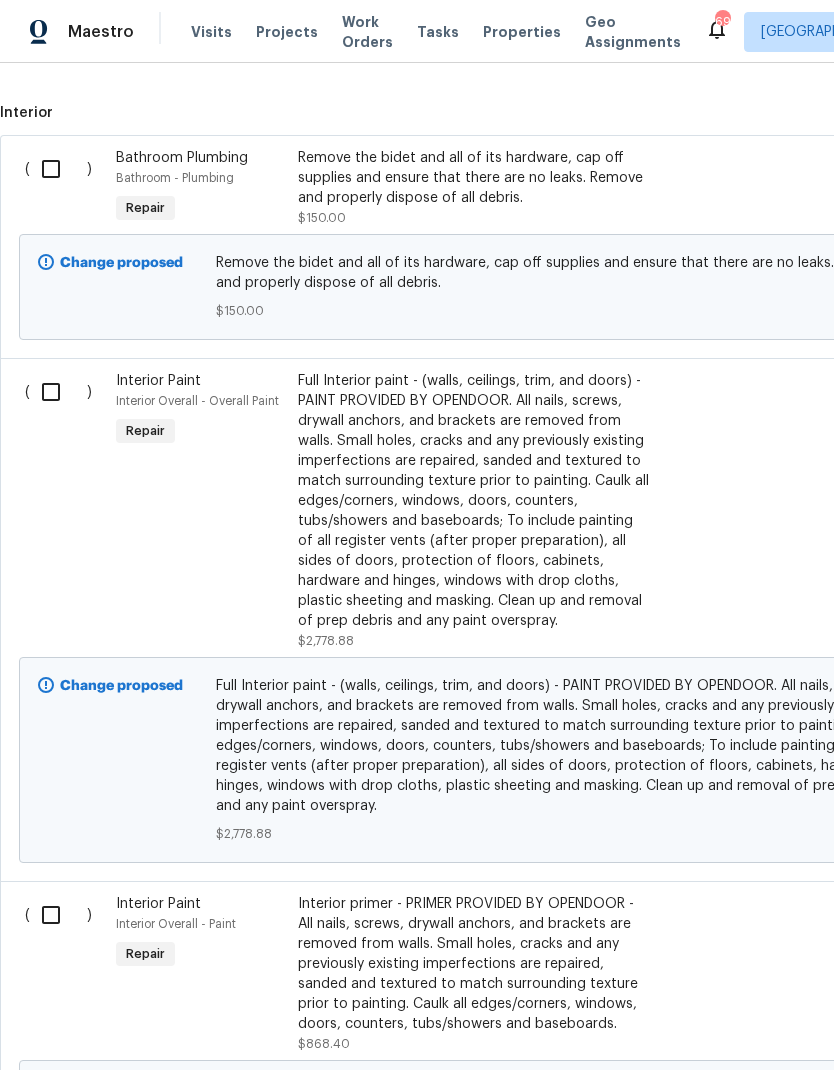 click at bounding box center (58, 169) 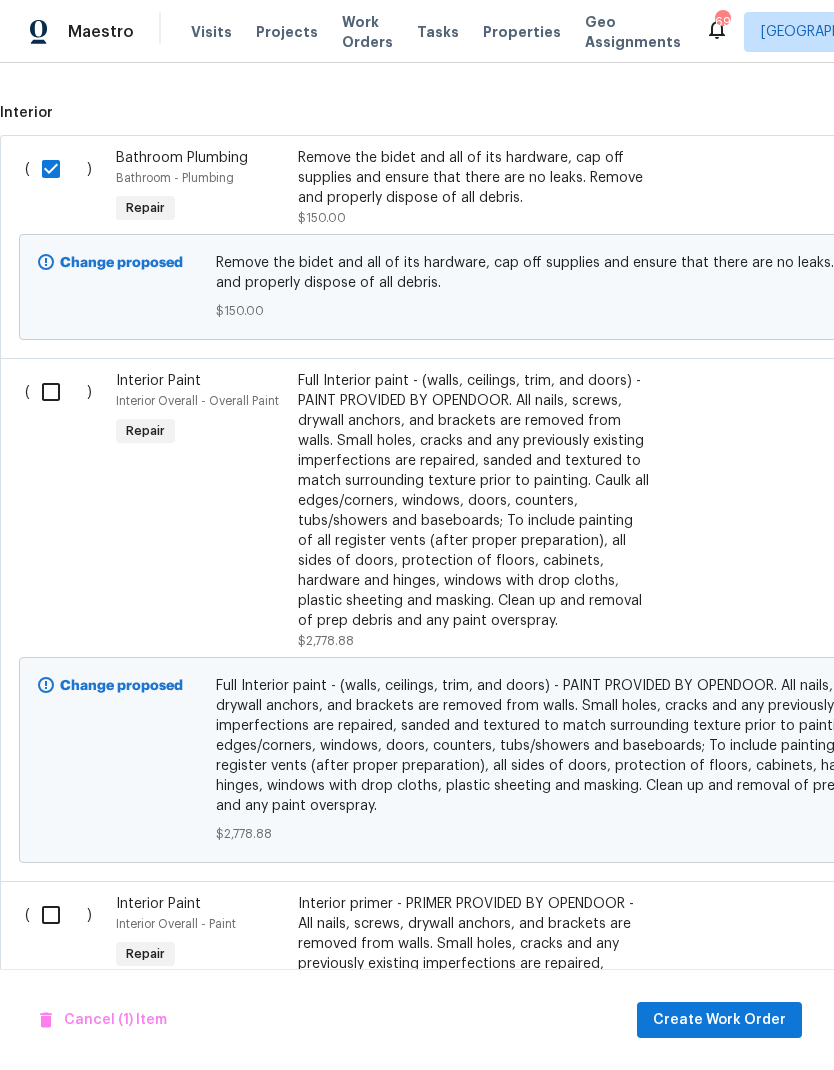 click at bounding box center [58, 392] 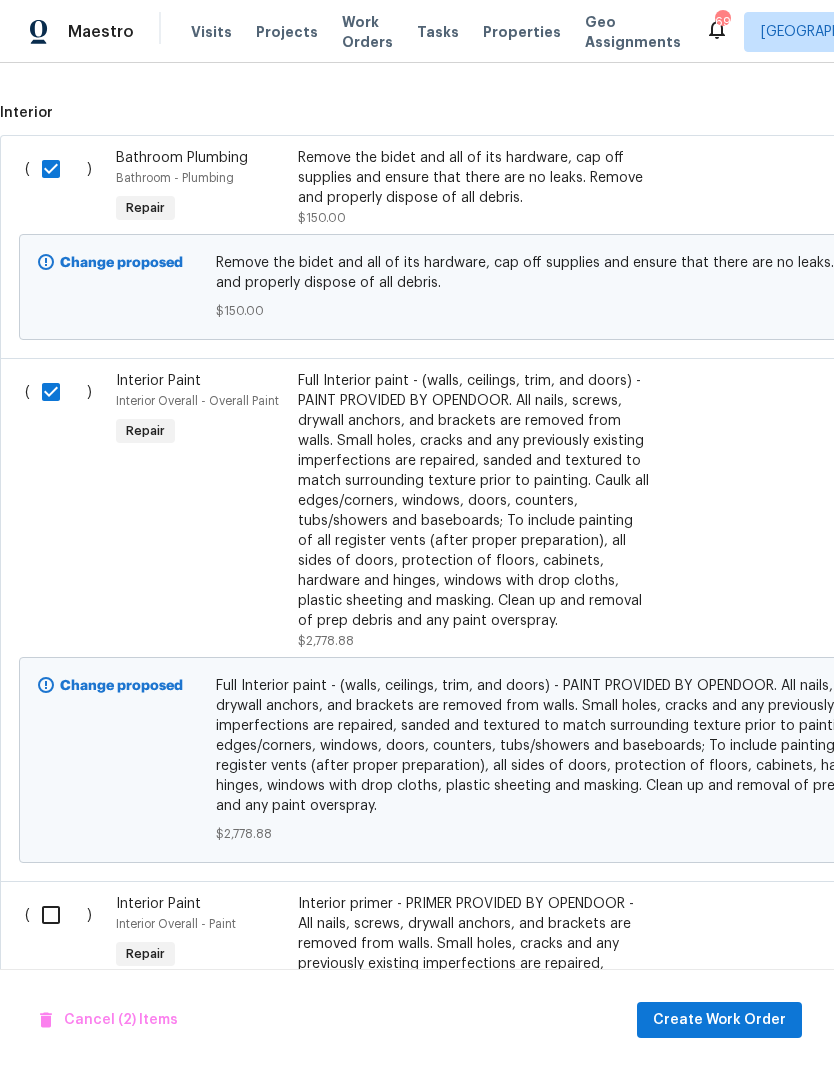 click at bounding box center [58, 915] 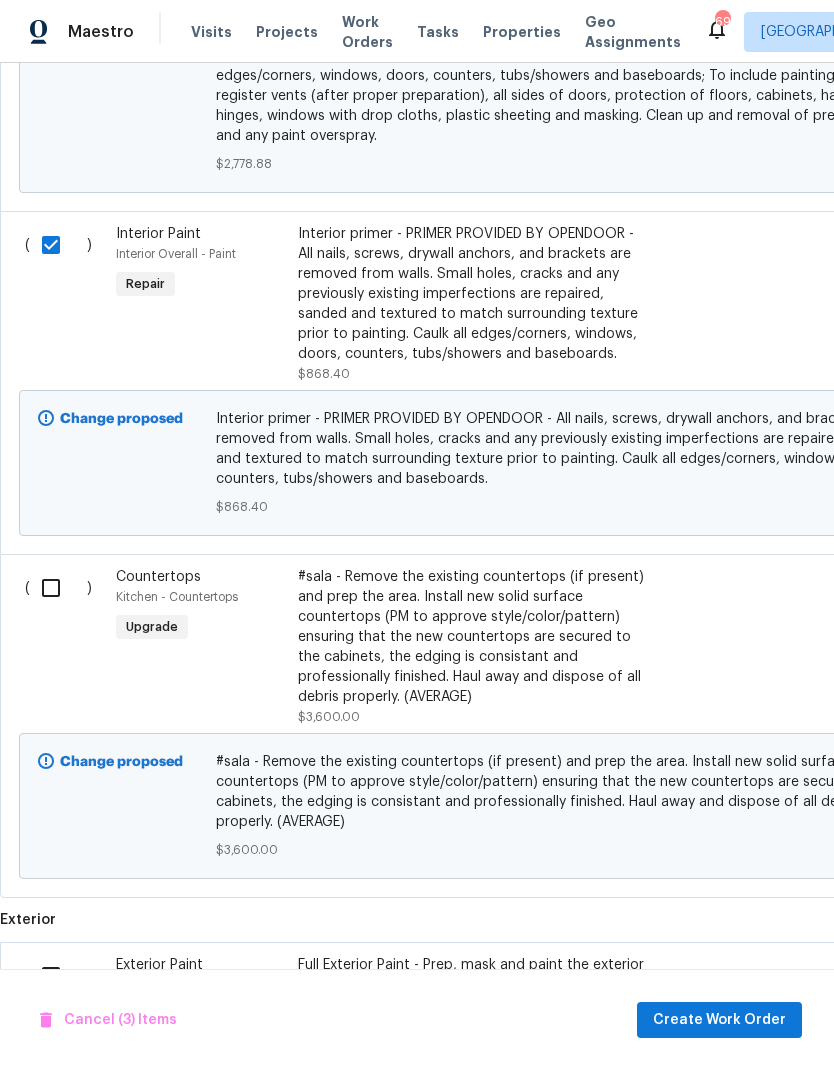 scroll, scrollTop: 1246, scrollLeft: 0, axis: vertical 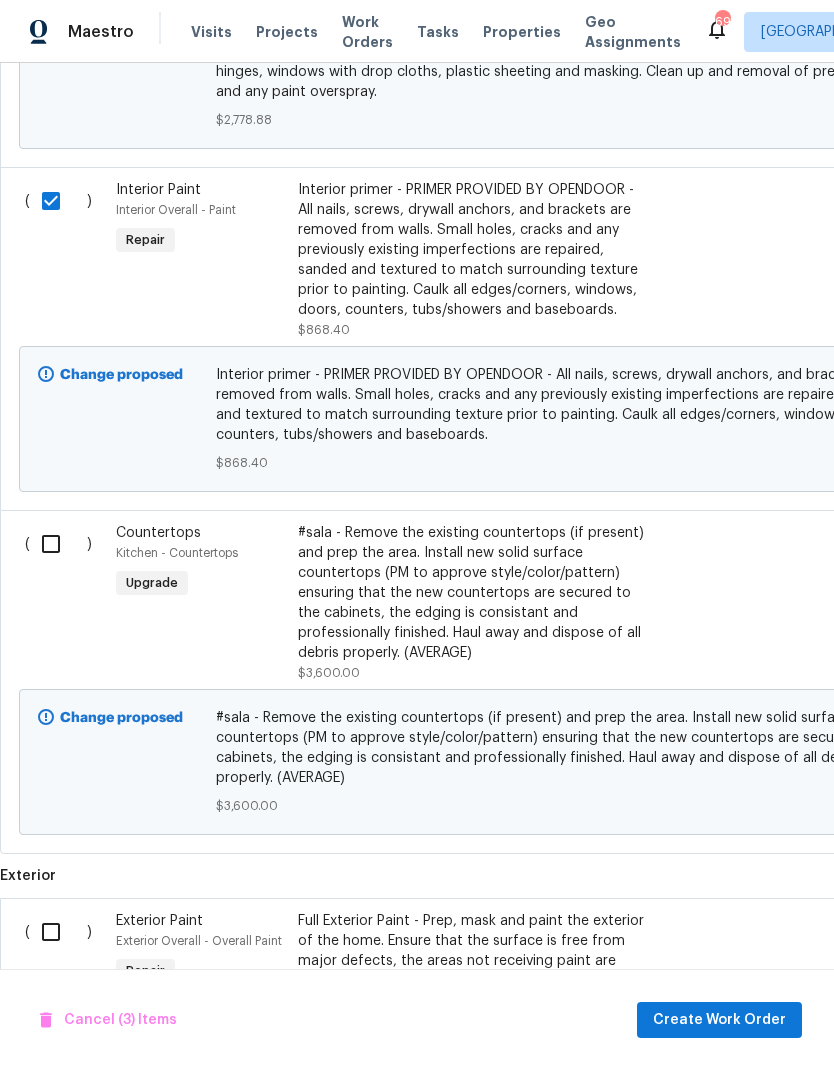 click at bounding box center (58, 544) 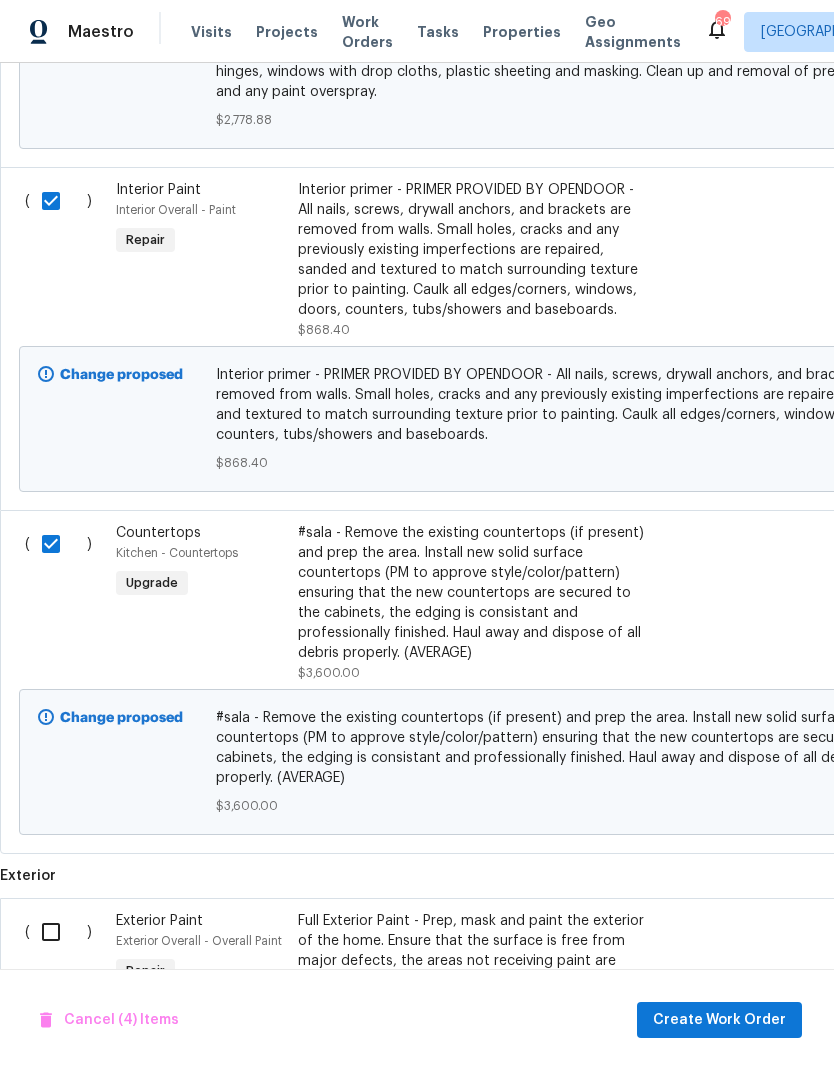click at bounding box center (58, 932) 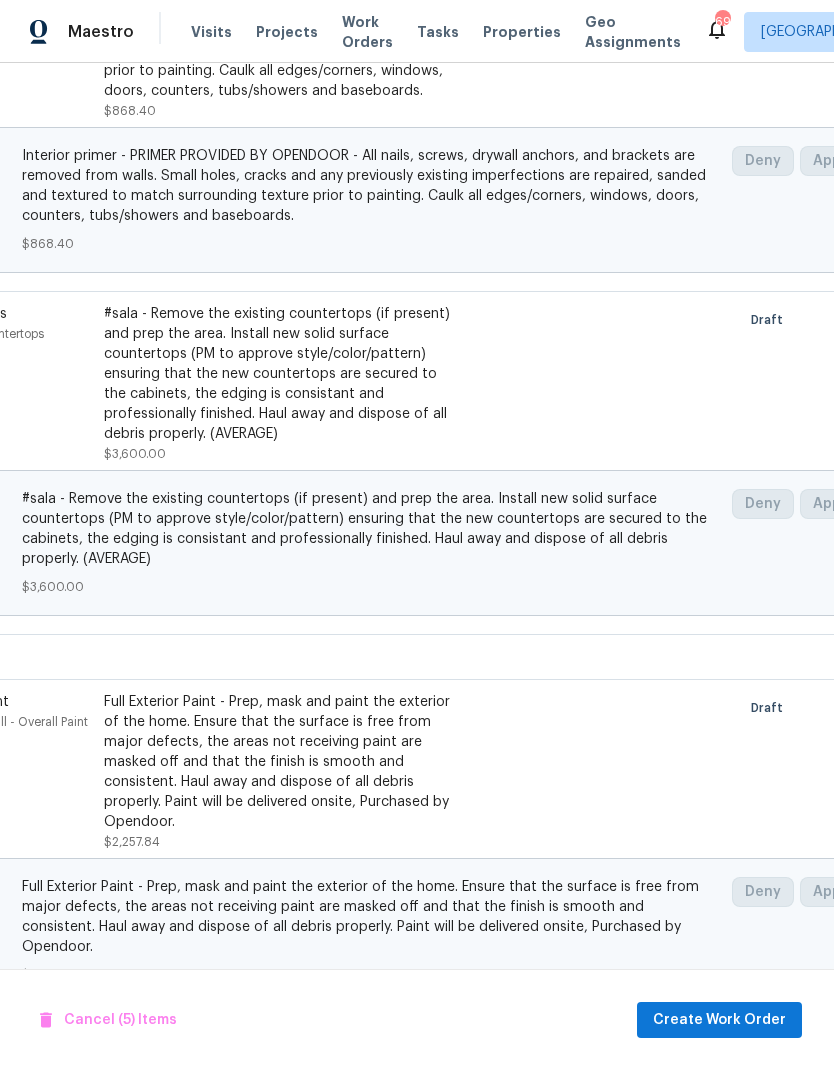 scroll, scrollTop: 1461, scrollLeft: 236, axis: both 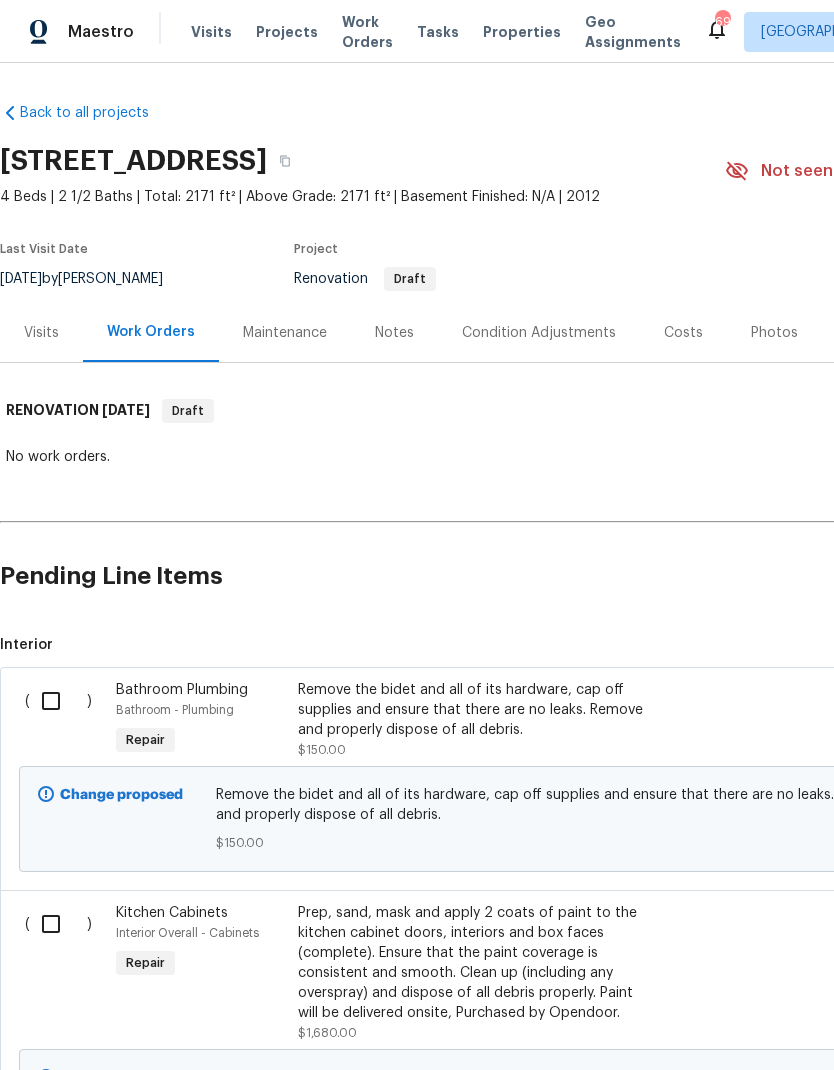 click at bounding box center [58, 701] 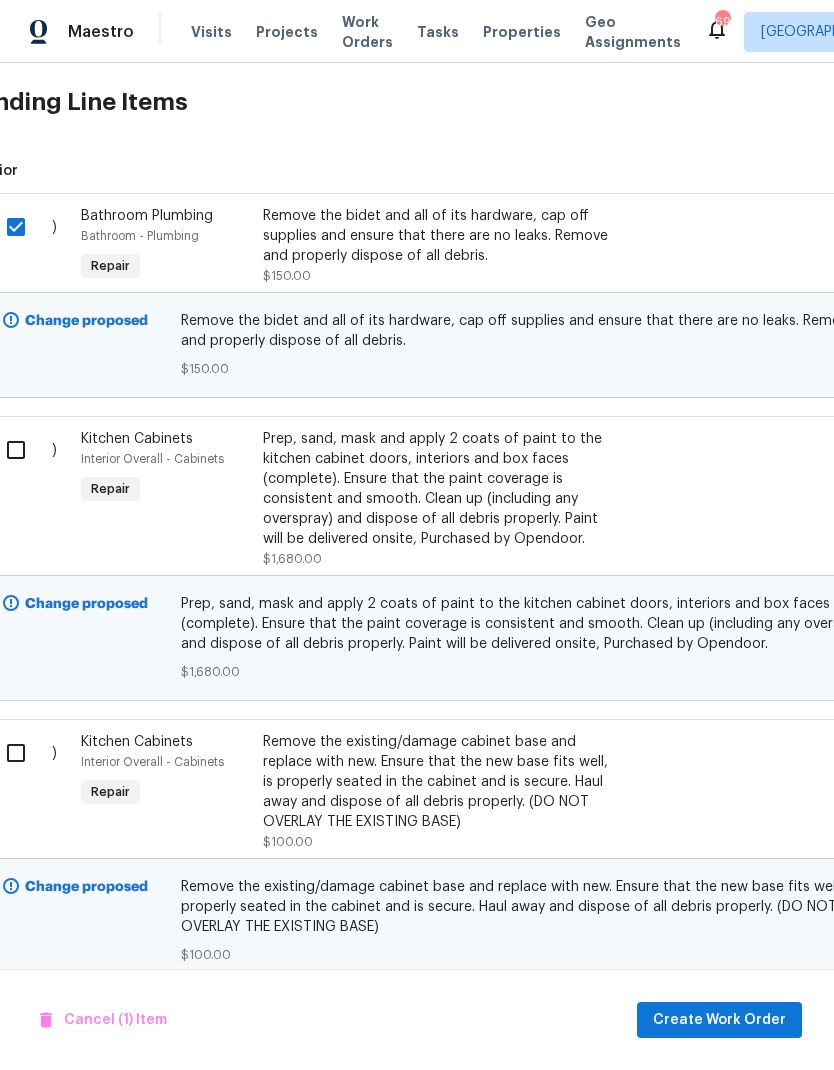 scroll, scrollTop: 474, scrollLeft: 38, axis: both 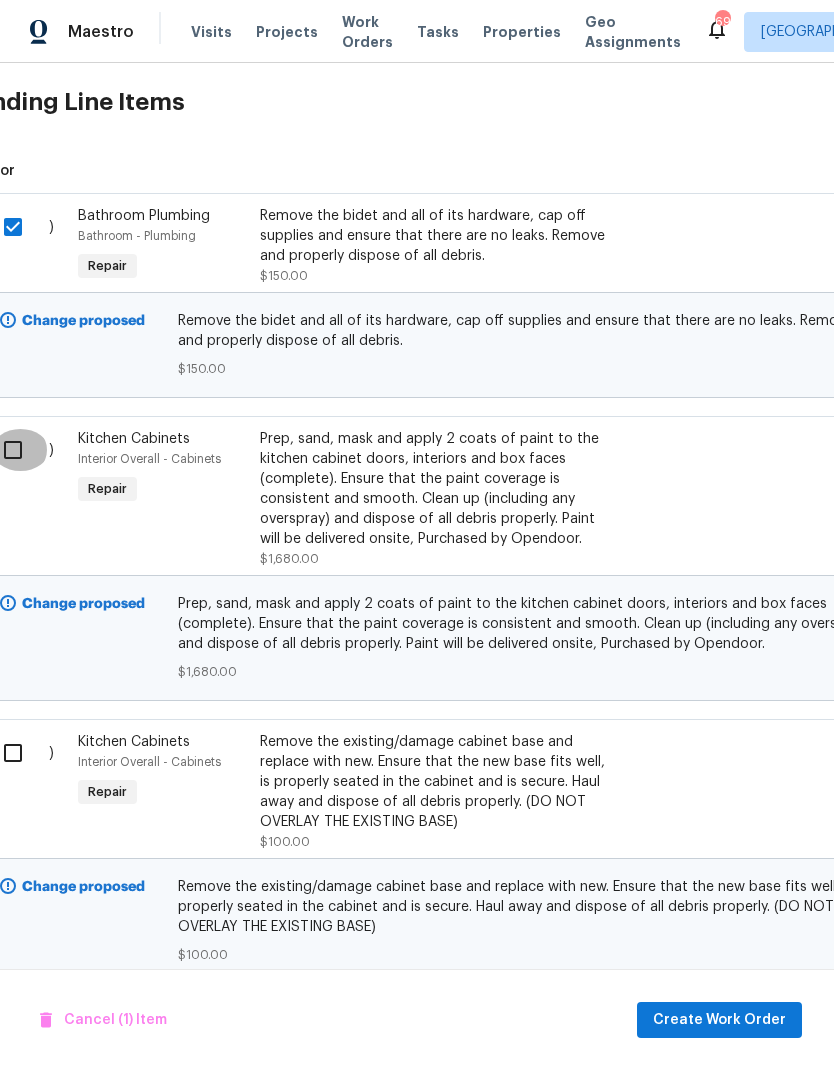 click at bounding box center [20, 450] 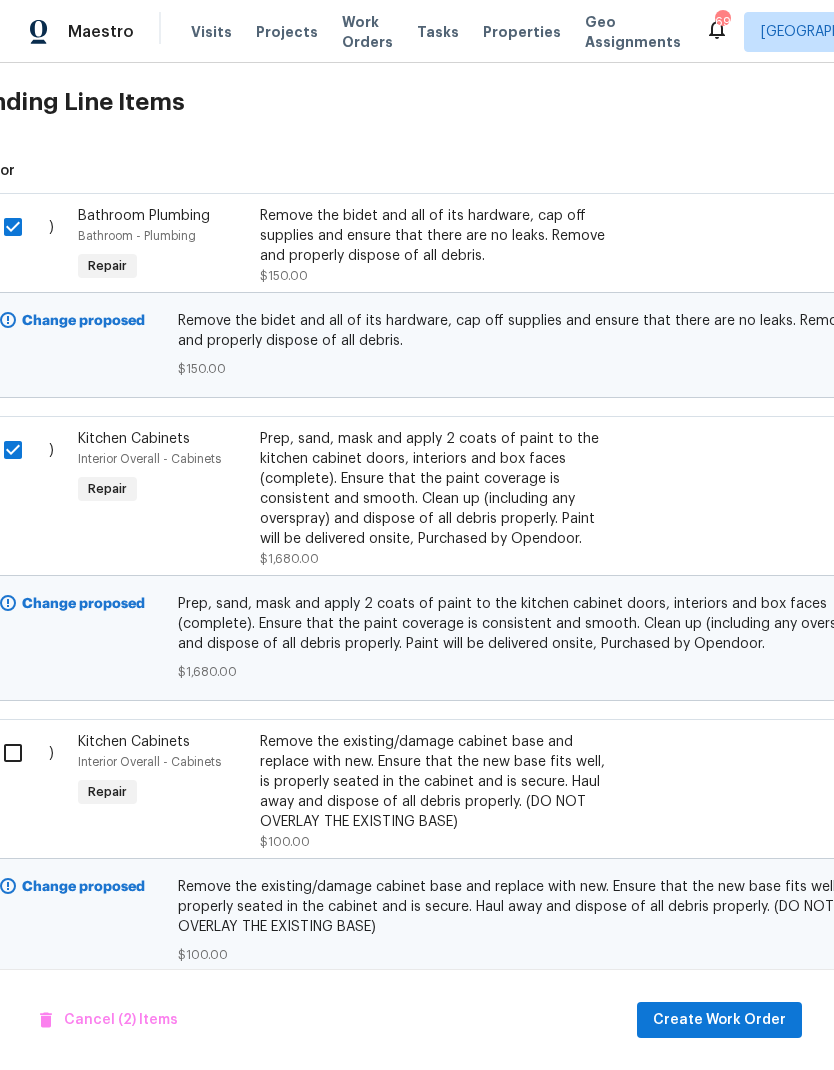 click at bounding box center (20, 753) 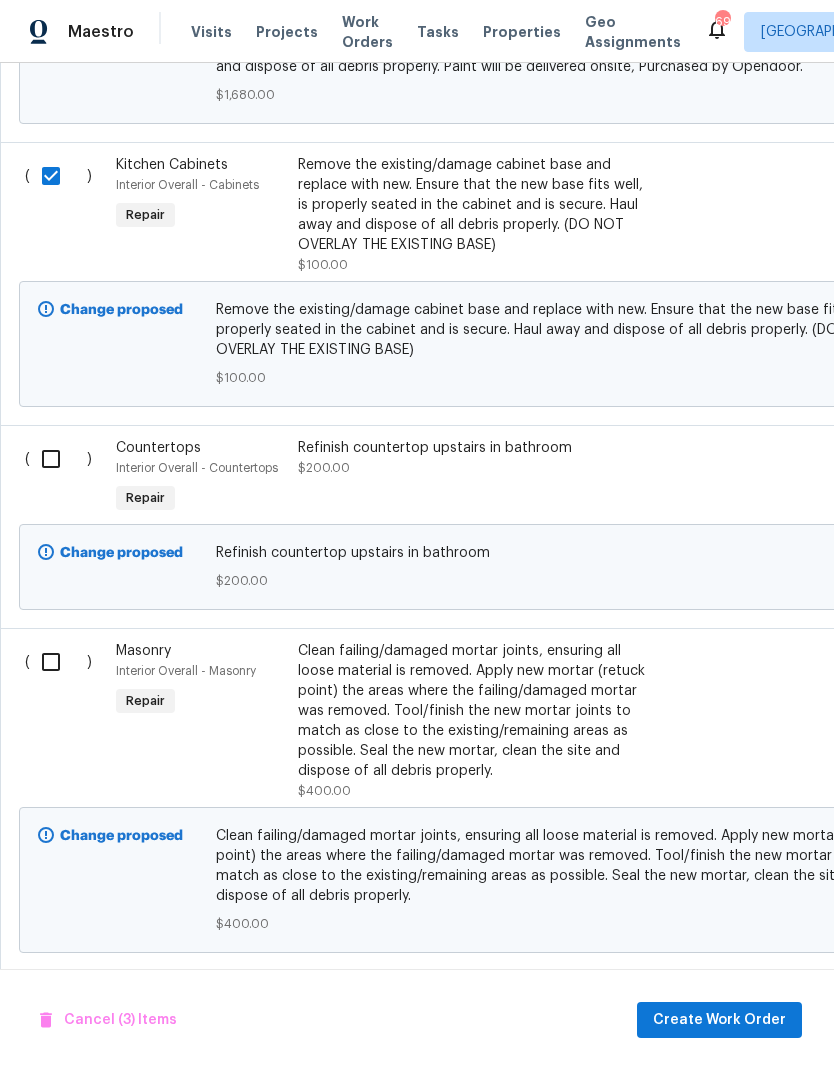 scroll, scrollTop: 1051, scrollLeft: 0, axis: vertical 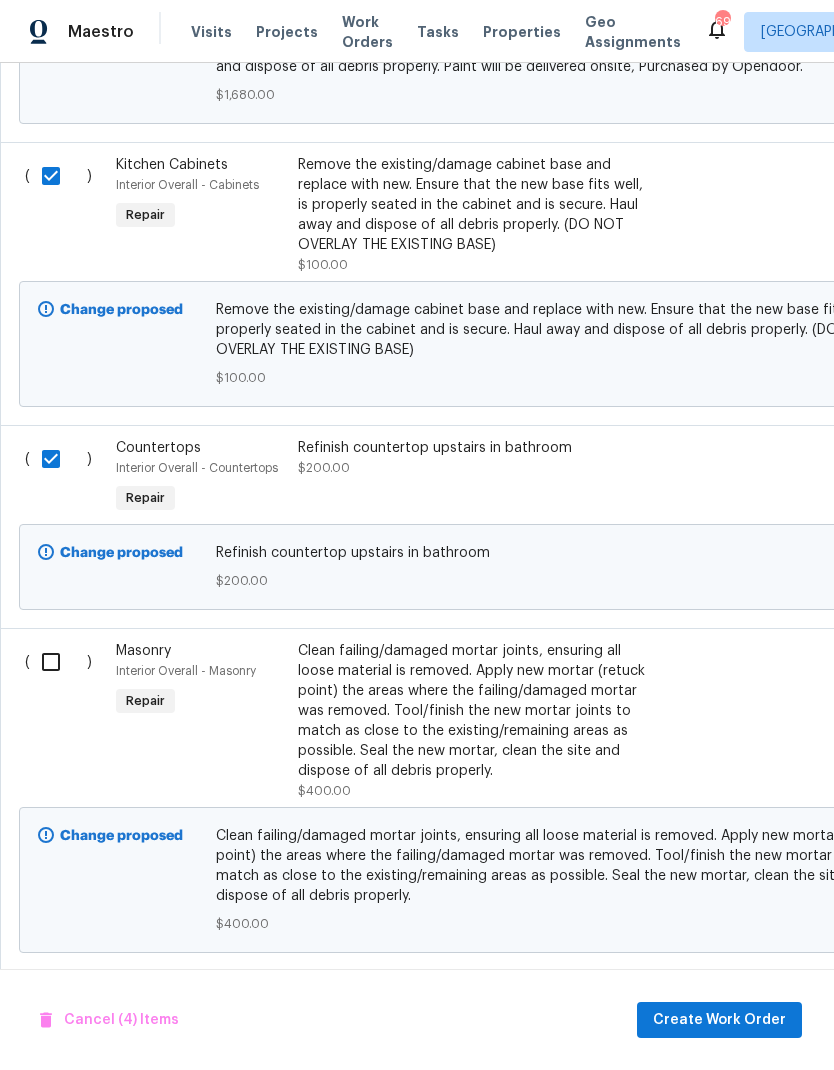 click at bounding box center [58, 662] 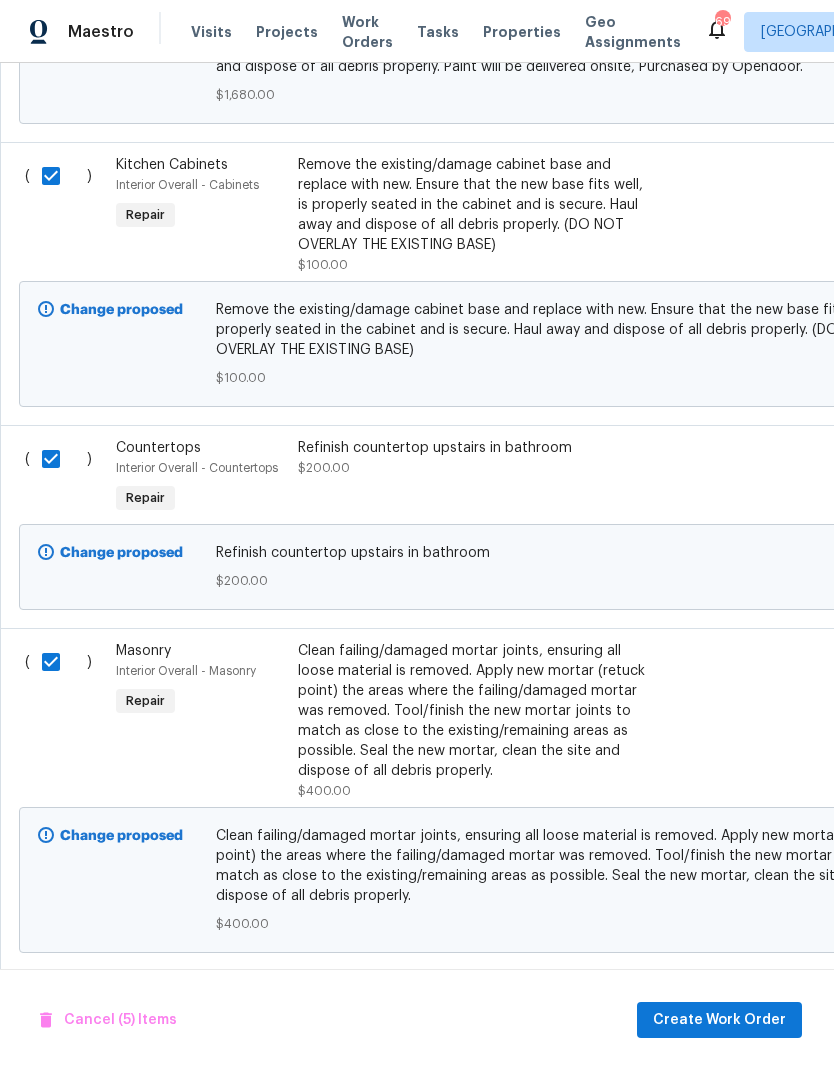click at bounding box center [58, 1005] 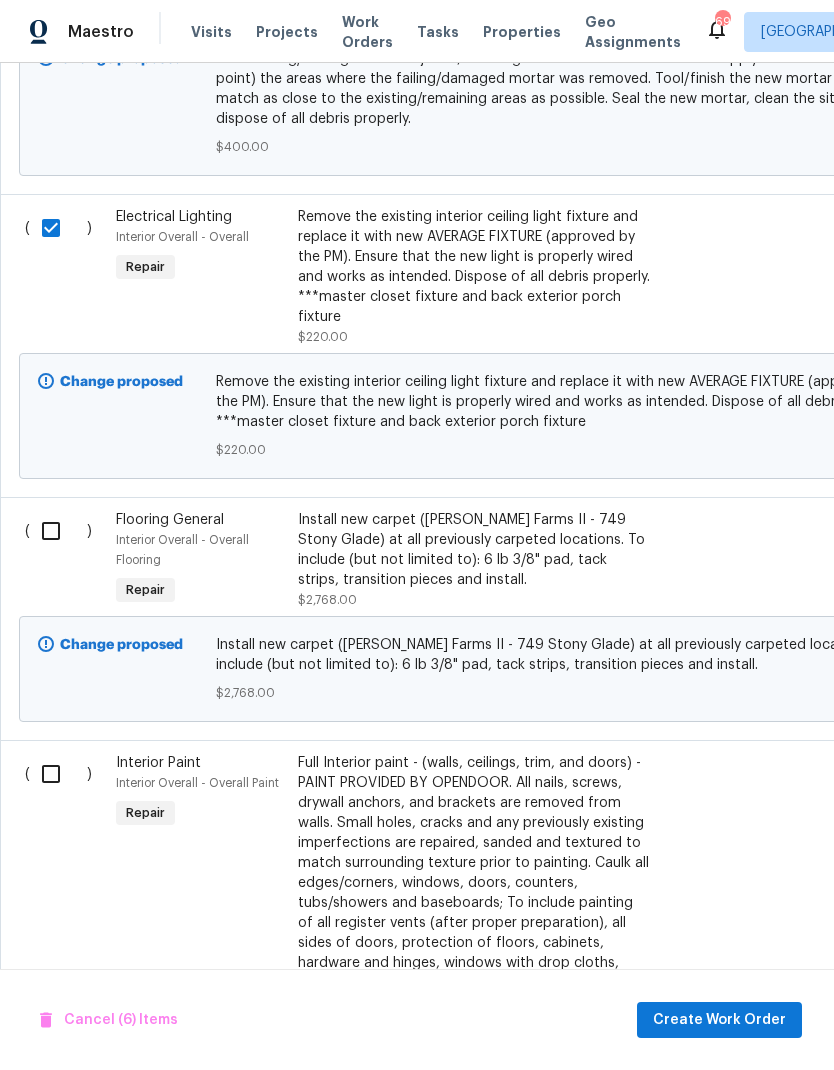 scroll, scrollTop: 1830, scrollLeft: 0, axis: vertical 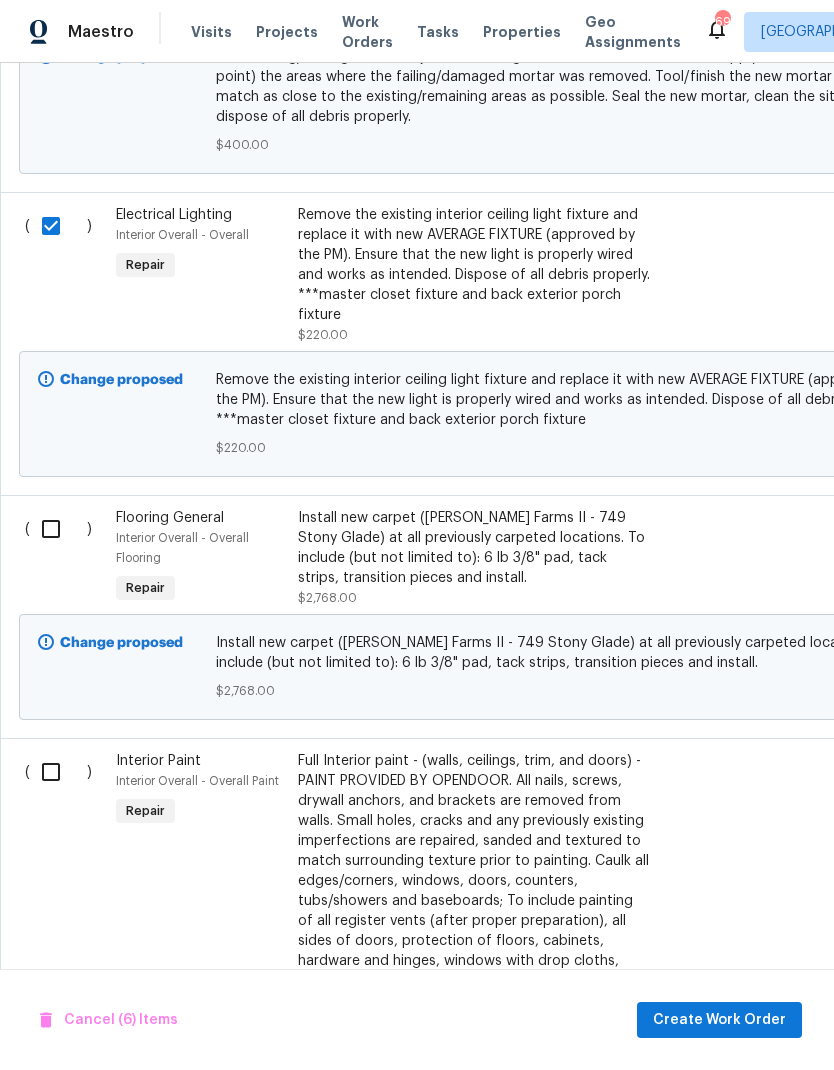 click at bounding box center (58, 529) 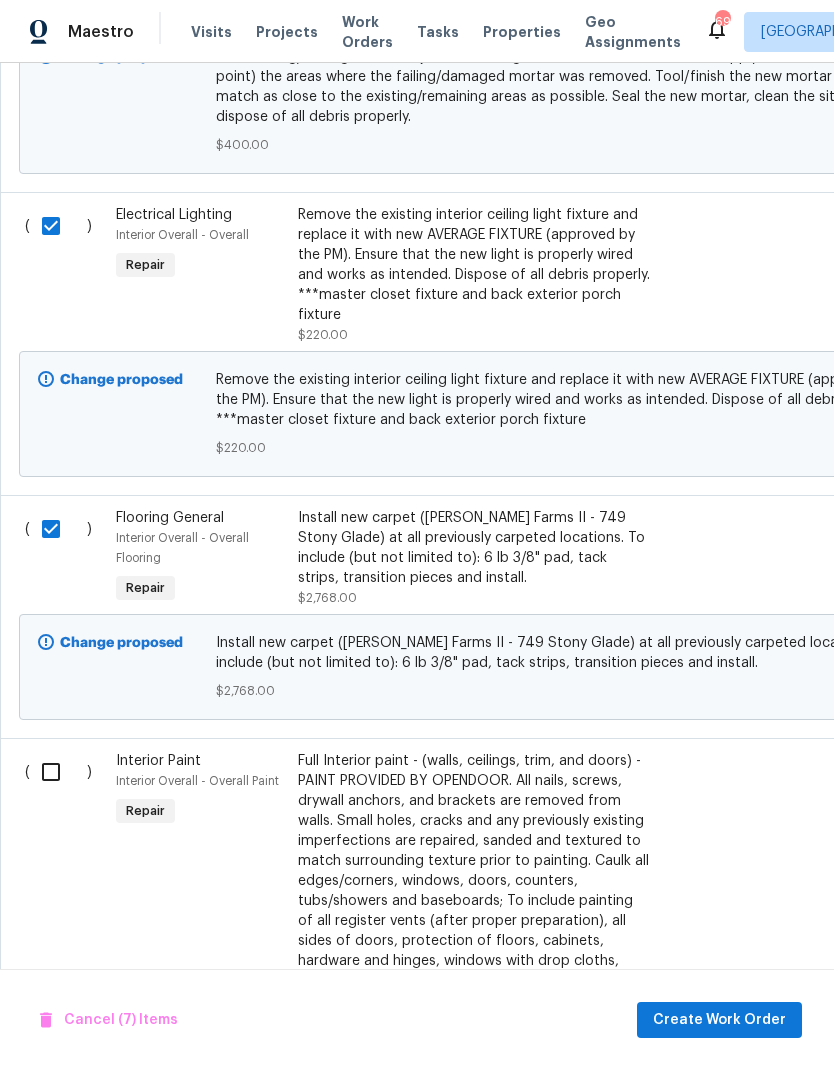 click at bounding box center (58, 529) 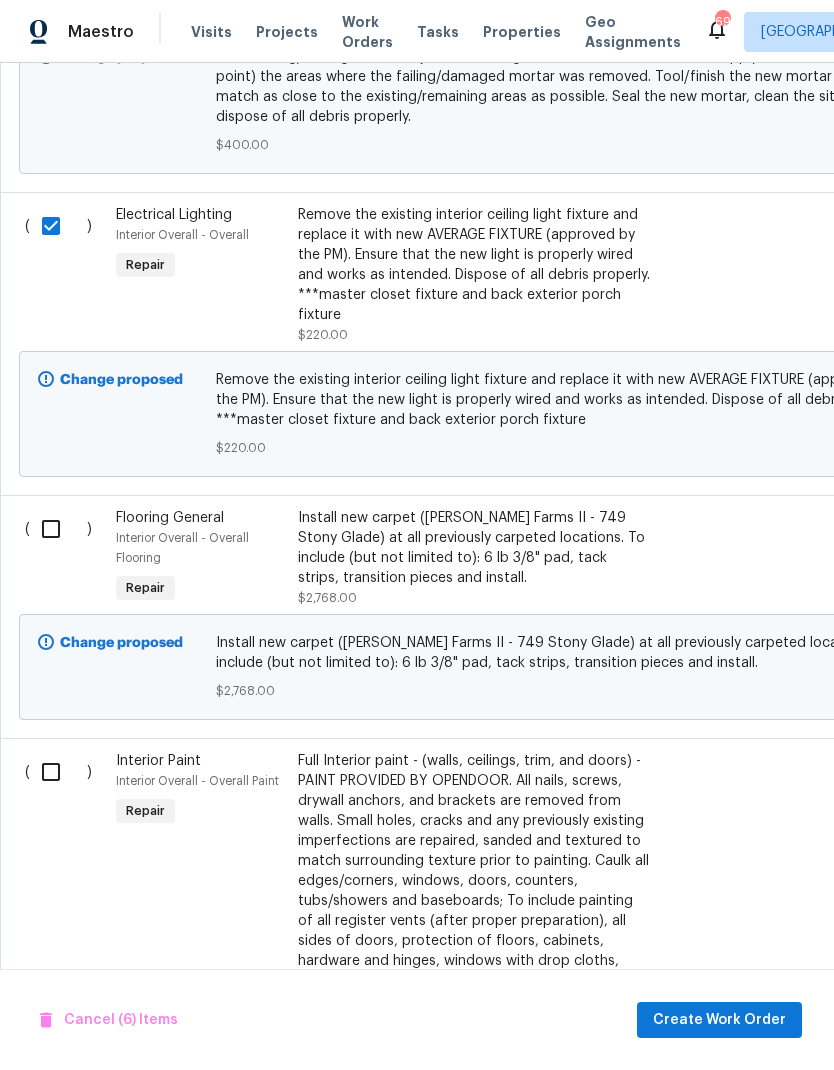 click at bounding box center [58, 772] 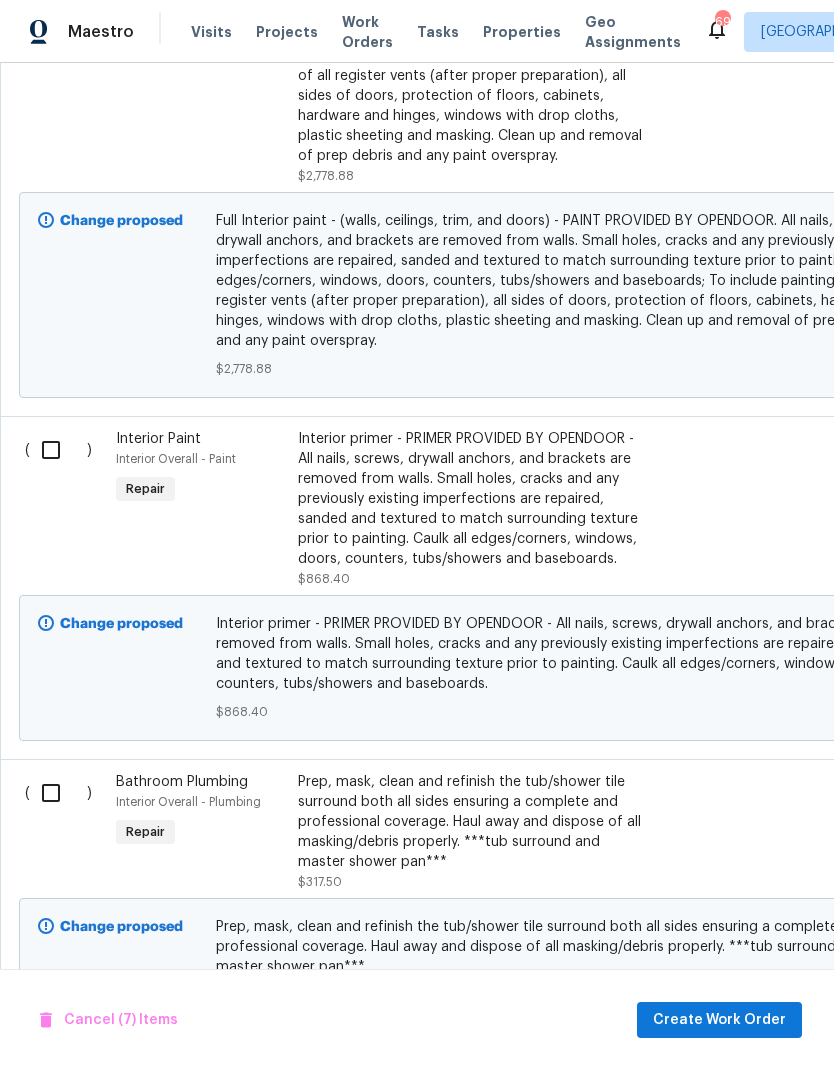 scroll, scrollTop: 2675, scrollLeft: 0, axis: vertical 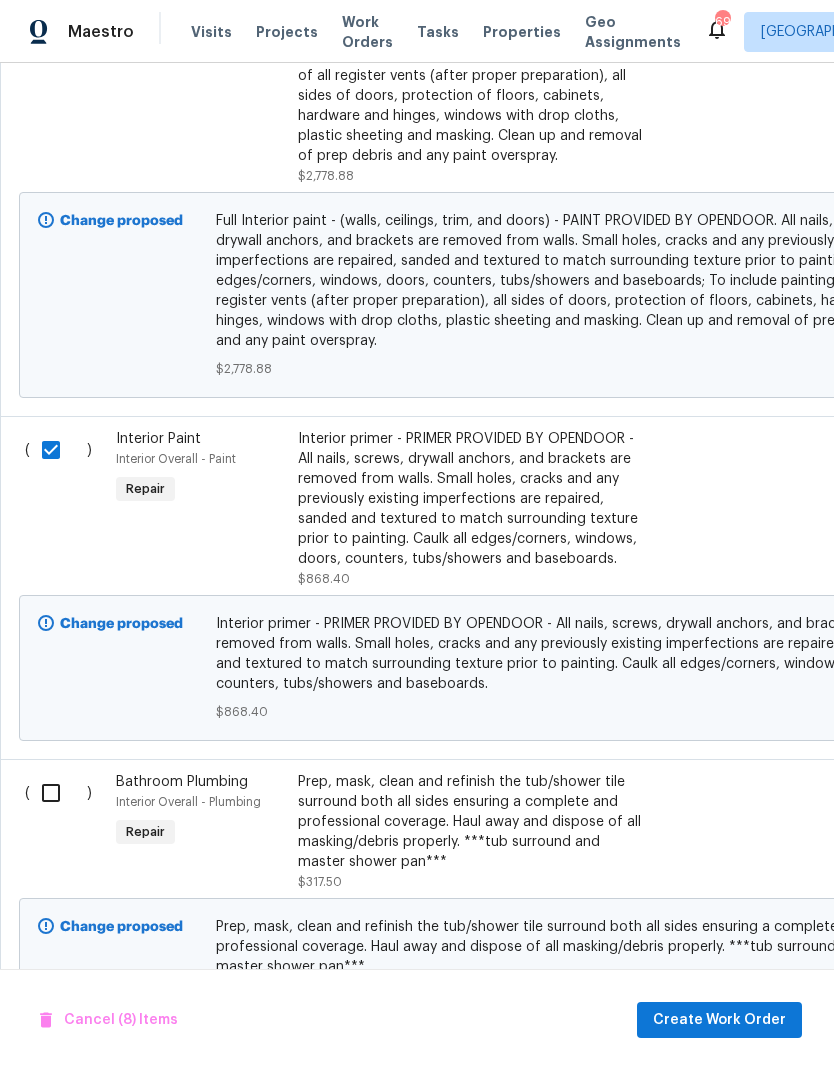 click at bounding box center [58, 793] 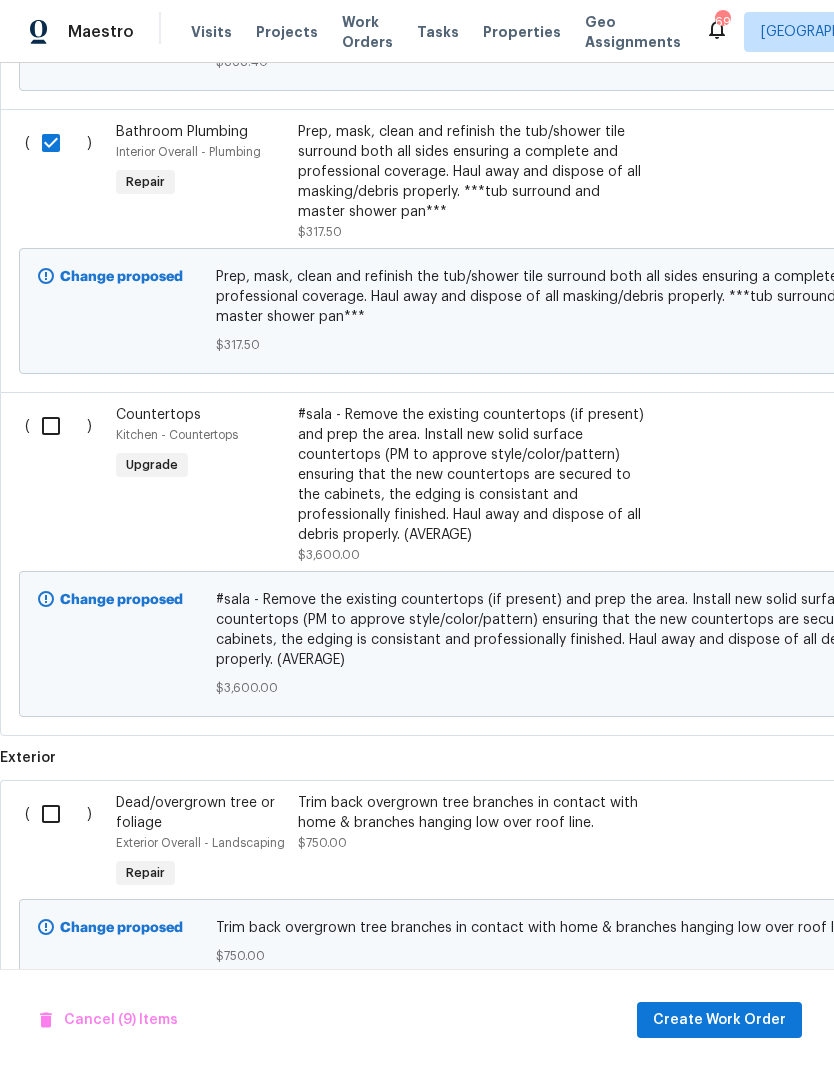 scroll, scrollTop: 3325, scrollLeft: 0, axis: vertical 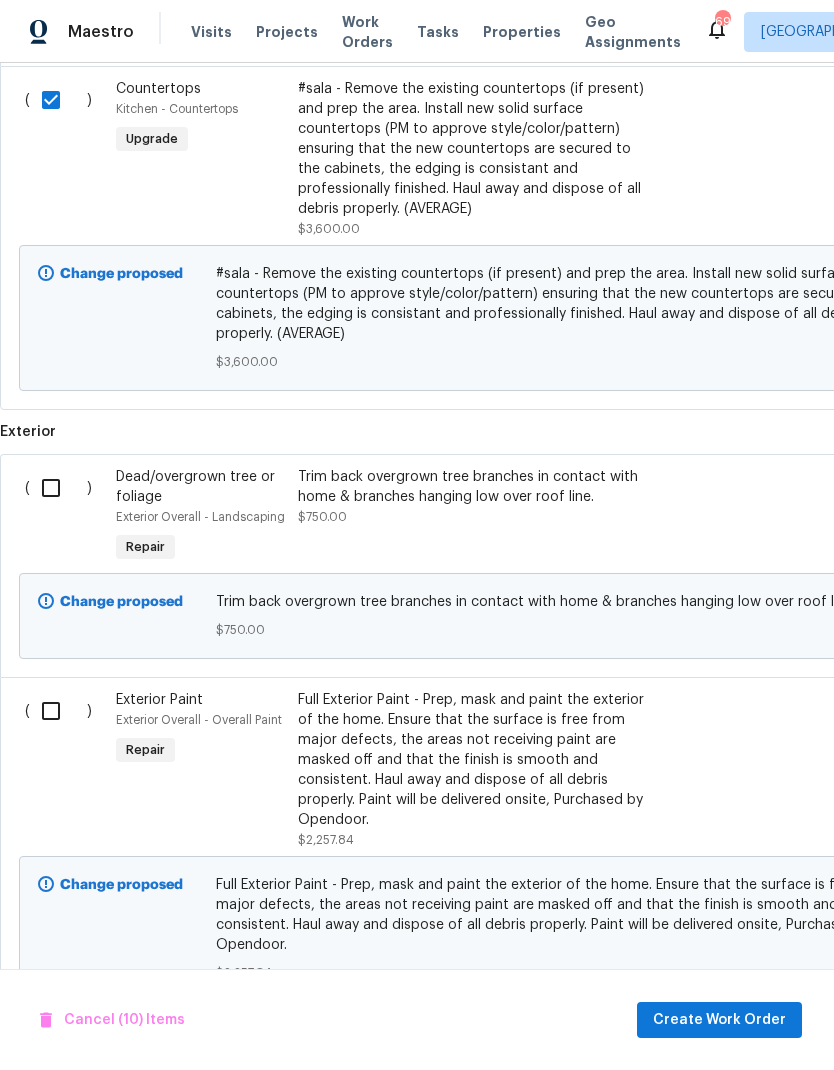 click at bounding box center [58, 711] 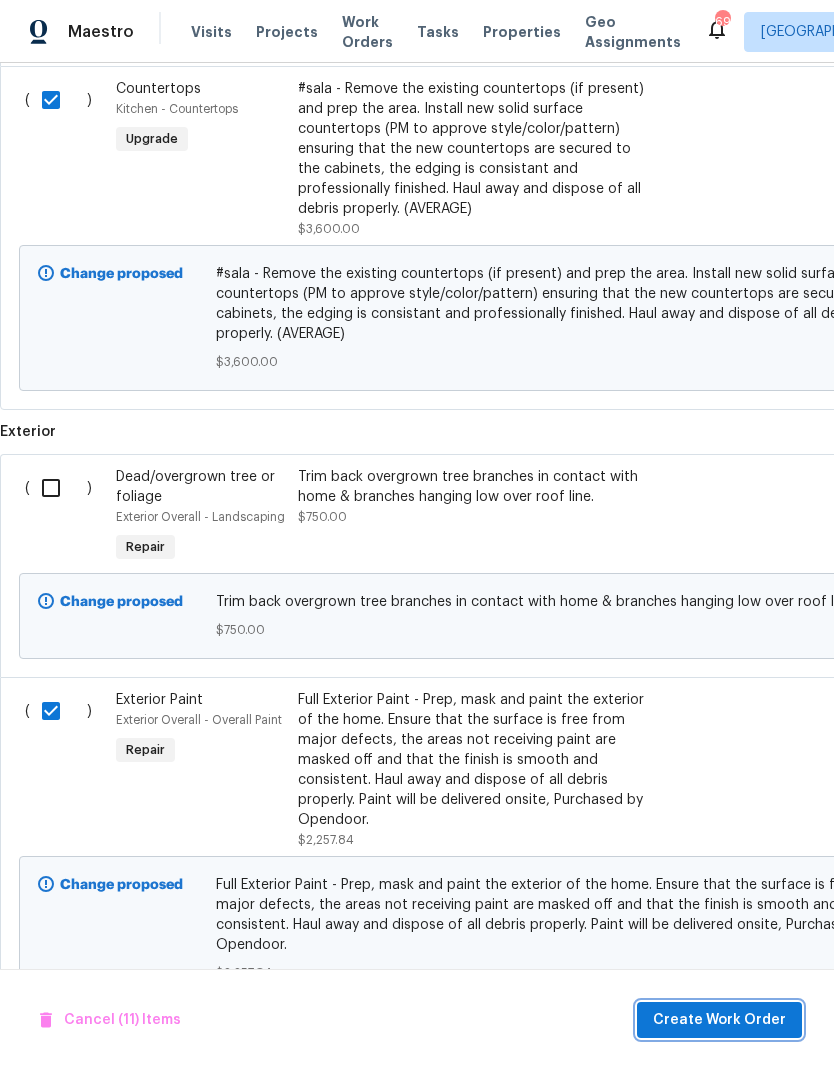 click on "Create Work Order" at bounding box center (719, 1020) 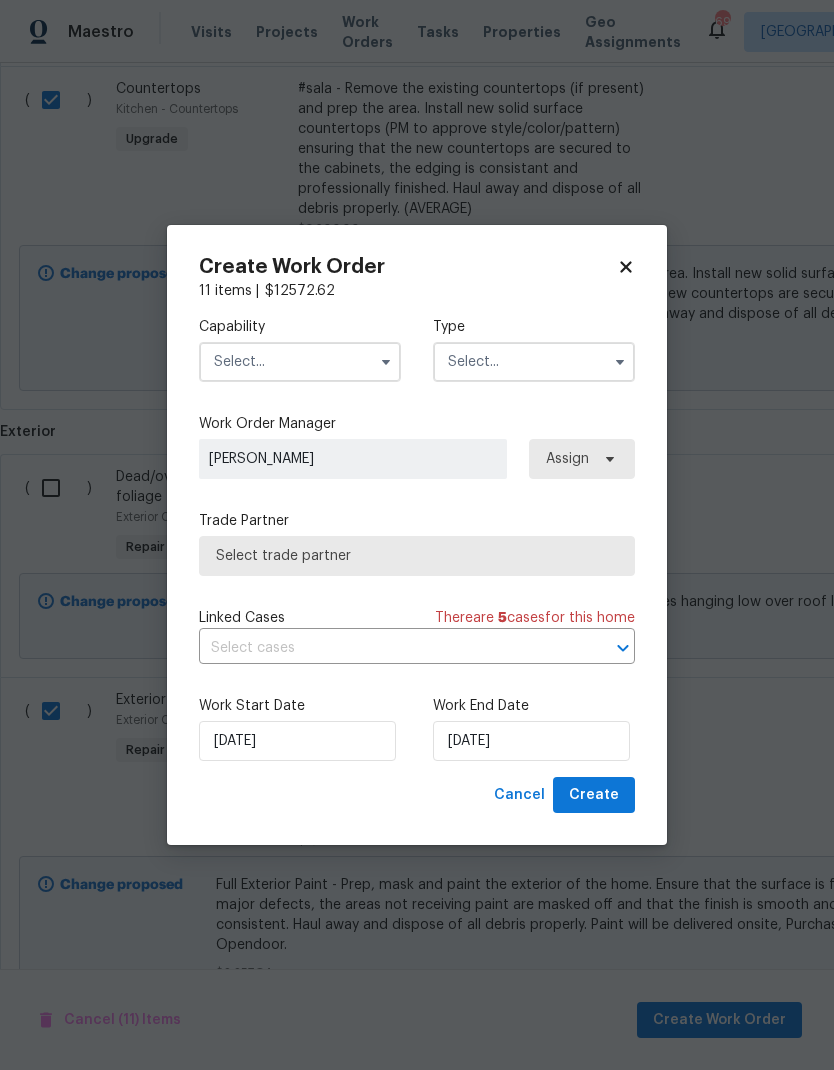 click at bounding box center (300, 362) 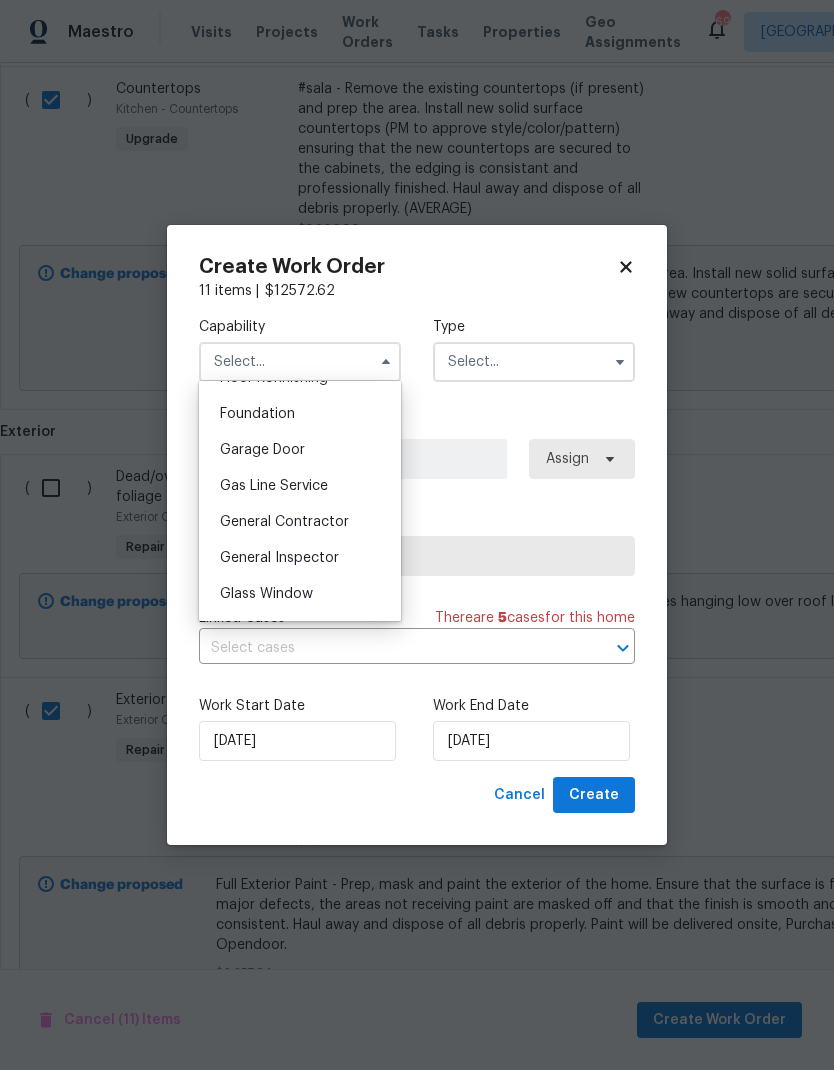 scroll, scrollTop: 852, scrollLeft: 0, axis: vertical 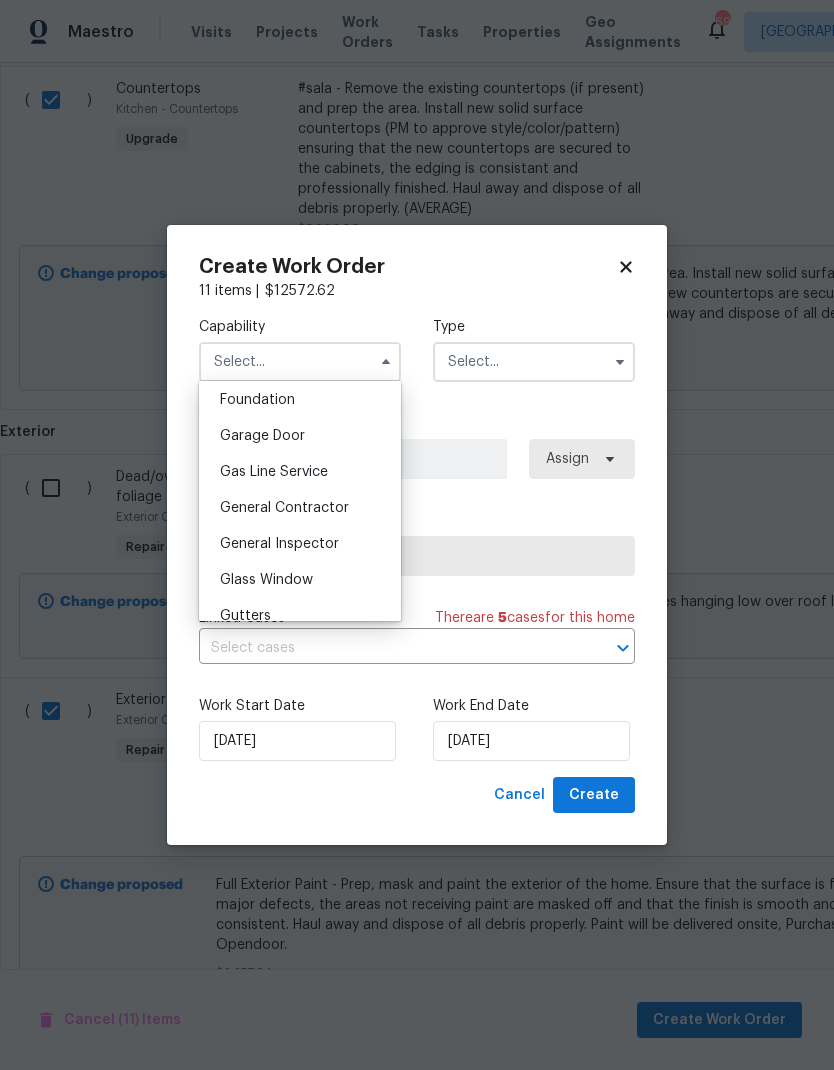 click on "General Contractor" at bounding box center (284, 508) 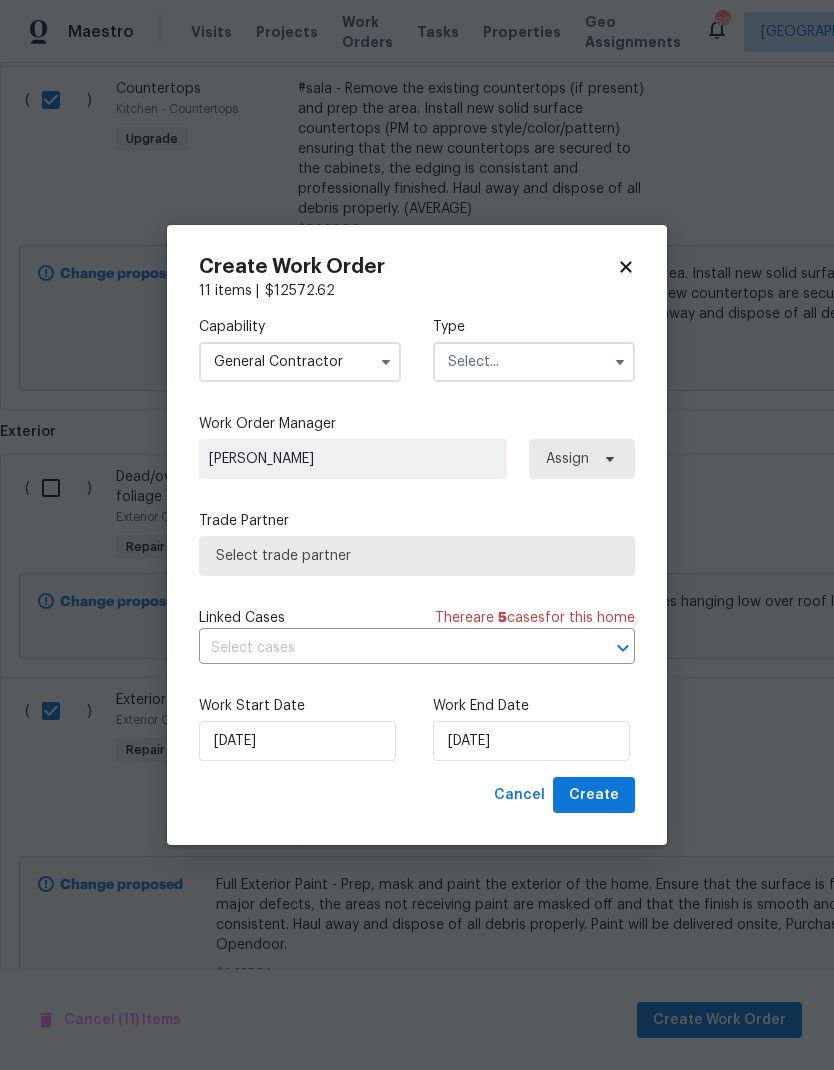 click at bounding box center (534, 362) 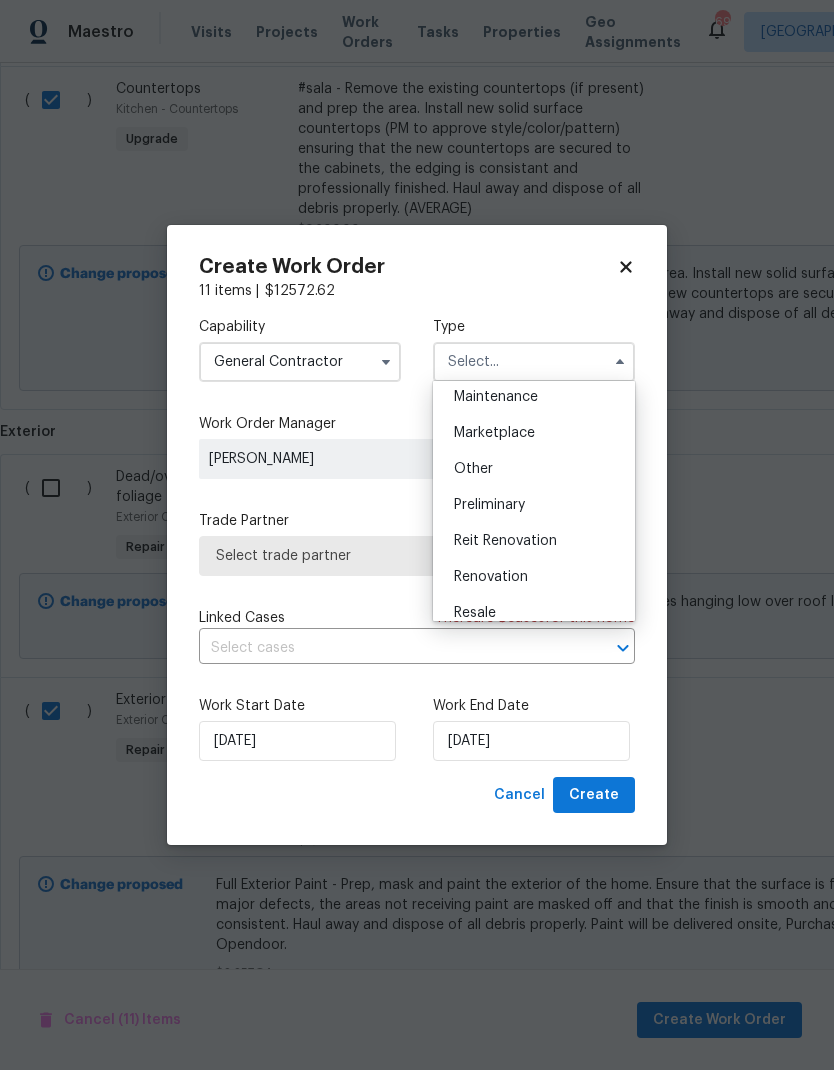 scroll, scrollTop: 333, scrollLeft: 0, axis: vertical 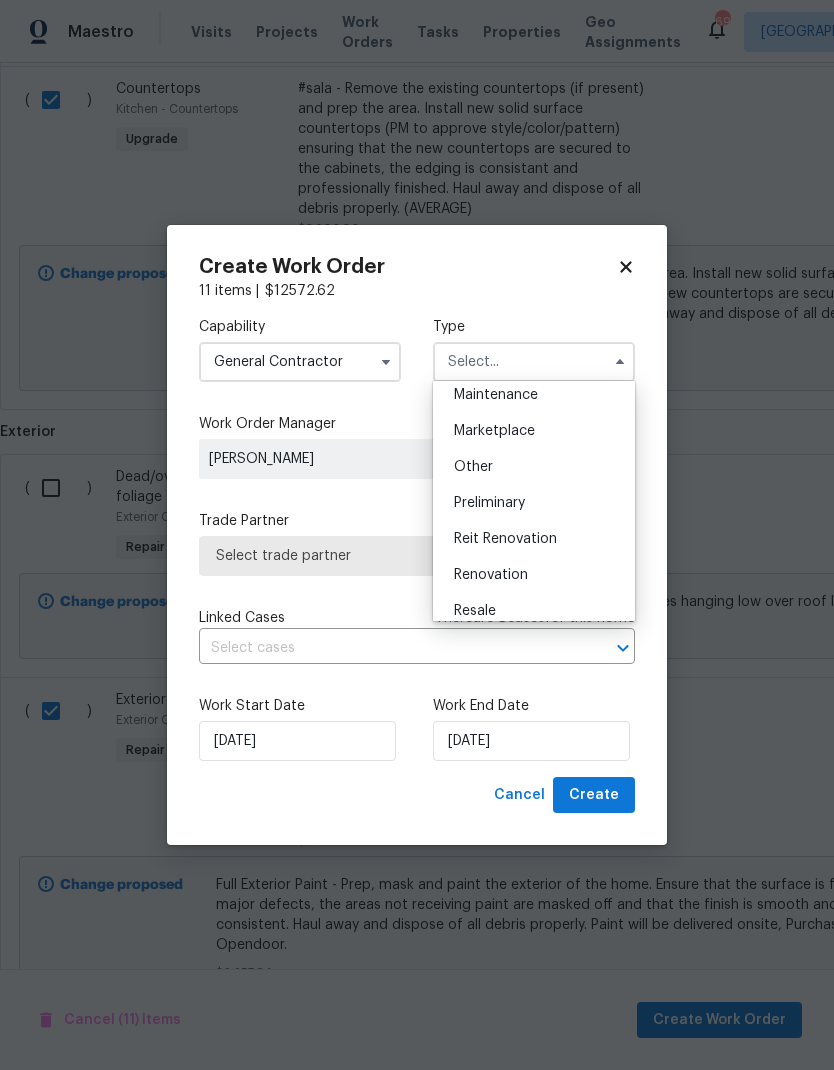 click on "Renovation" at bounding box center [534, 575] 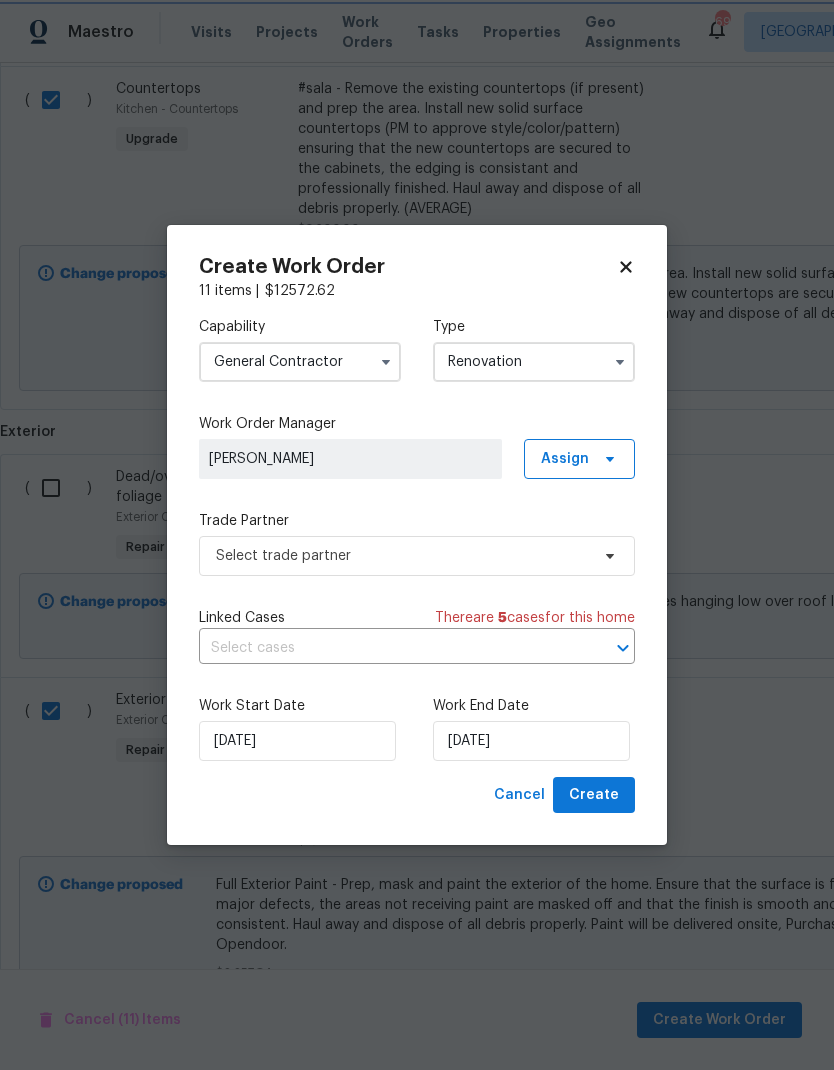 scroll, scrollTop: 0, scrollLeft: 0, axis: both 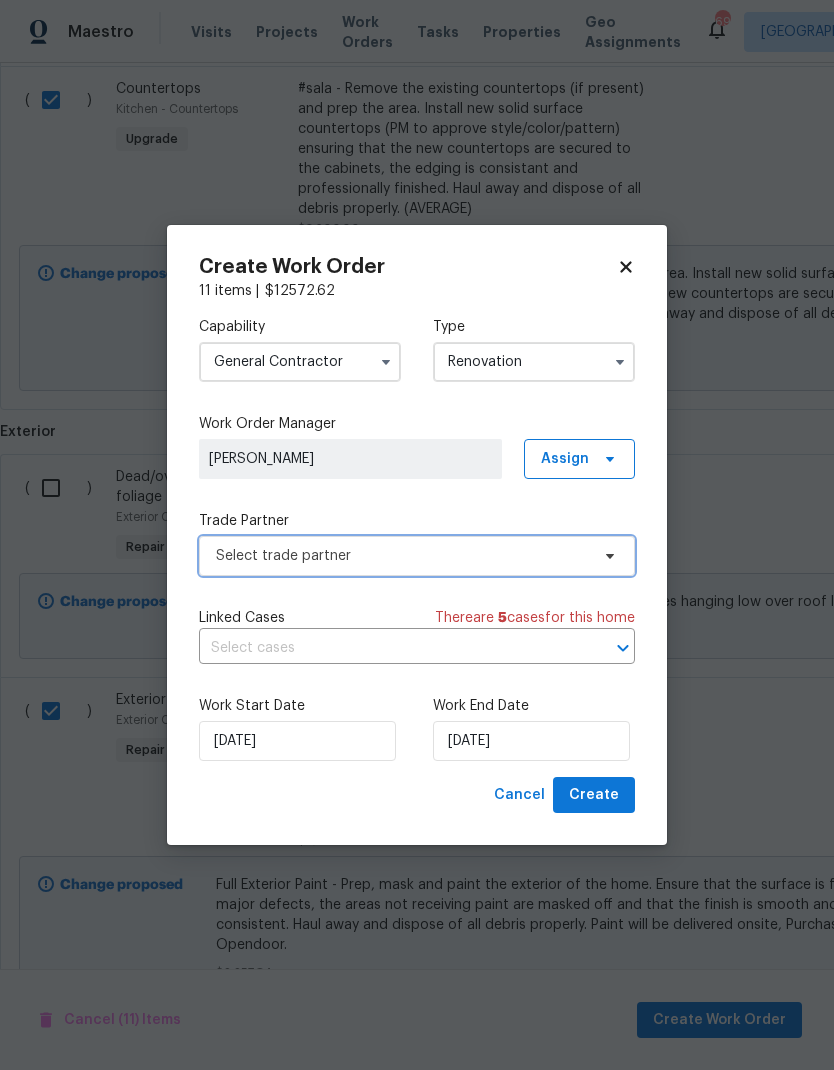click on "Select trade partner" at bounding box center [417, 556] 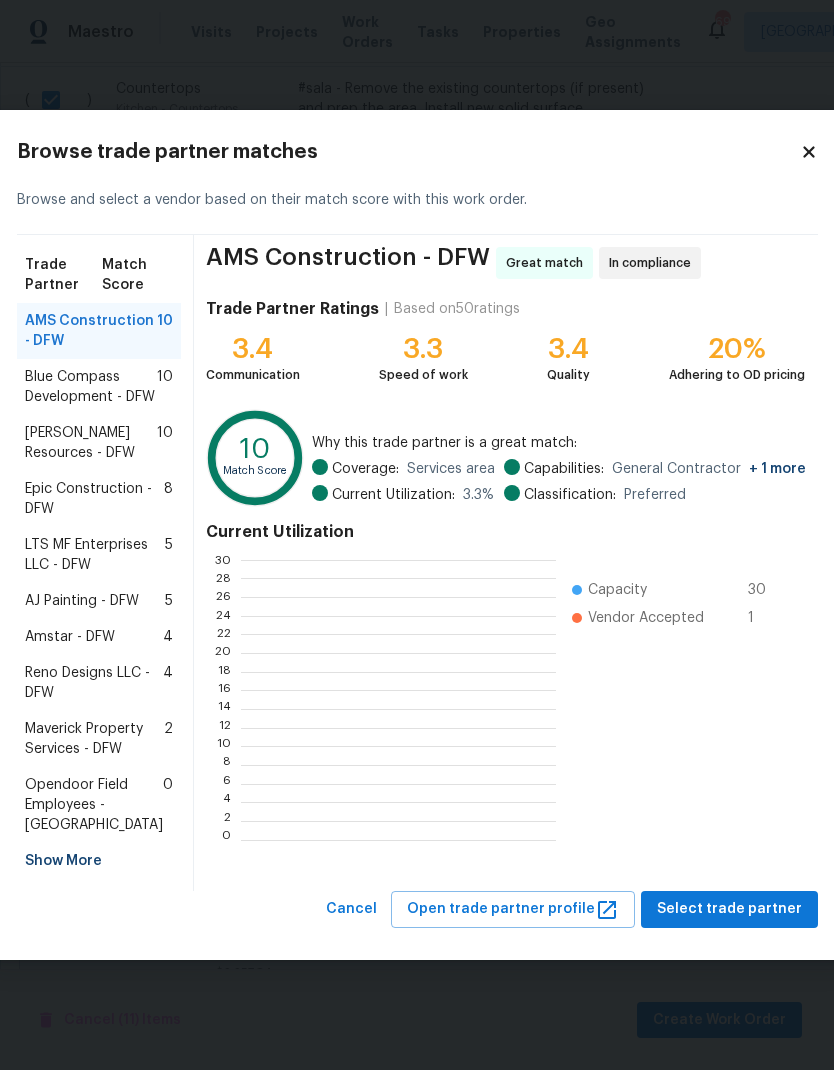 scroll, scrollTop: 2, scrollLeft: 2, axis: both 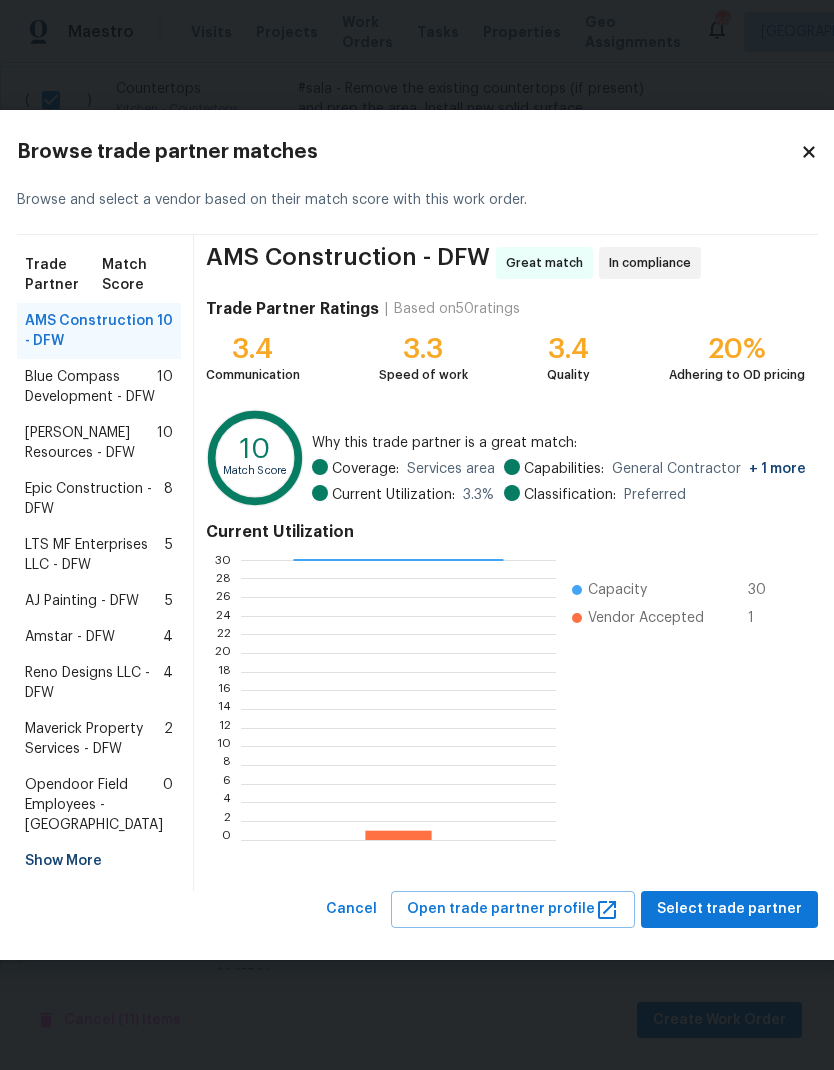 click on "Blue Compass Development - DFW" at bounding box center (91, 387) 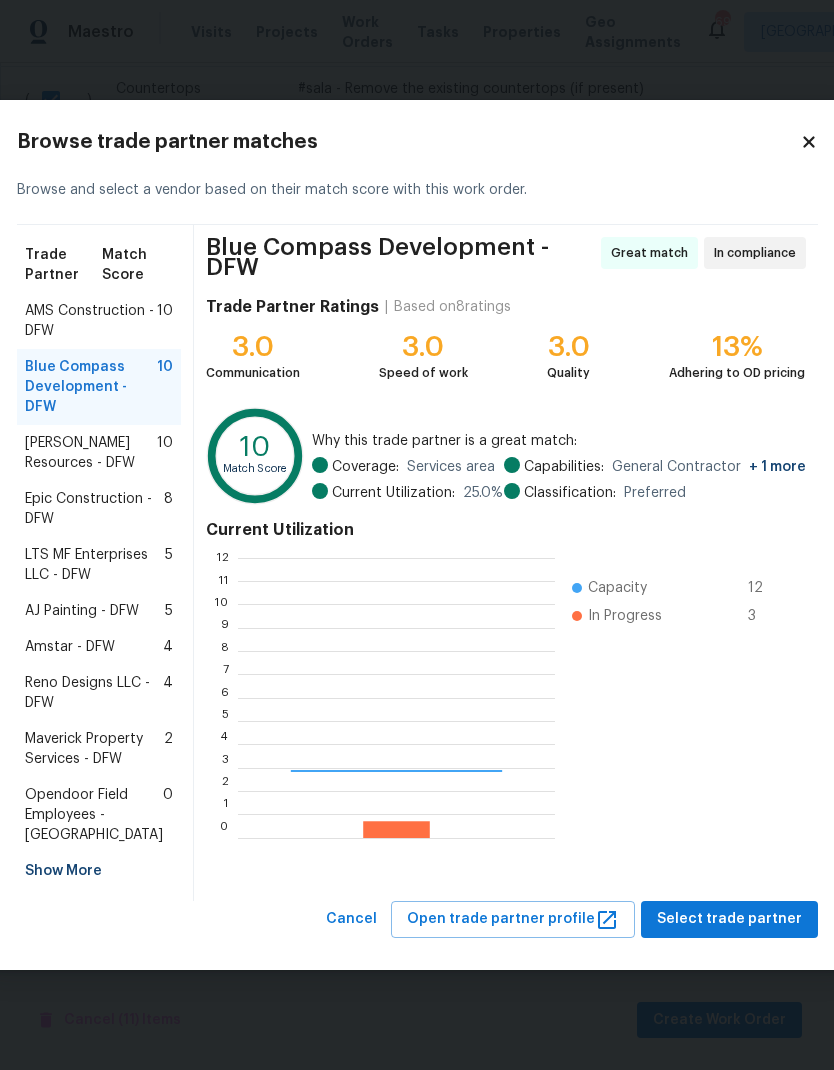 scroll, scrollTop: 2, scrollLeft: 2, axis: both 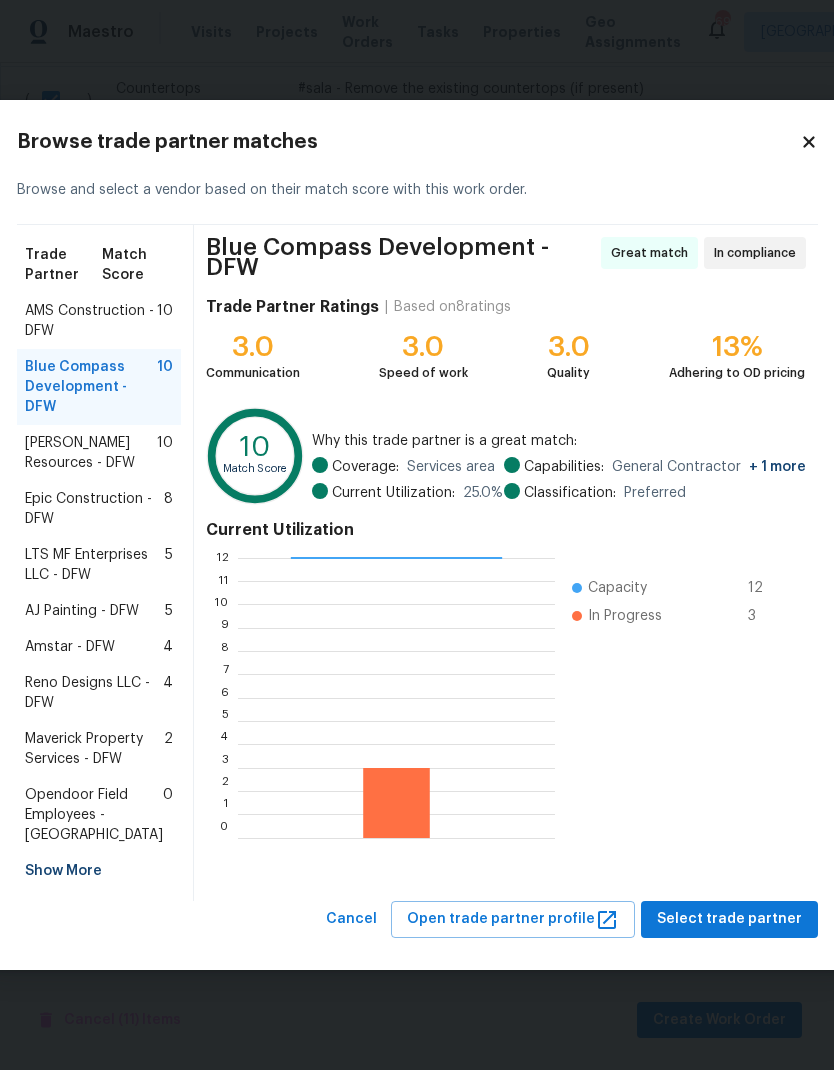 click on "Lawrence Resources - DFW" at bounding box center (91, 453) 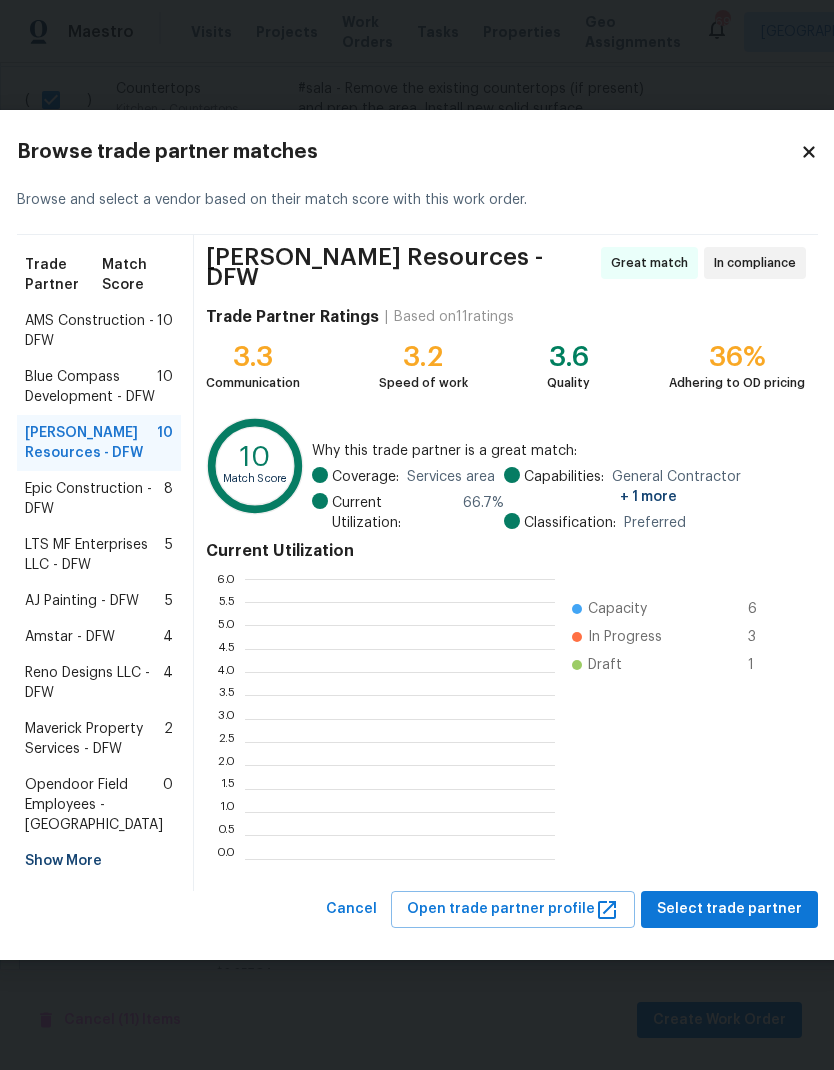 scroll, scrollTop: 2, scrollLeft: 2, axis: both 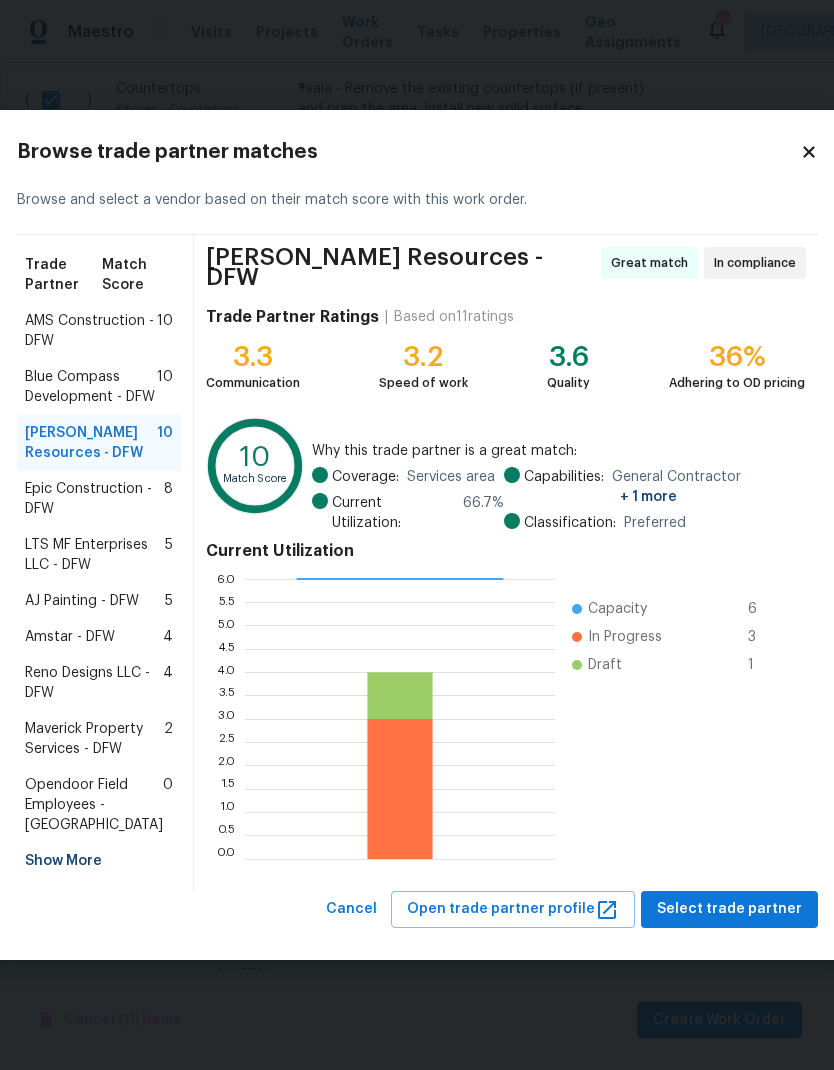 click on "Epic Construction - DFW" at bounding box center [94, 499] 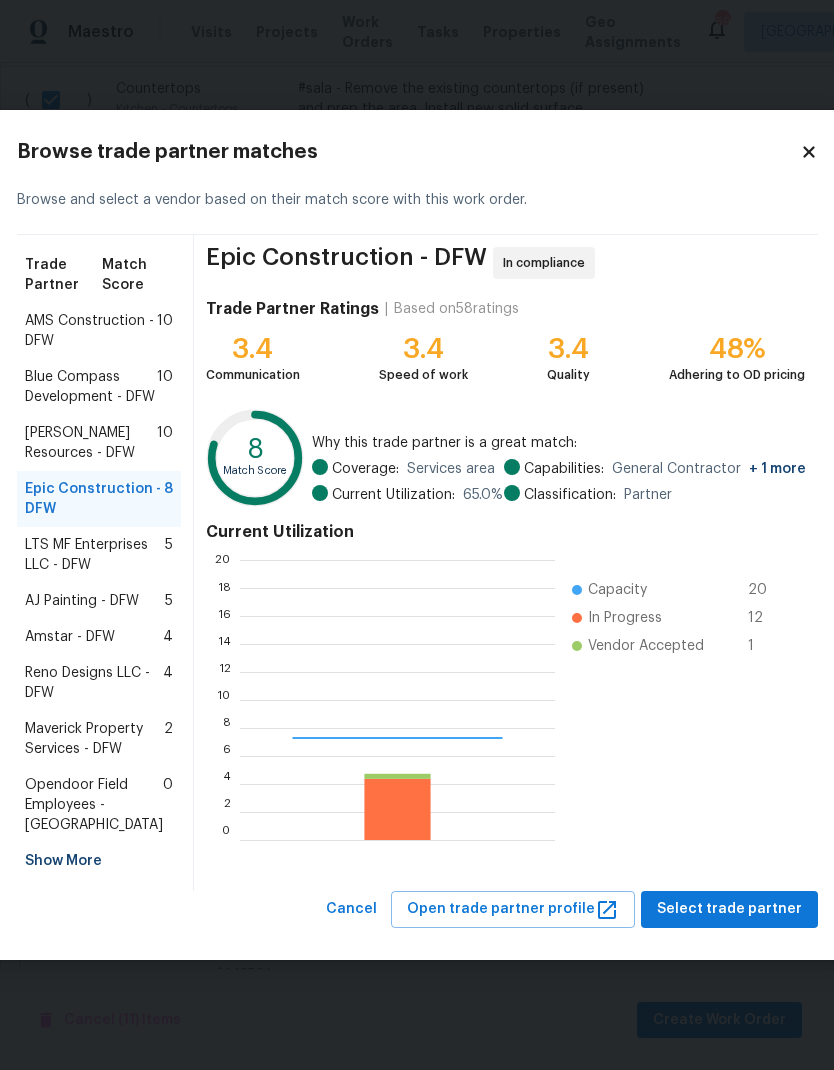scroll, scrollTop: 2, scrollLeft: 2, axis: both 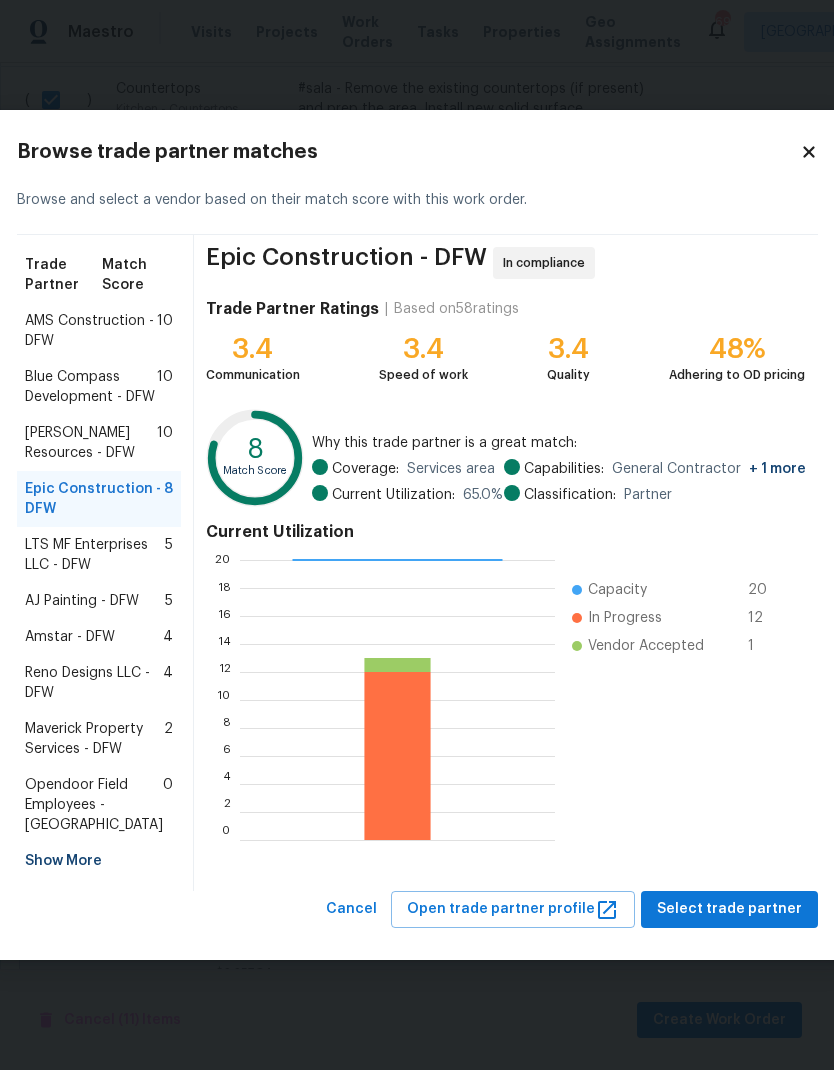 click on "Blue Compass Development - DFW" at bounding box center (91, 387) 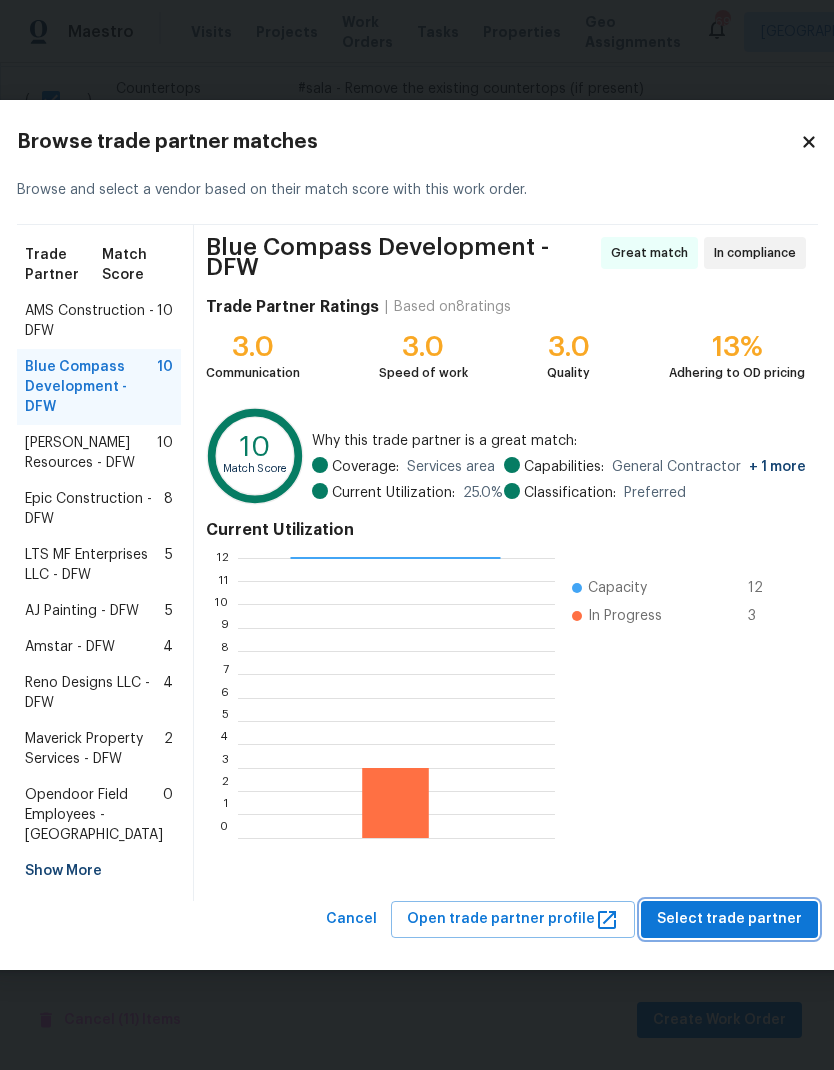 click on "Select trade partner" at bounding box center (729, 919) 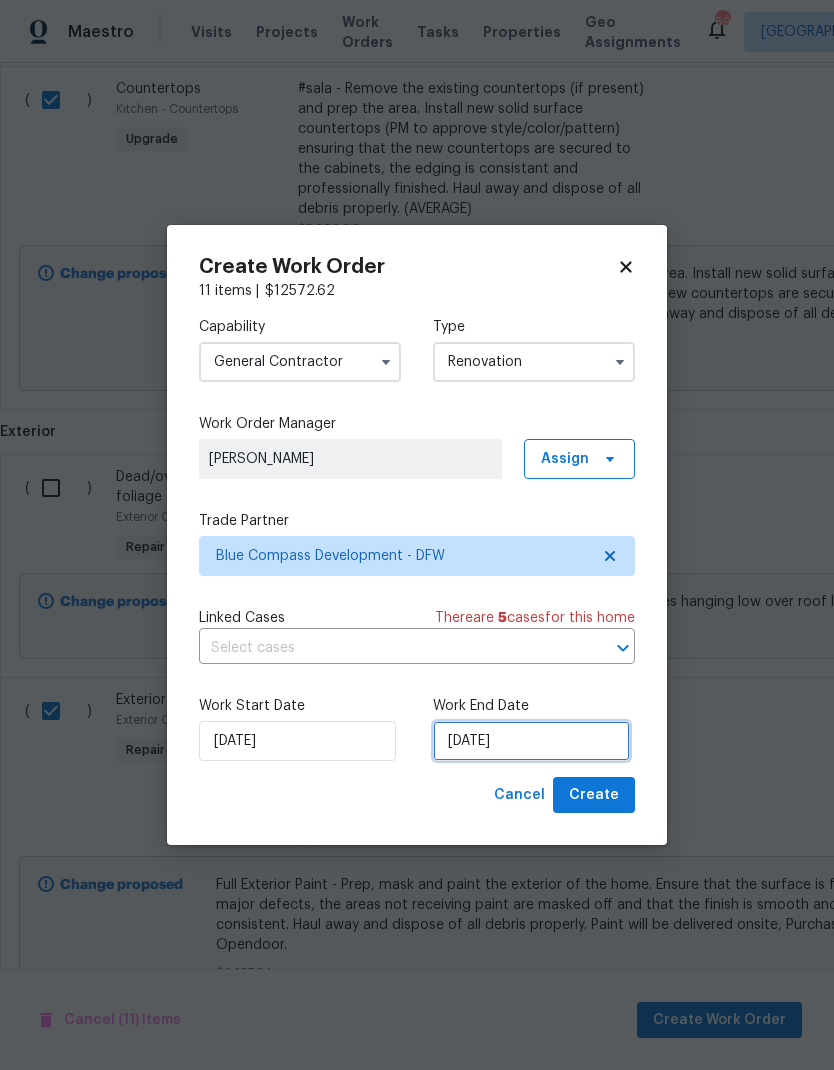 click on "[DATE]" at bounding box center (531, 741) 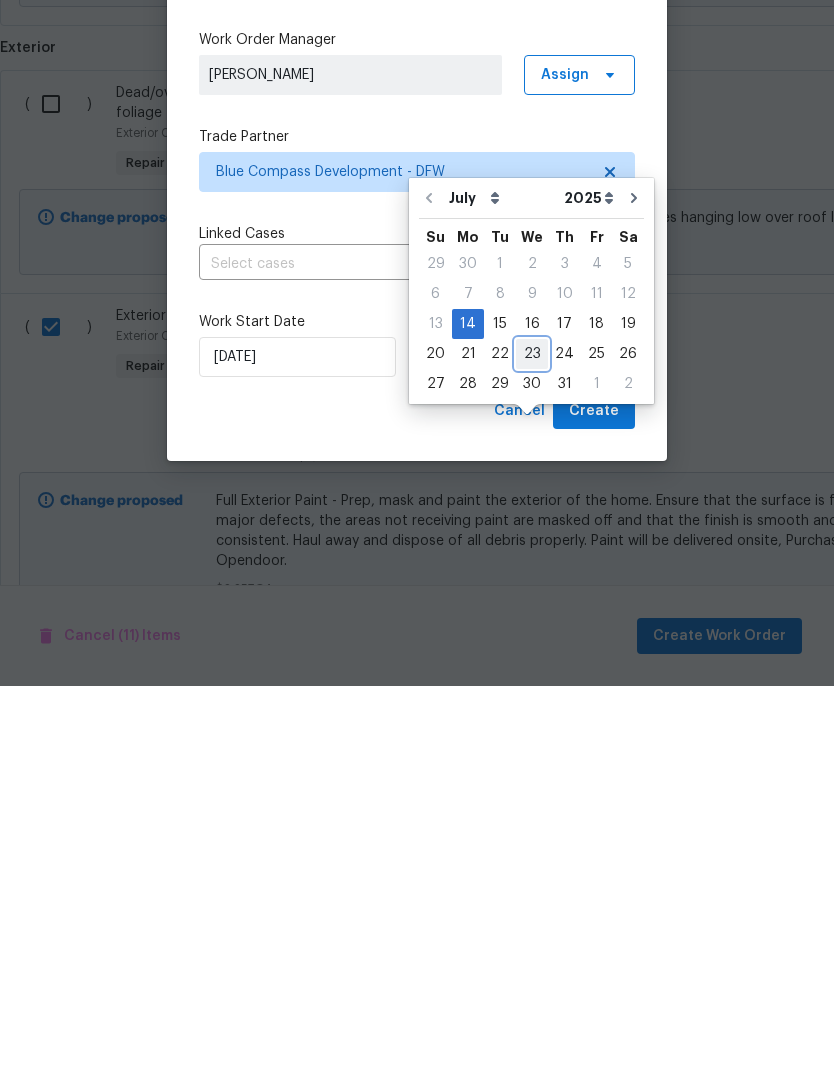 click on "23" at bounding box center [532, 738] 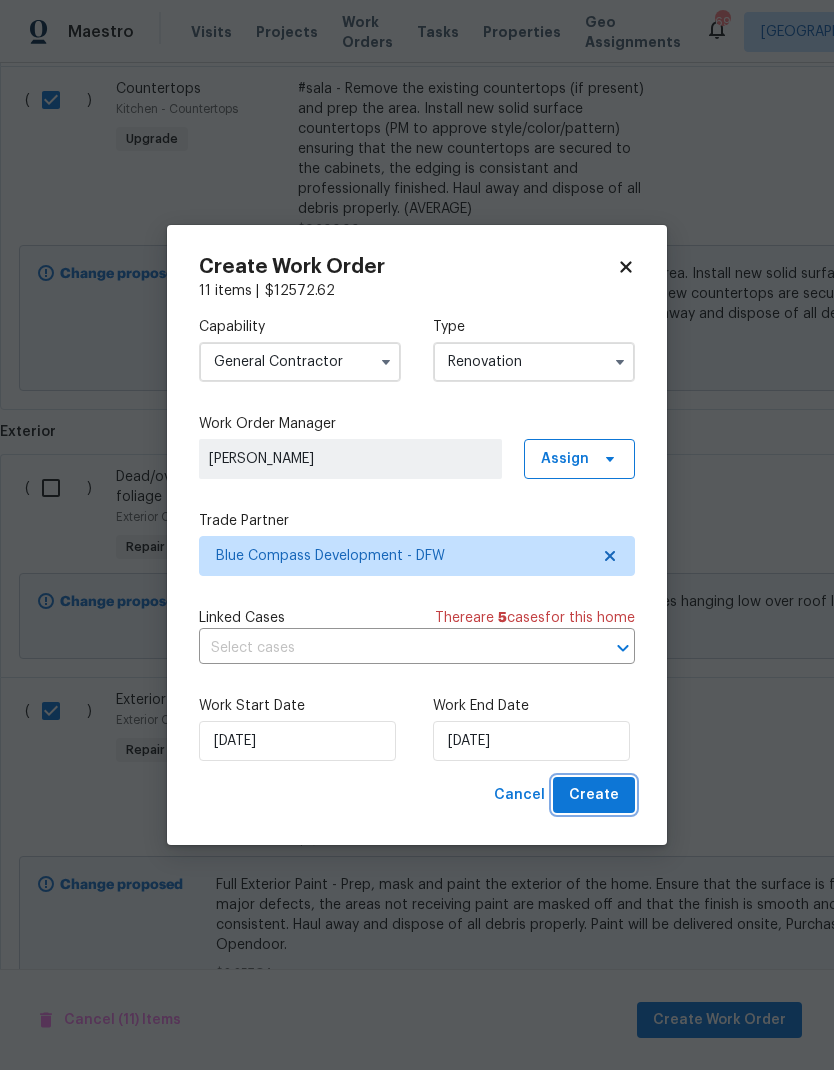 click on "Create" at bounding box center (594, 795) 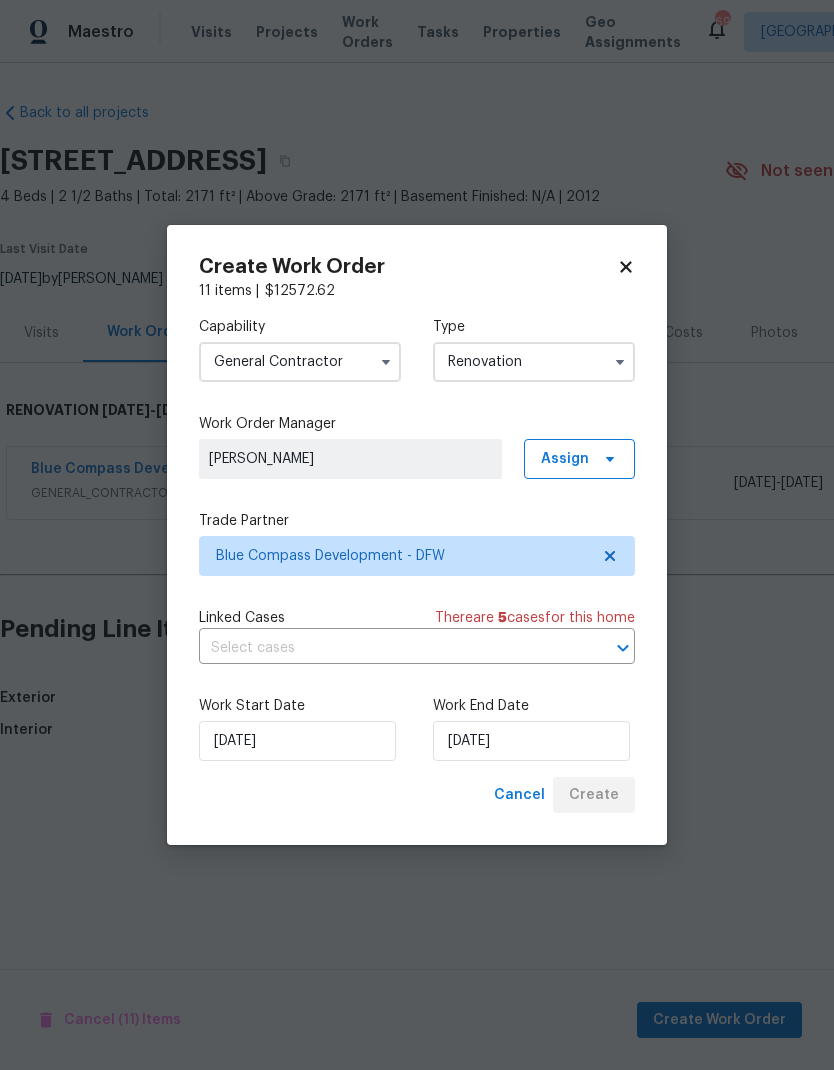 scroll, scrollTop: 0, scrollLeft: 0, axis: both 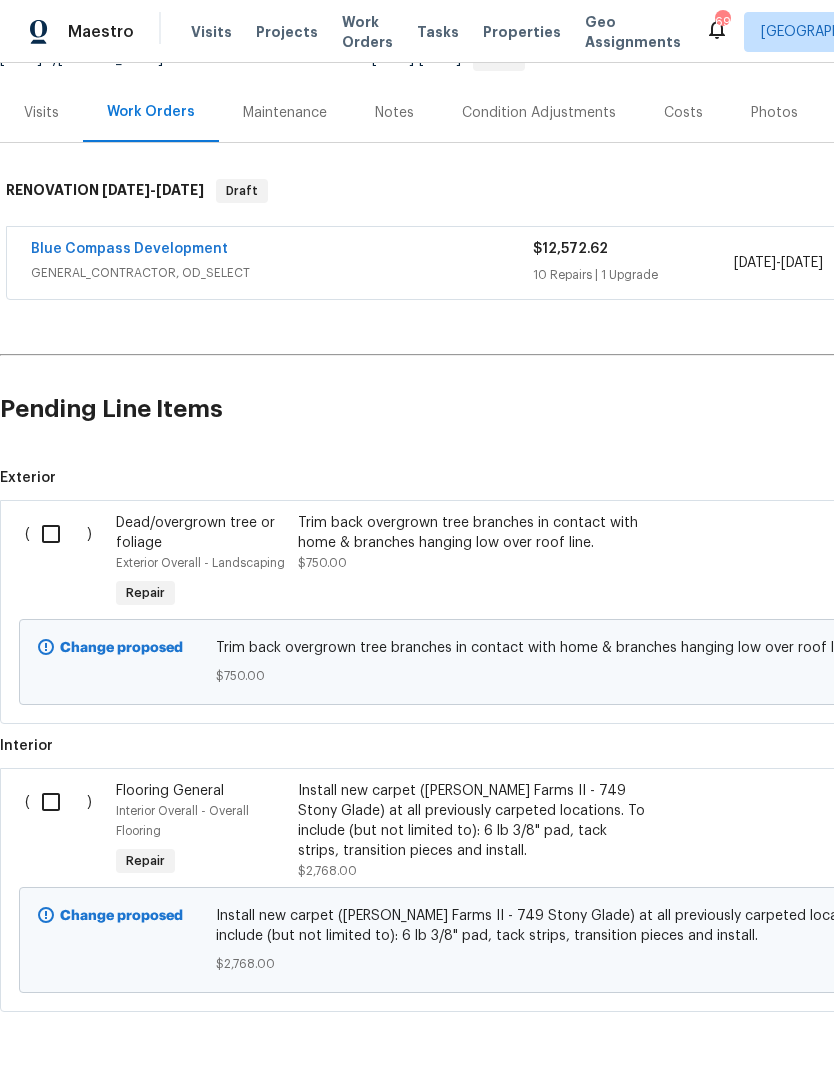 click at bounding box center [58, 534] 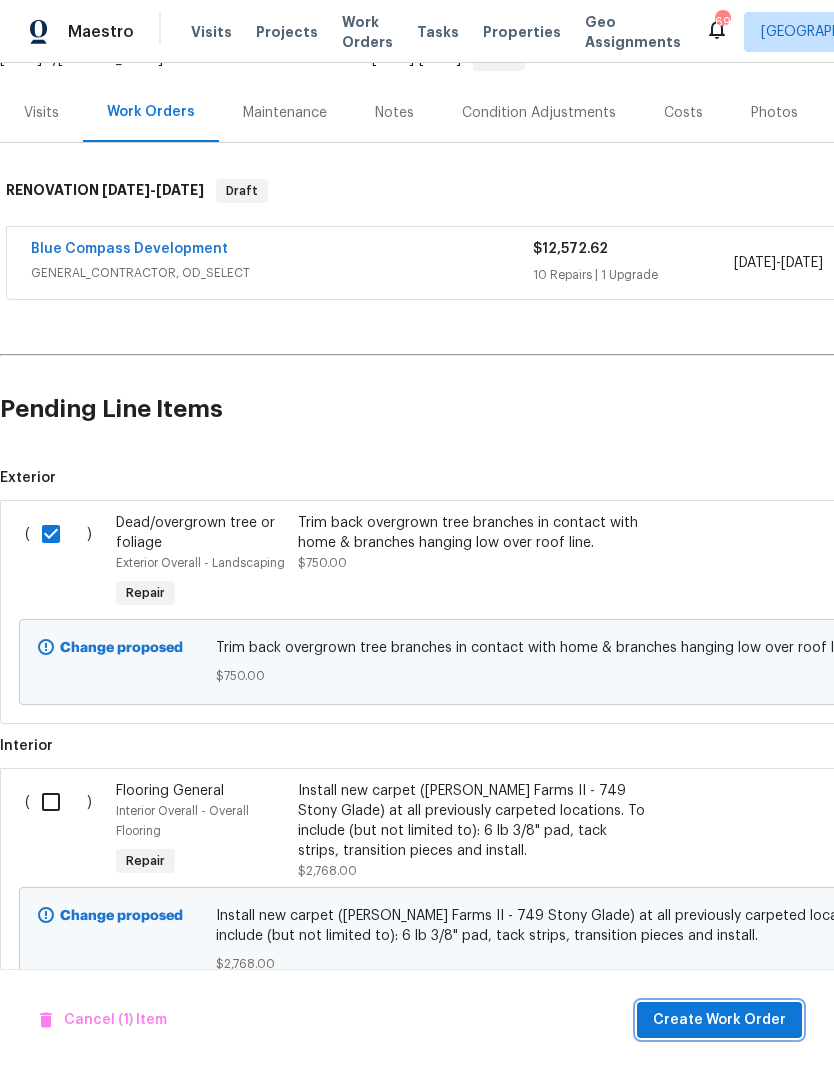 click on "Create Work Order" at bounding box center (719, 1020) 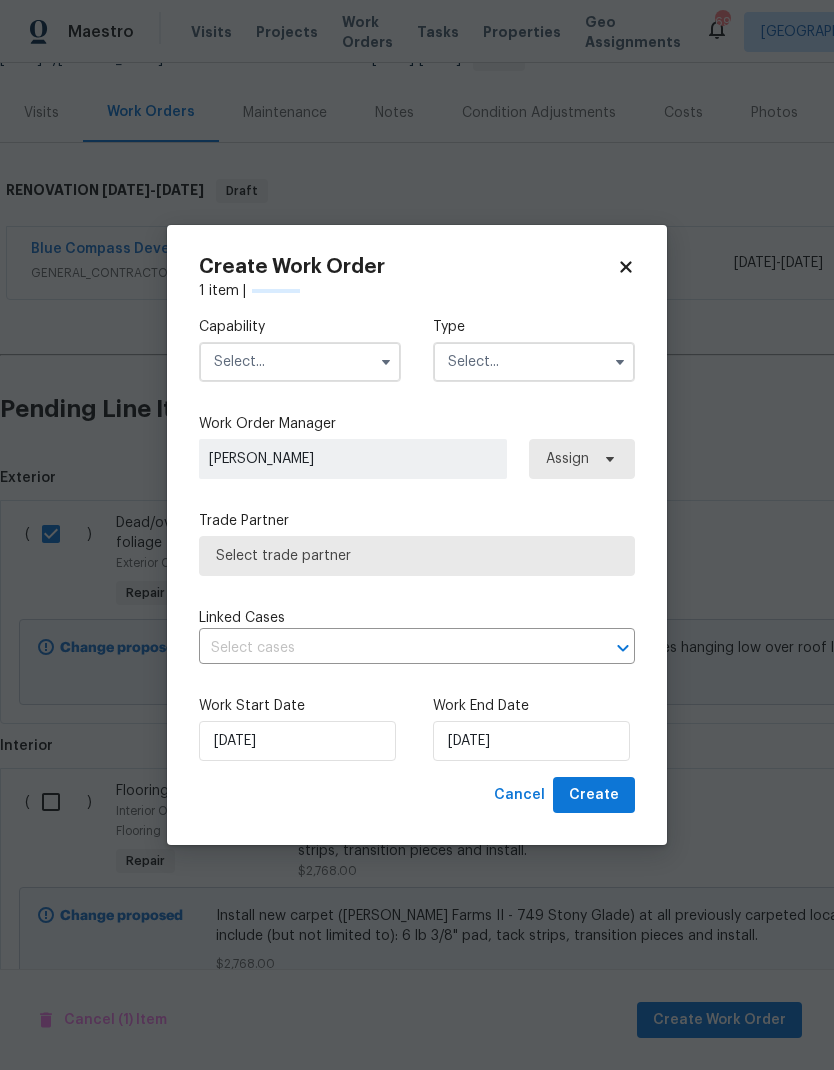 click at bounding box center [300, 362] 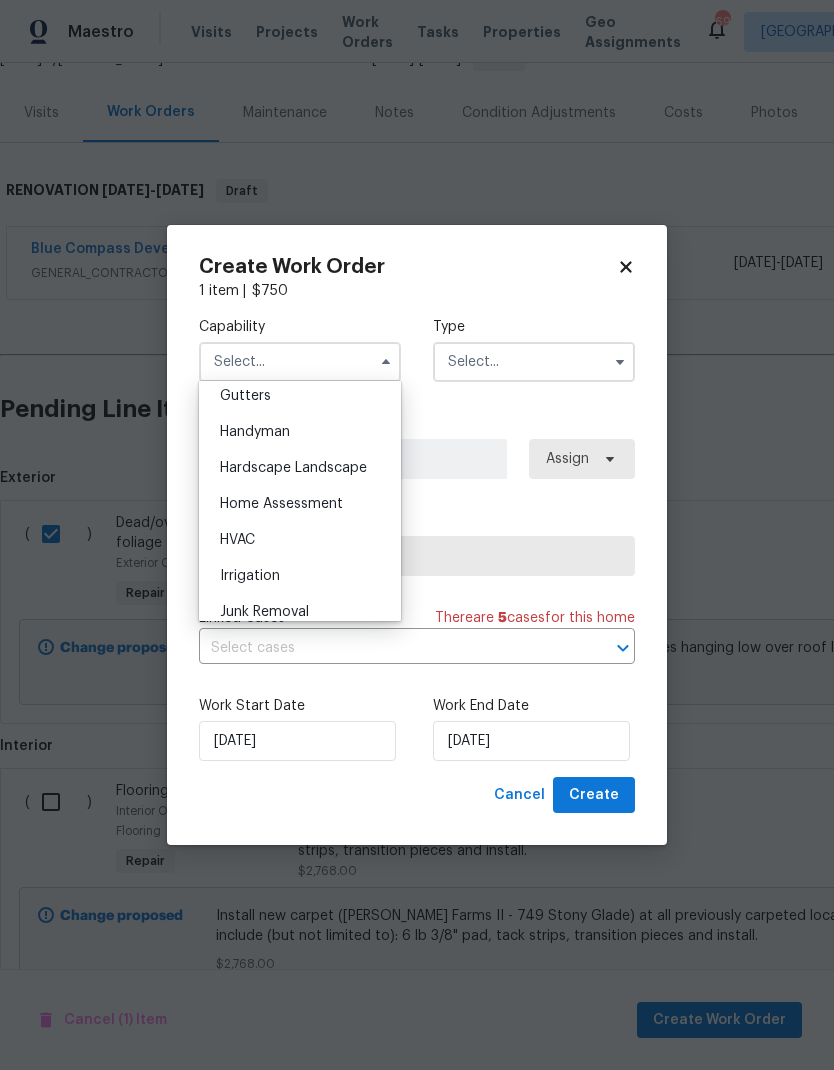 scroll, scrollTop: 1068, scrollLeft: 0, axis: vertical 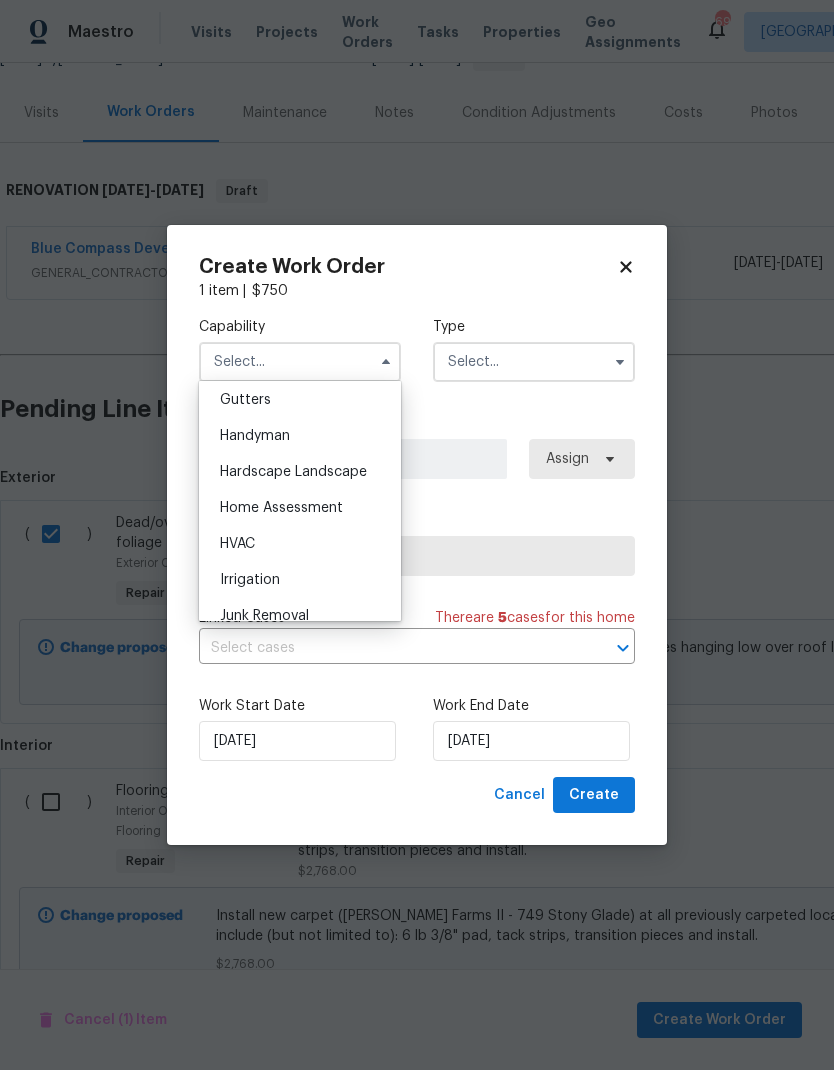 click on "Hardscape Landscape" at bounding box center [300, 472] 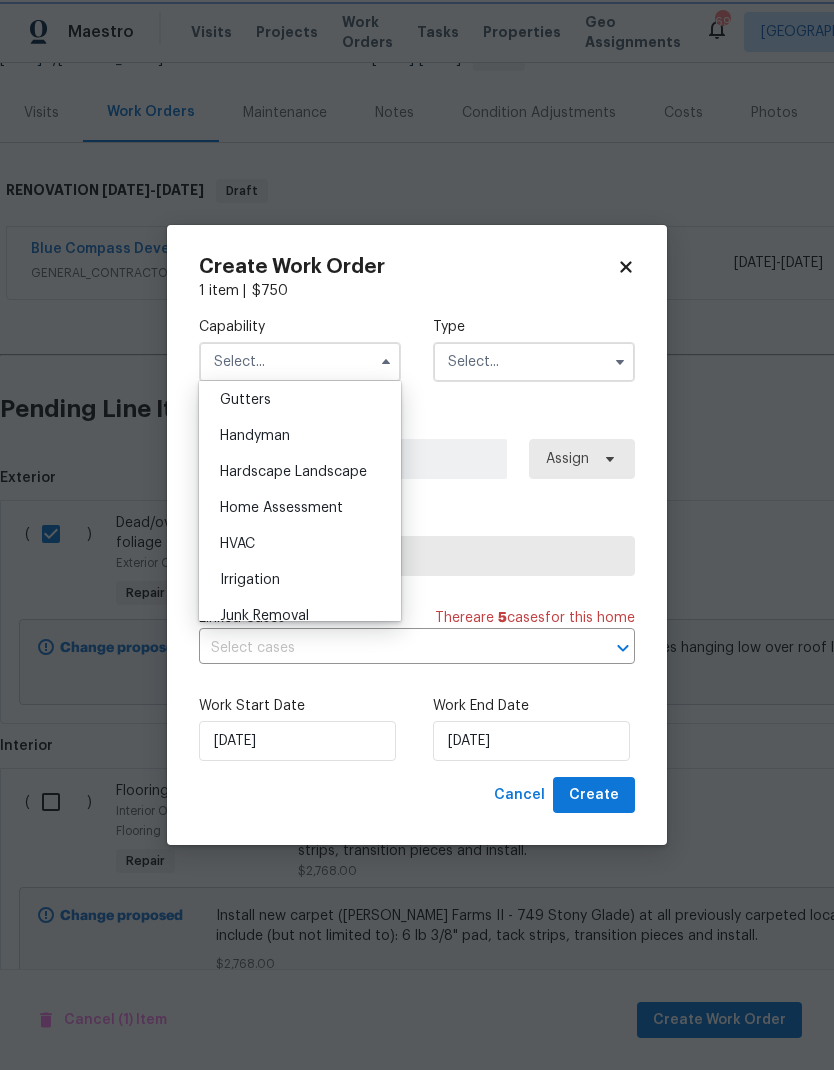 type on "Hardscape Landscape" 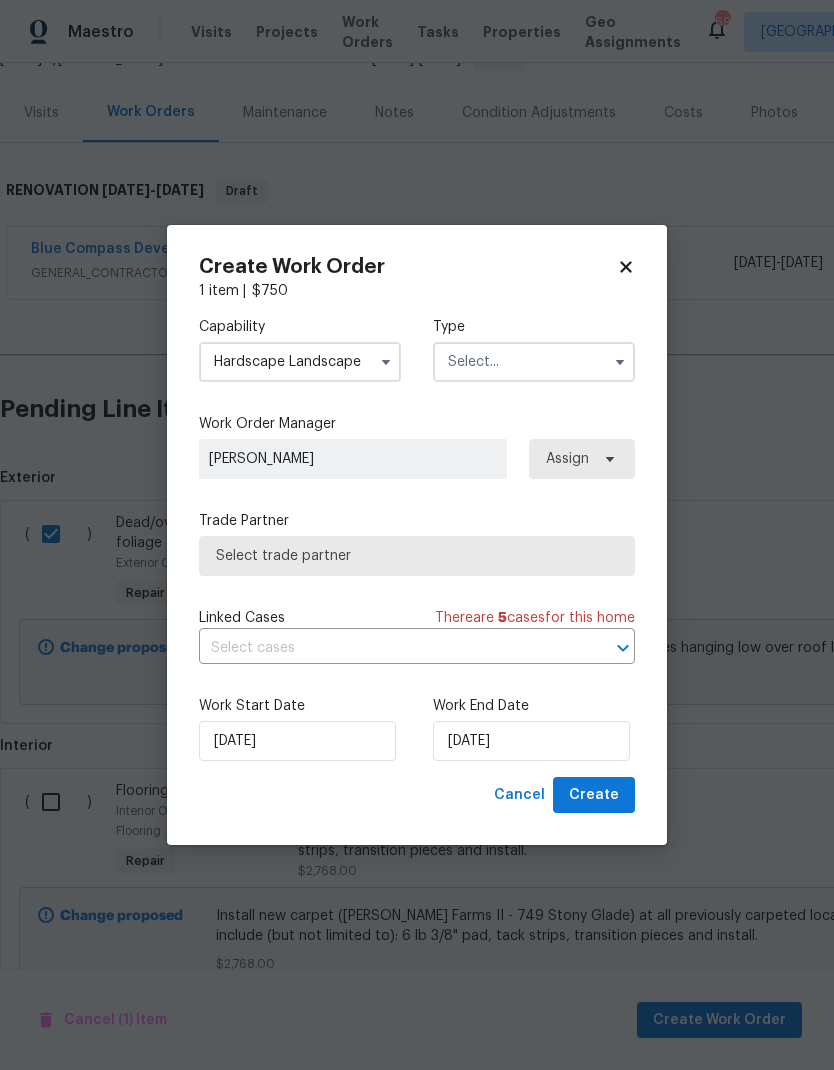 click at bounding box center (534, 362) 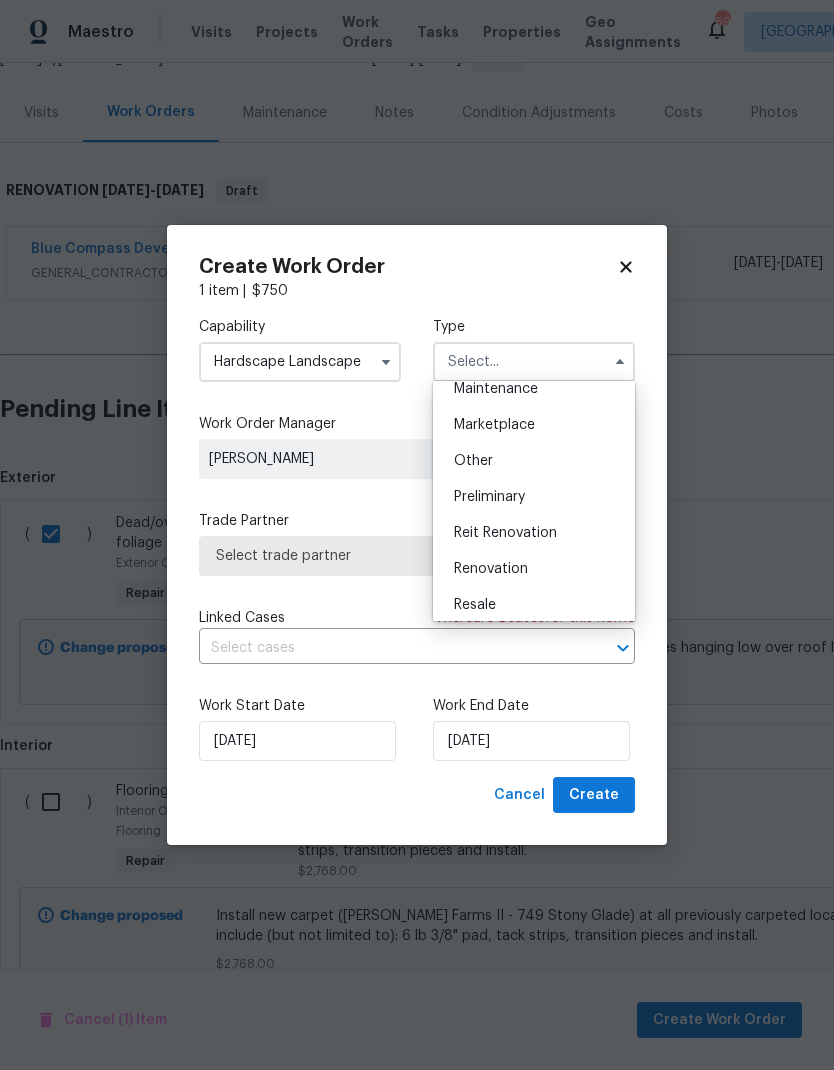 scroll, scrollTop: 347, scrollLeft: 0, axis: vertical 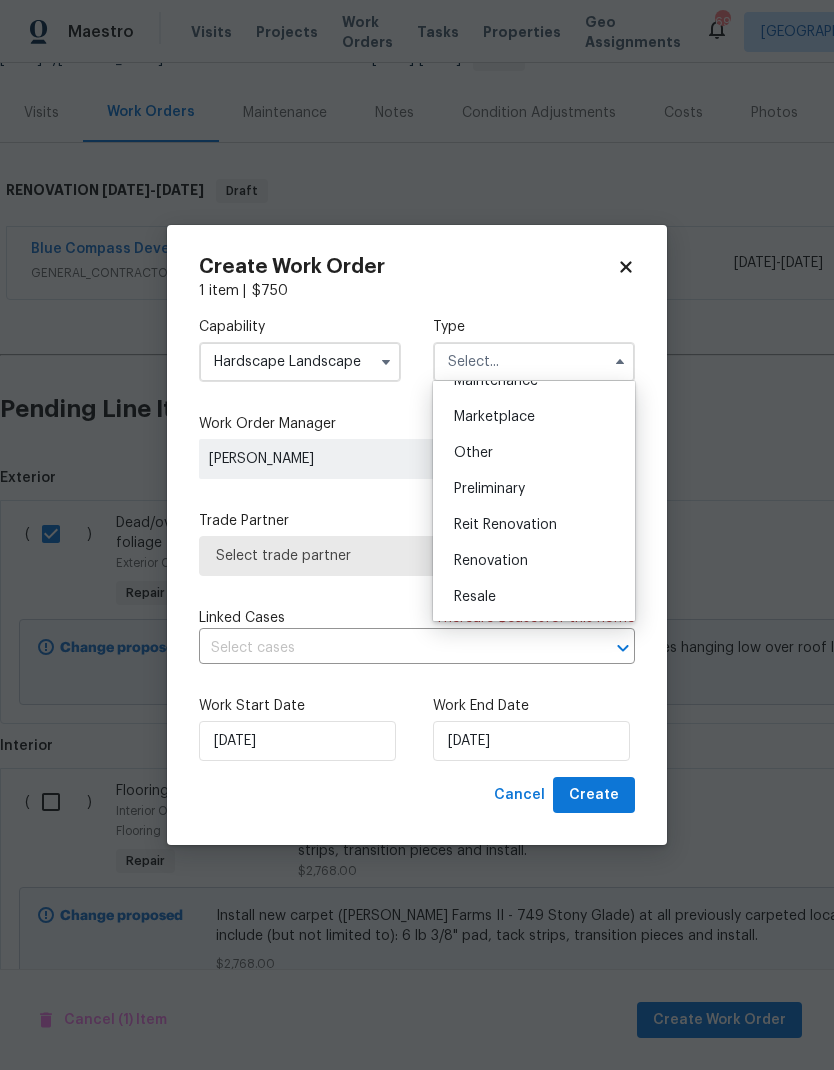 click on "Renovation" at bounding box center (491, 561) 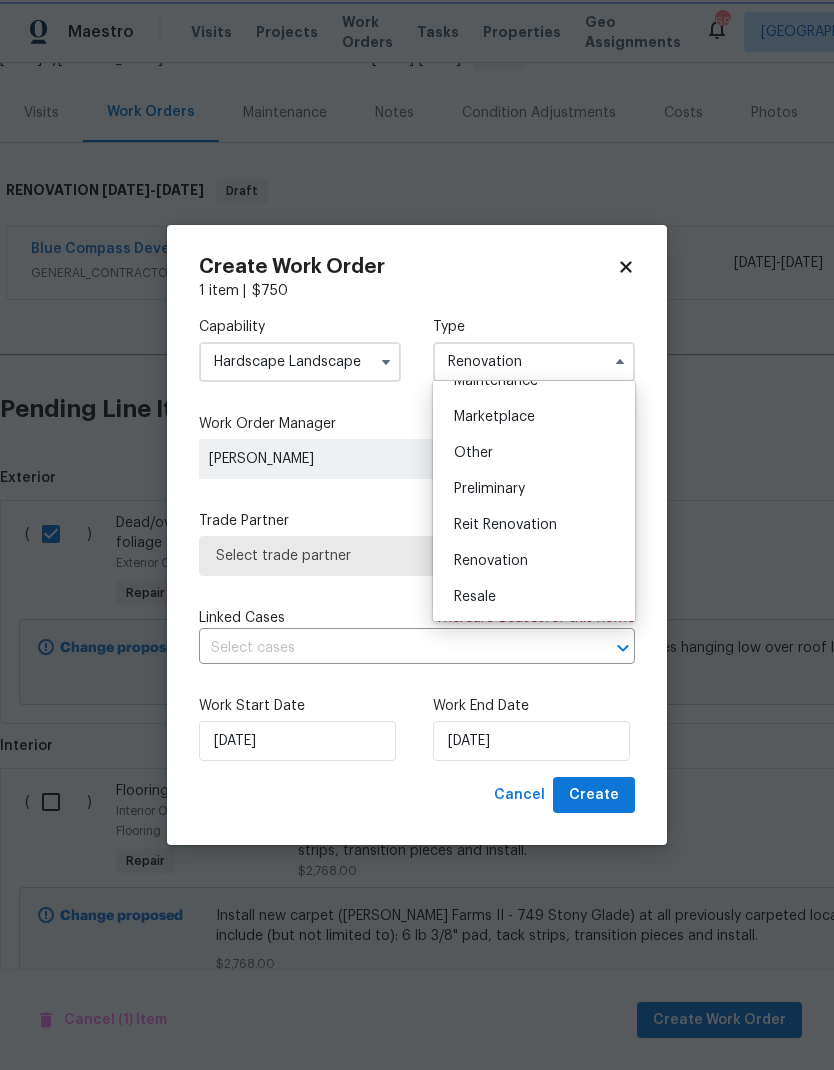 scroll, scrollTop: 0, scrollLeft: 0, axis: both 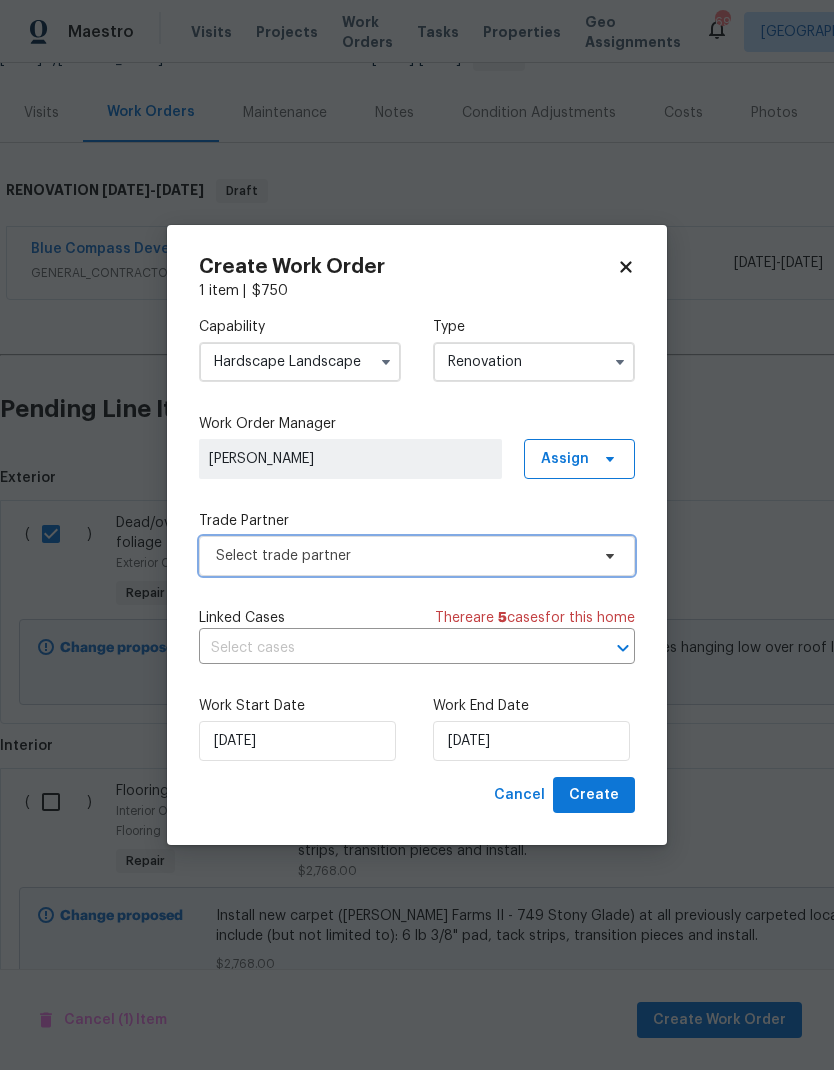 click on "Select trade partner" at bounding box center (402, 556) 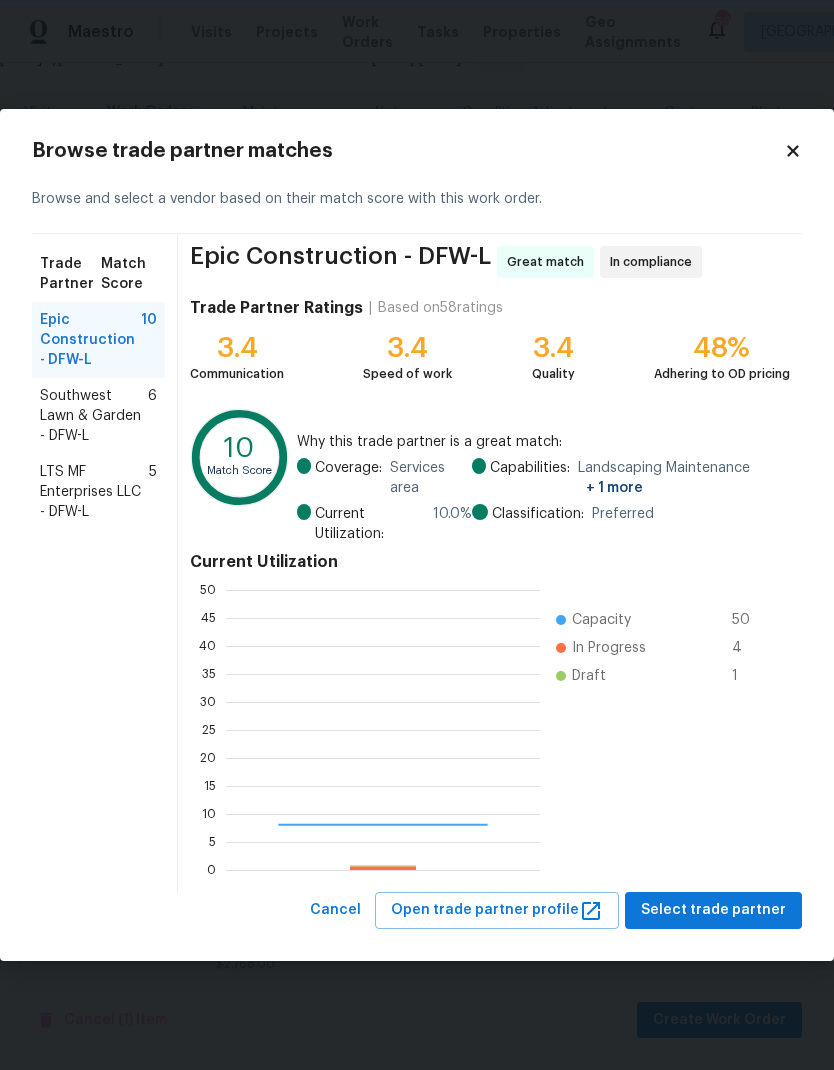 scroll, scrollTop: 2, scrollLeft: 2, axis: both 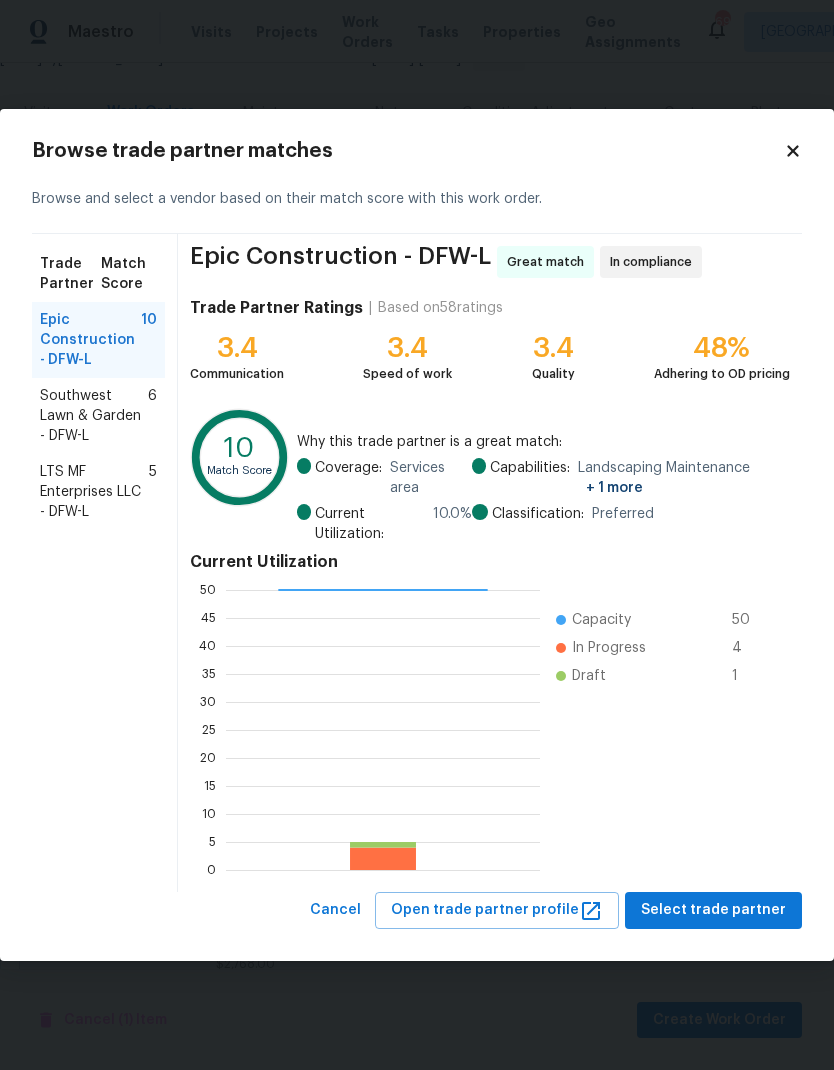 click on "Southwest Lawn & Garden - DFW-L" at bounding box center (94, 416) 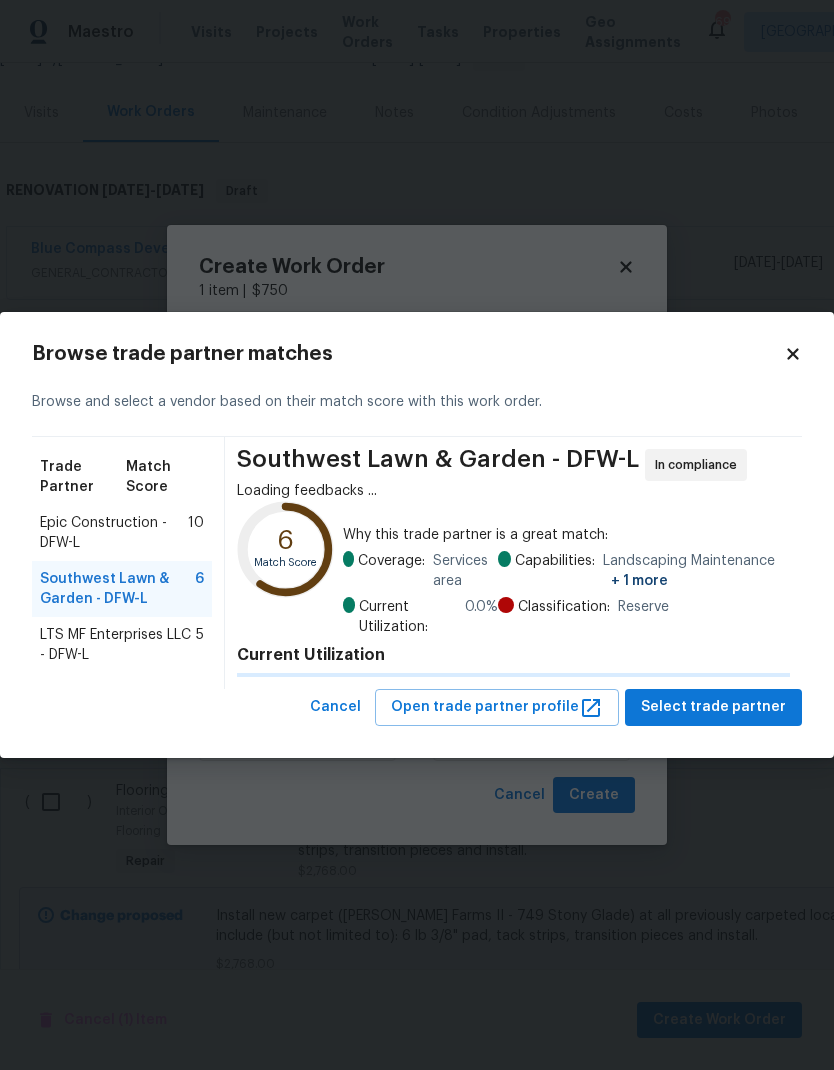 click on "LTS MF Enterprises LLC - DFW-L" at bounding box center [118, 645] 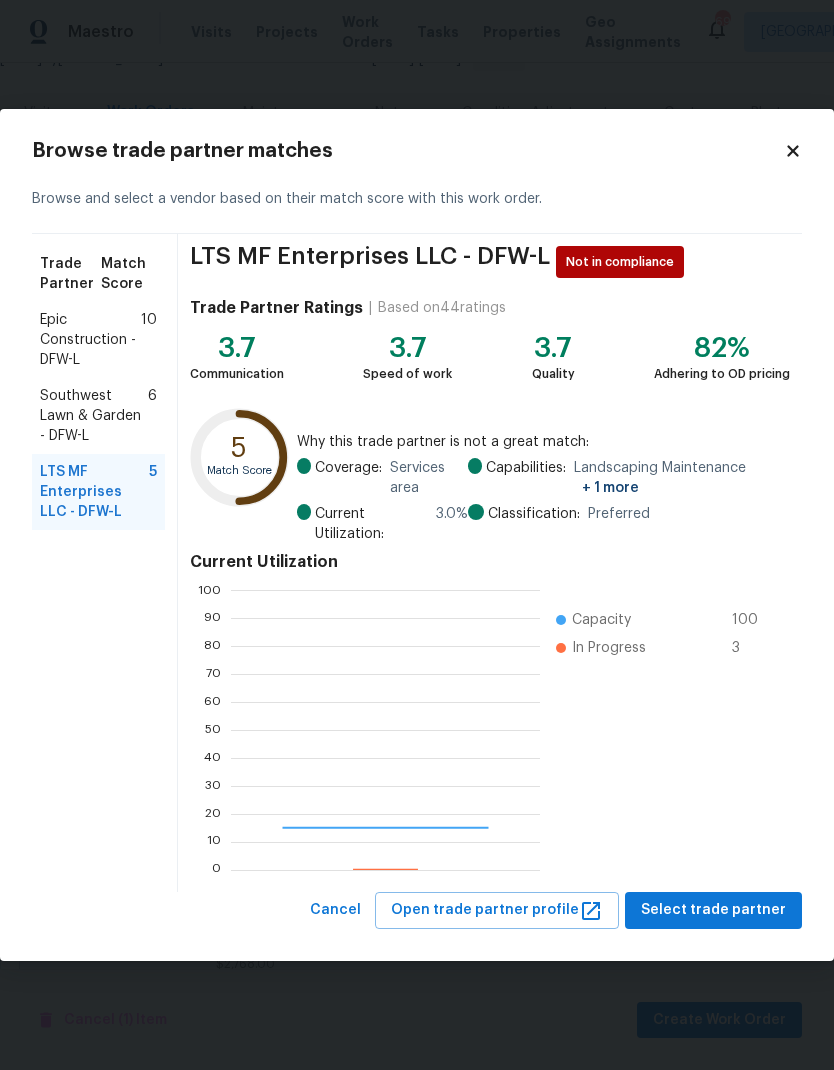 scroll, scrollTop: 2, scrollLeft: 2, axis: both 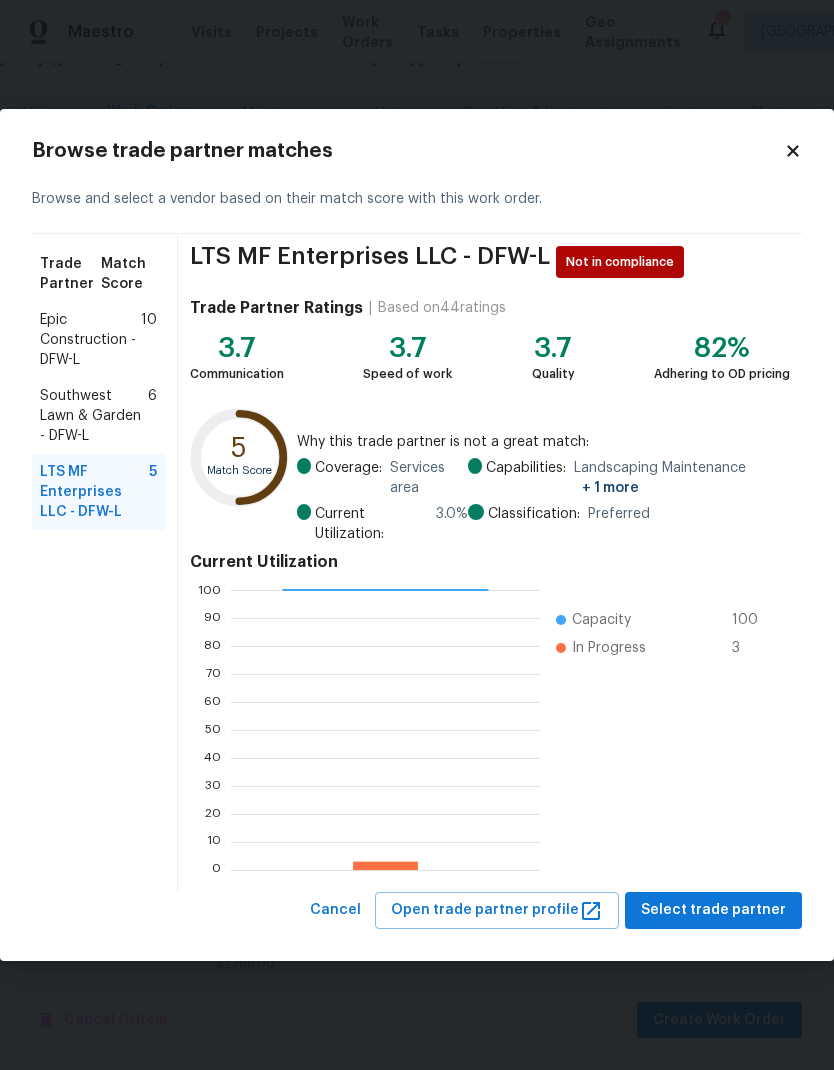 click on "Epic Construction - DFW-L" at bounding box center (90, 340) 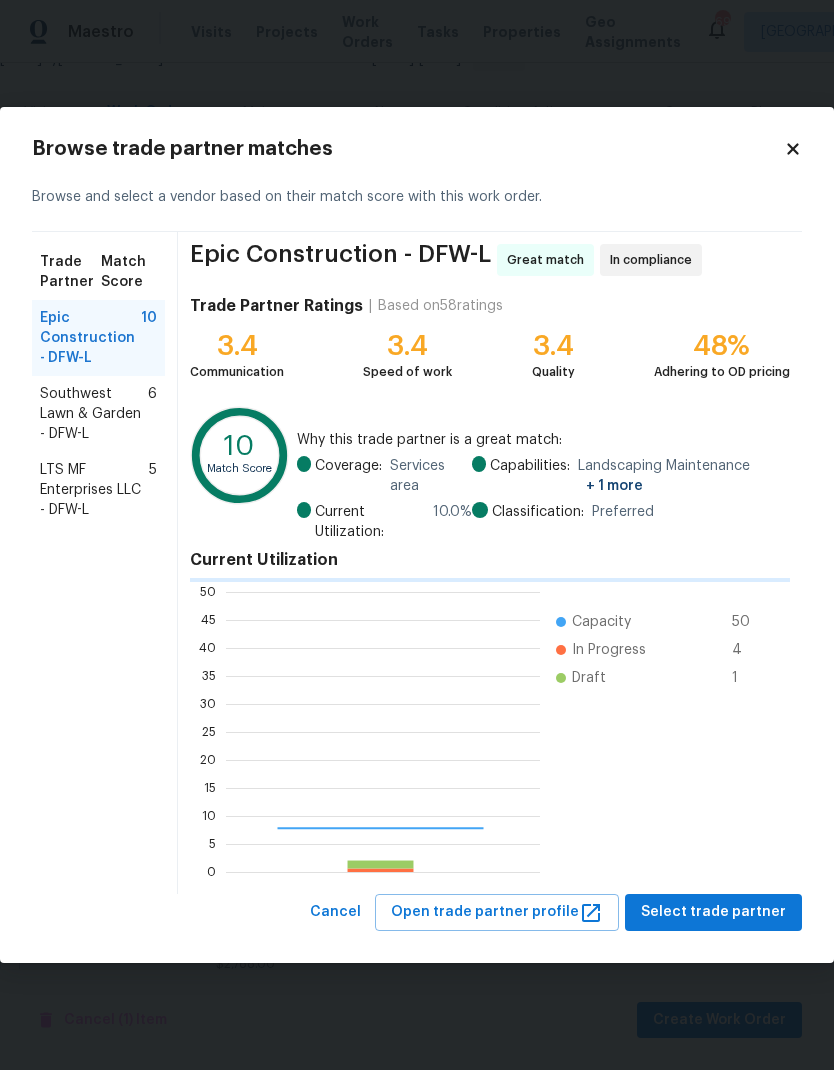 scroll, scrollTop: 2, scrollLeft: 2, axis: both 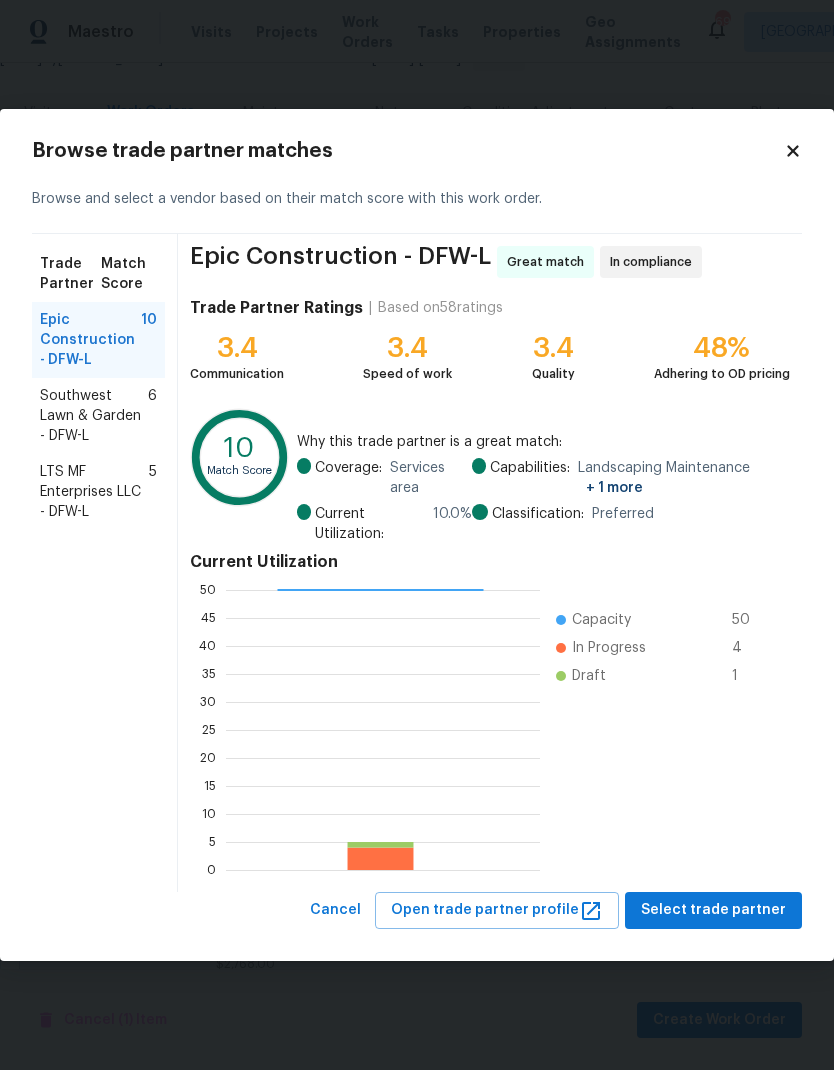 click on "LTS MF Enterprises LLC - DFW-L" at bounding box center [94, 492] 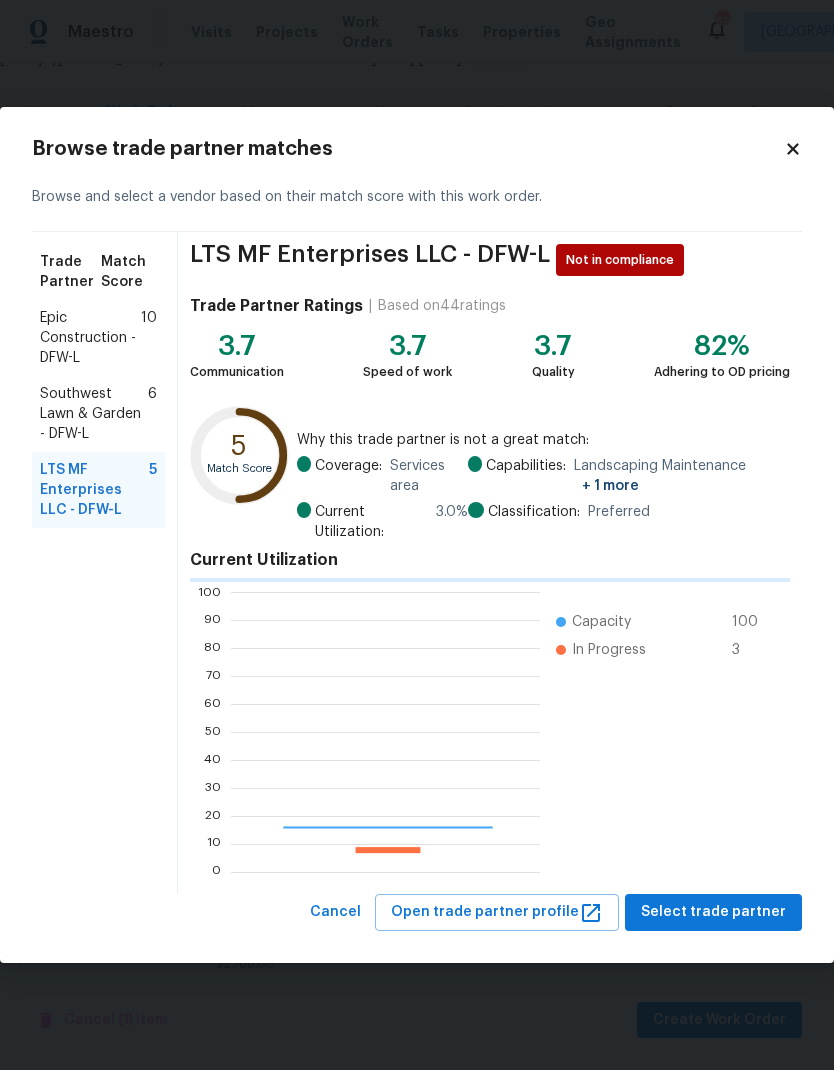 scroll, scrollTop: 280, scrollLeft: 309, axis: both 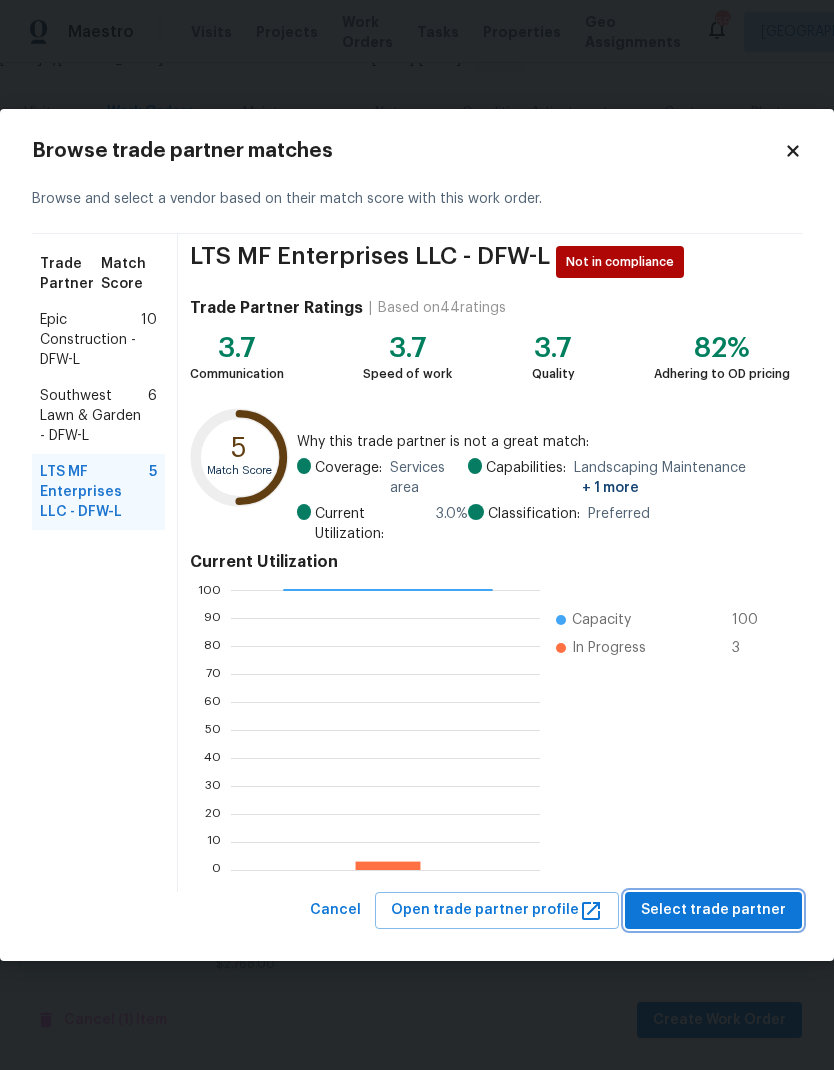 click on "Select trade partner" at bounding box center (713, 910) 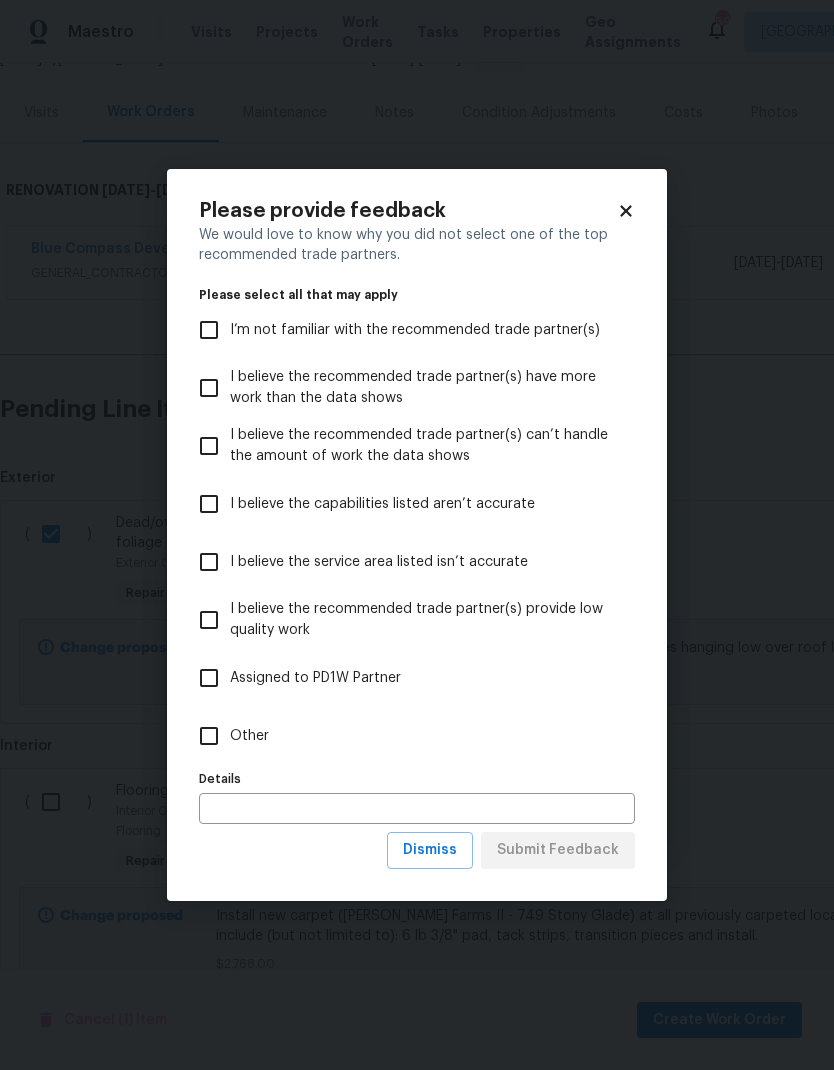 click on "Other" at bounding box center (209, 736) 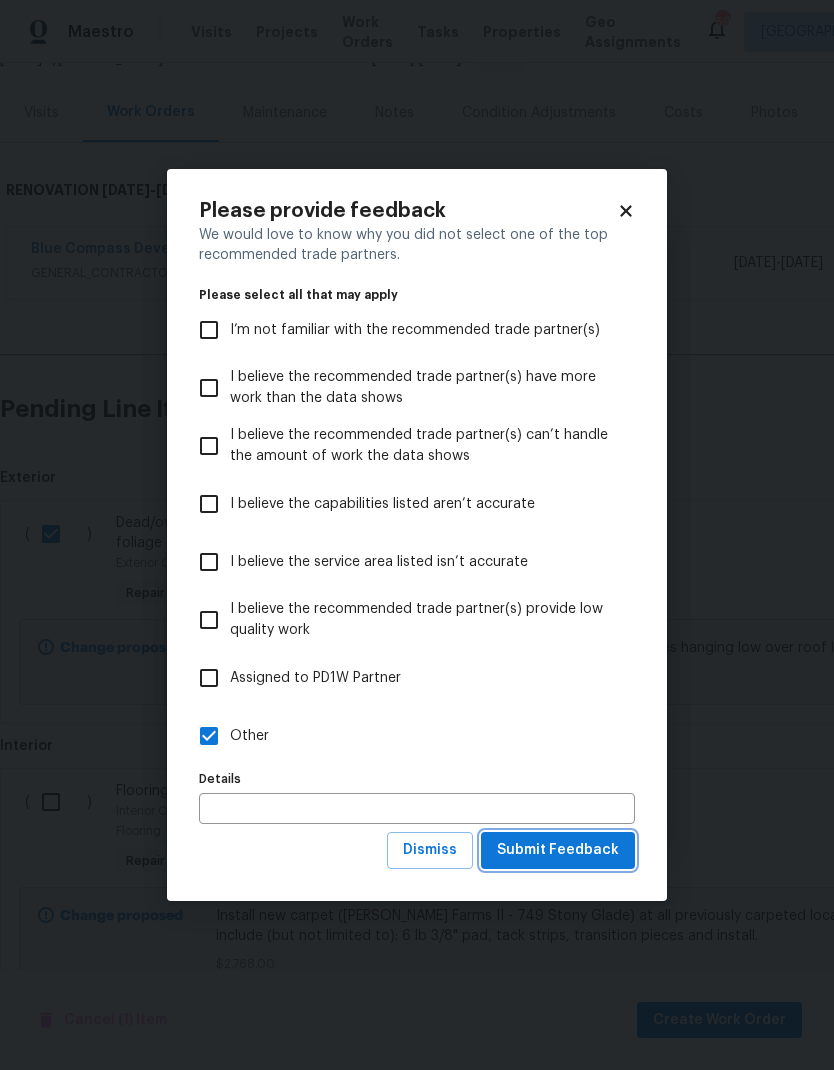 click on "Submit Feedback" at bounding box center (558, 850) 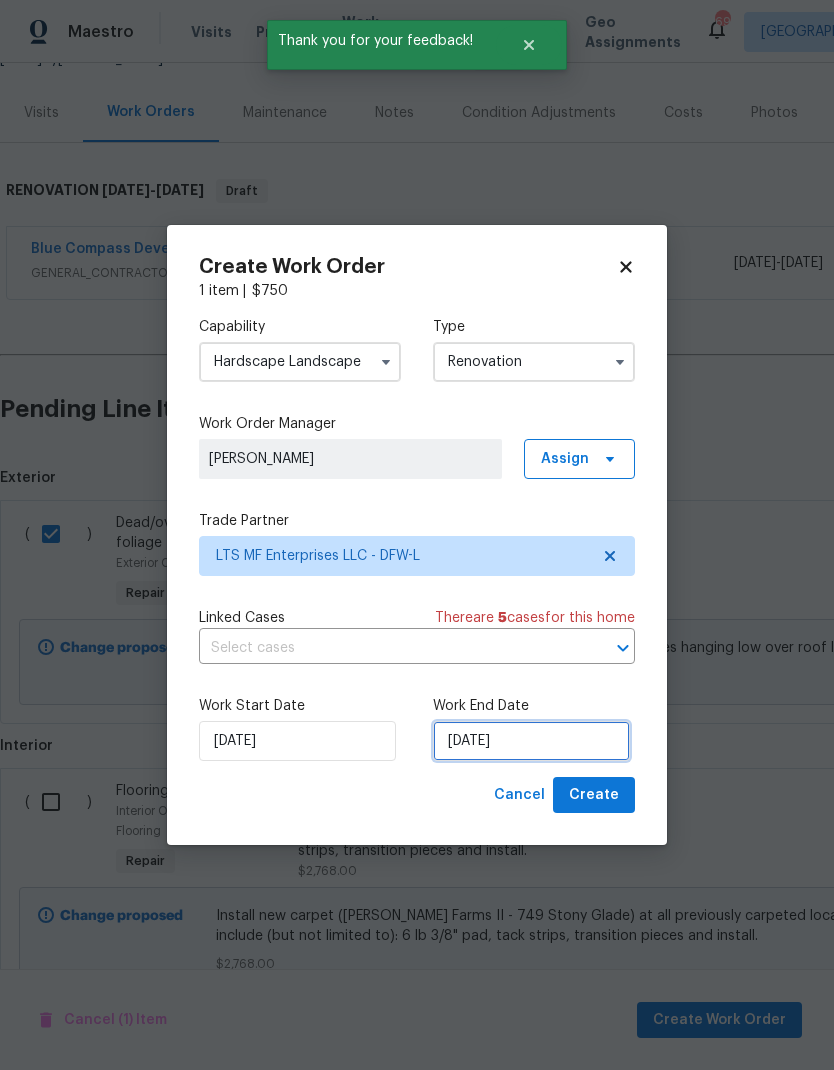 click on "[DATE]" at bounding box center (531, 741) 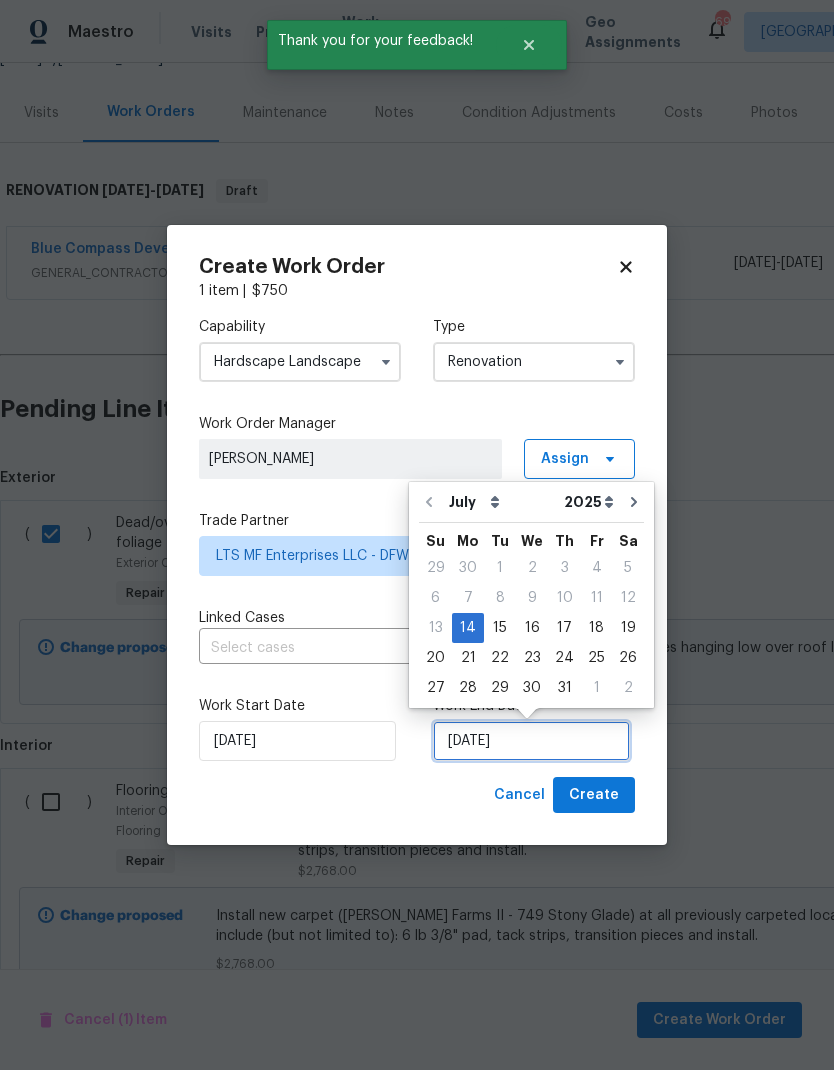 scroll, scrollTop: 15, scrollLeft: 0, axis: vertical 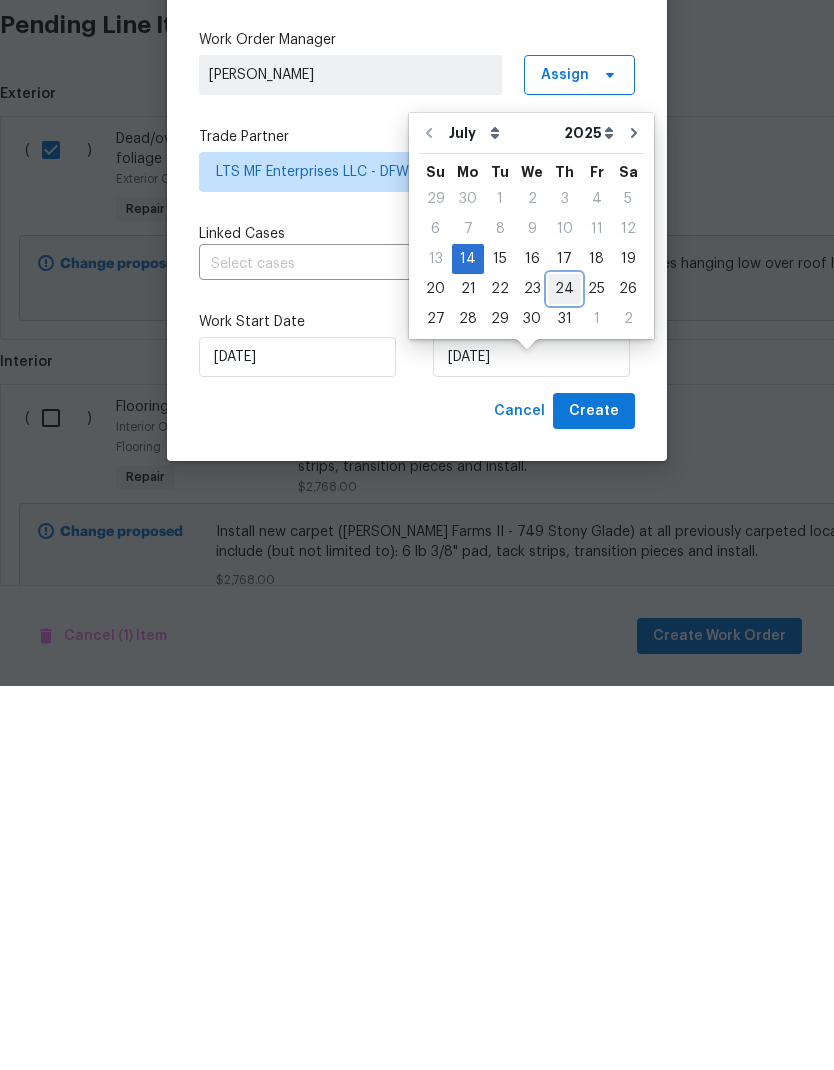 click on "24" at bounding box center (564, 673) 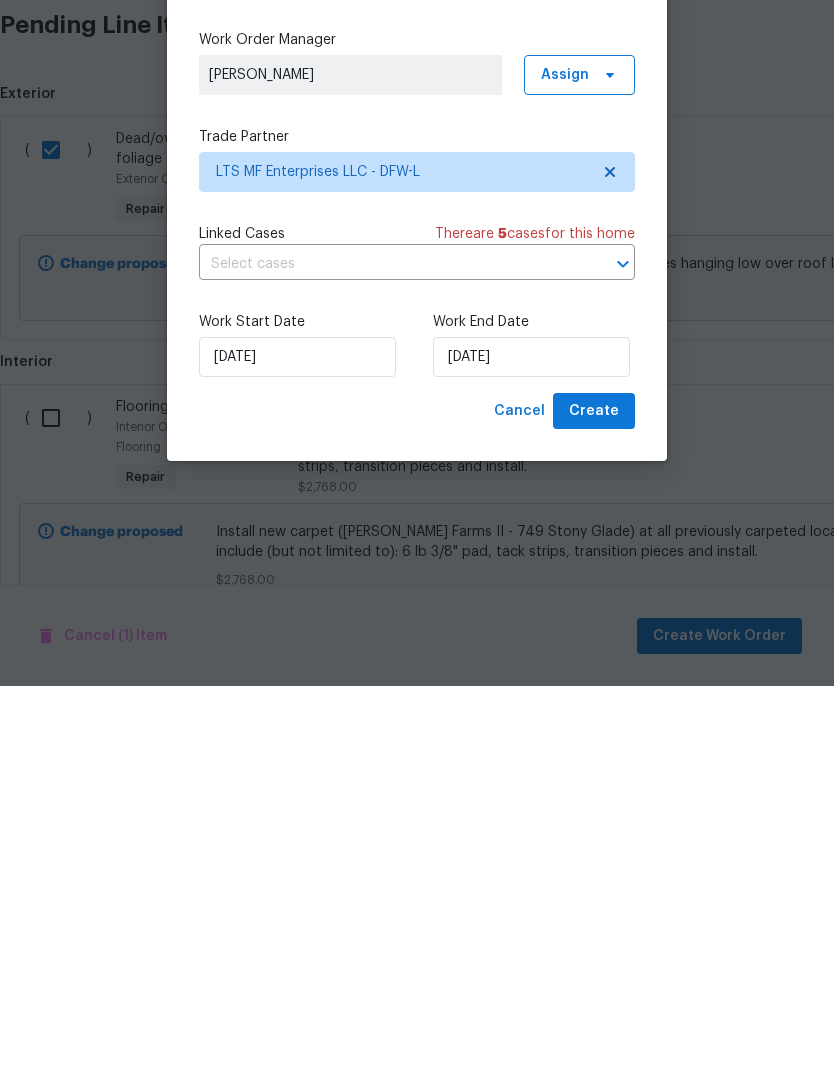 scroll, scrollTop: 80, scrollLeft: 0, axis: vertical 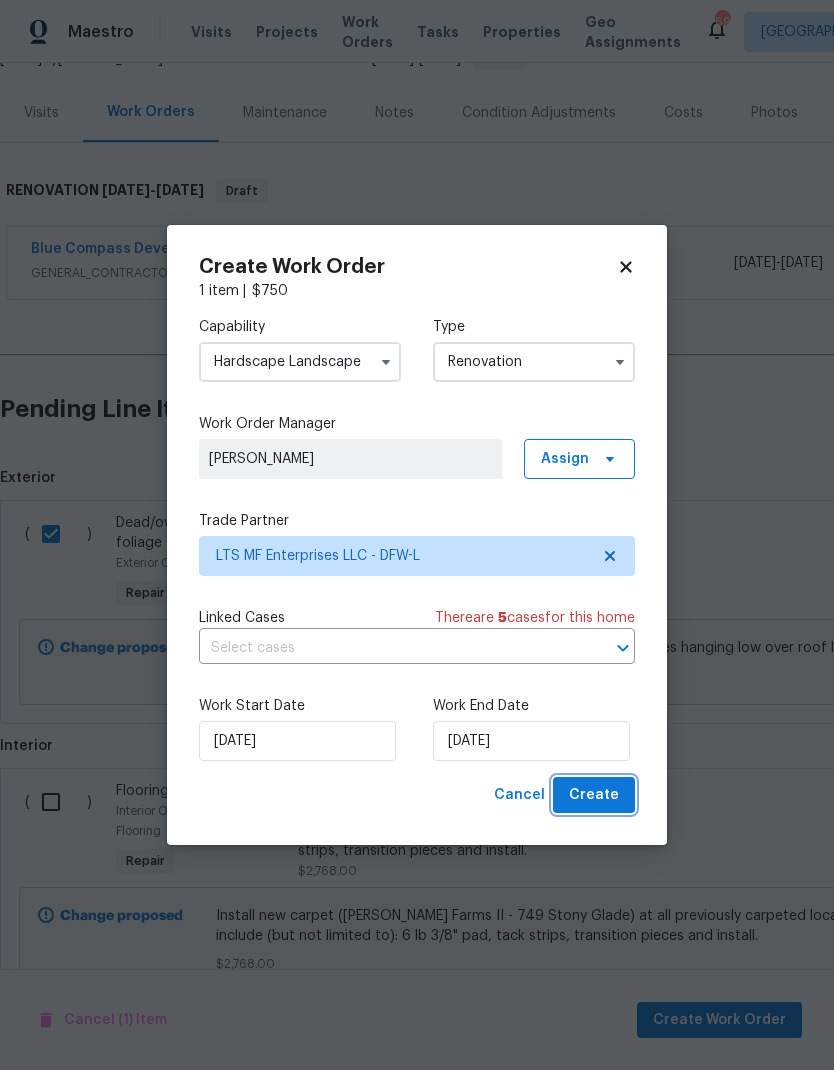 click on "Create" at bounding box center [594, 795] 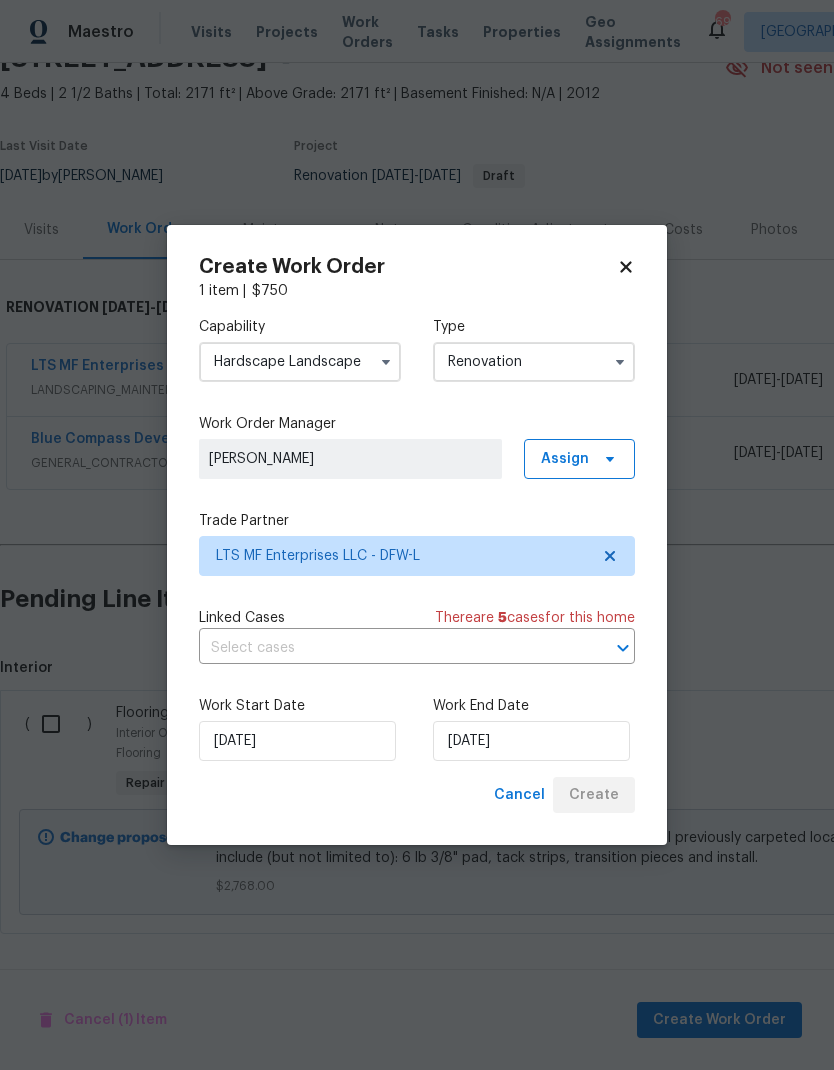 scroll, scrollTop: 24, scrollLeft: 0, axis: vertical 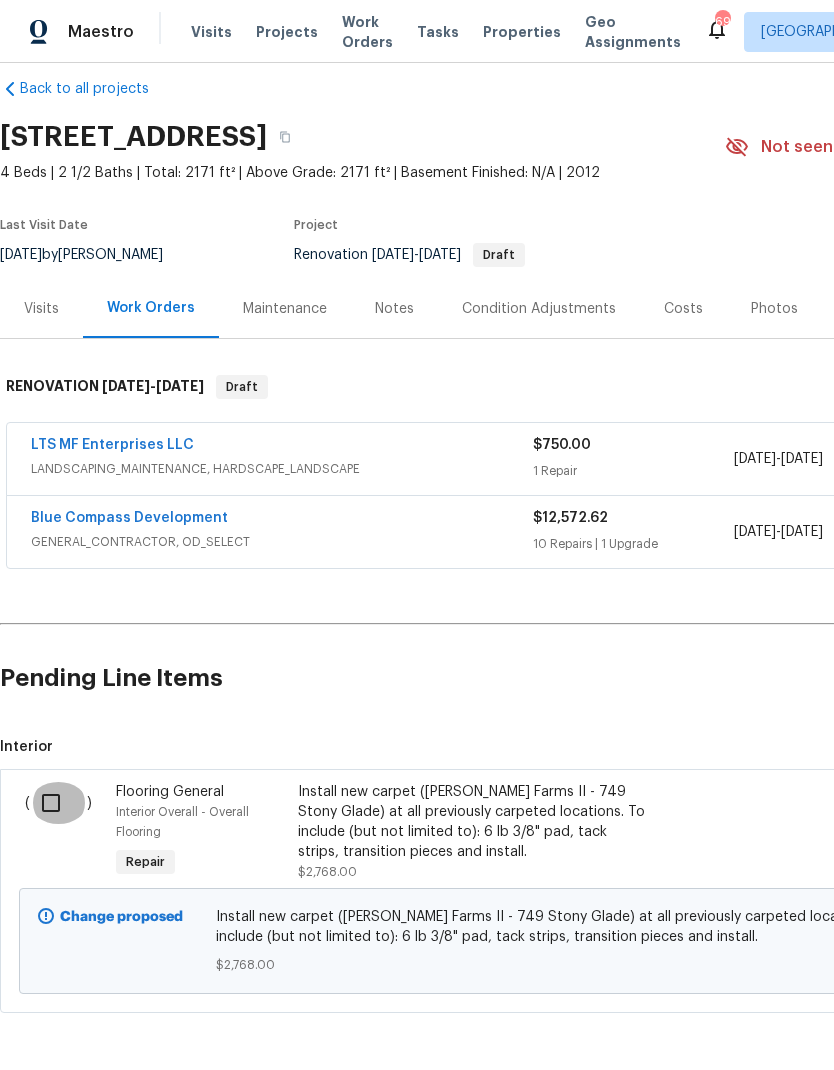 click at bounding box center [58, 803] 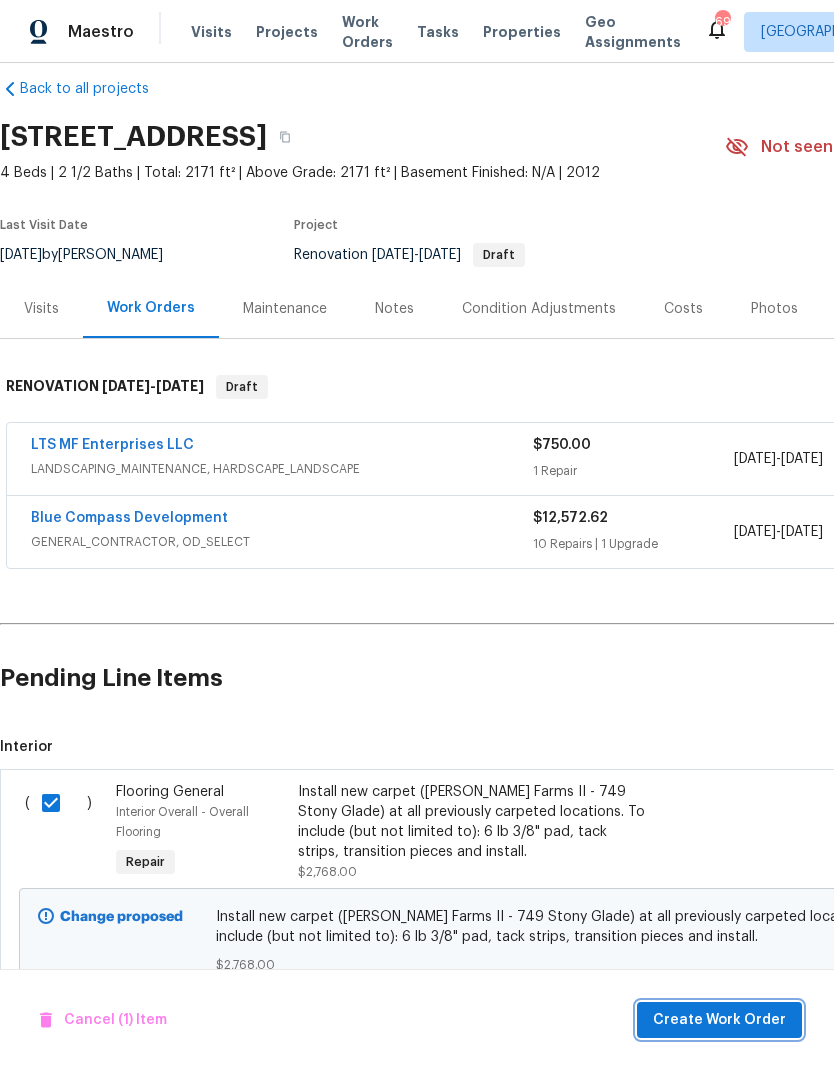 click on "Create Work Order" at bounding box center (719, 1020) 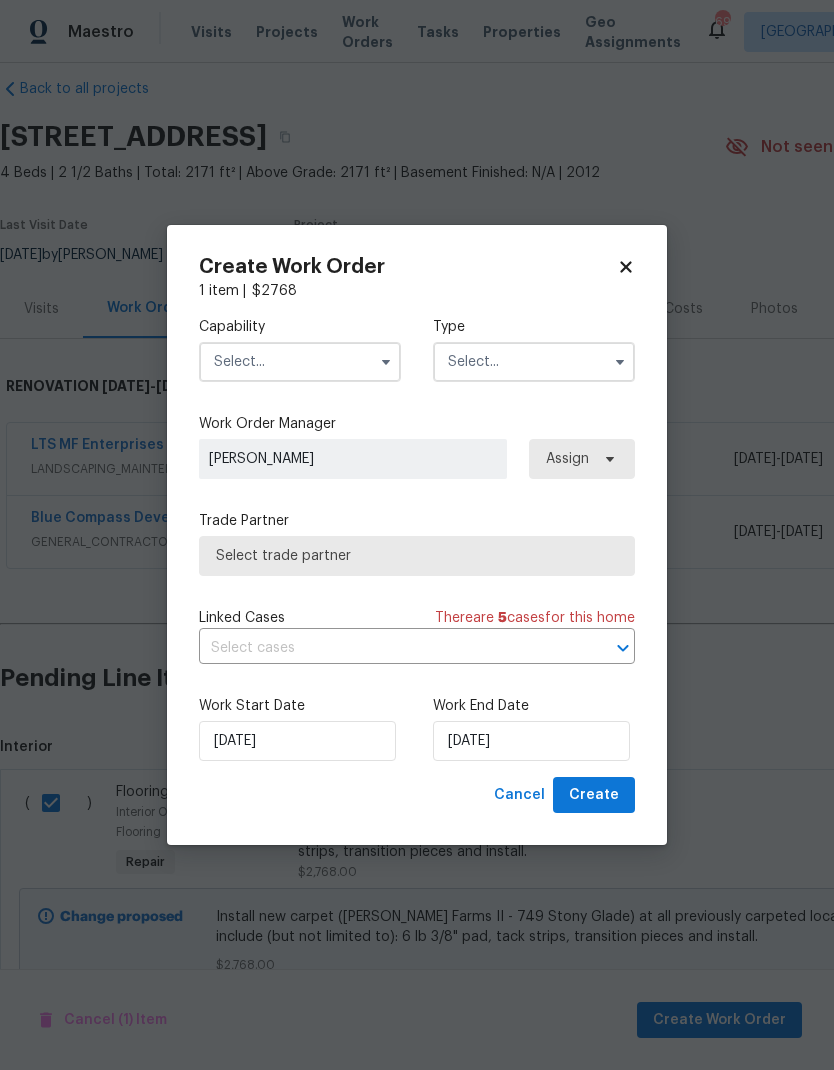 click at bounding box center [300, 362] 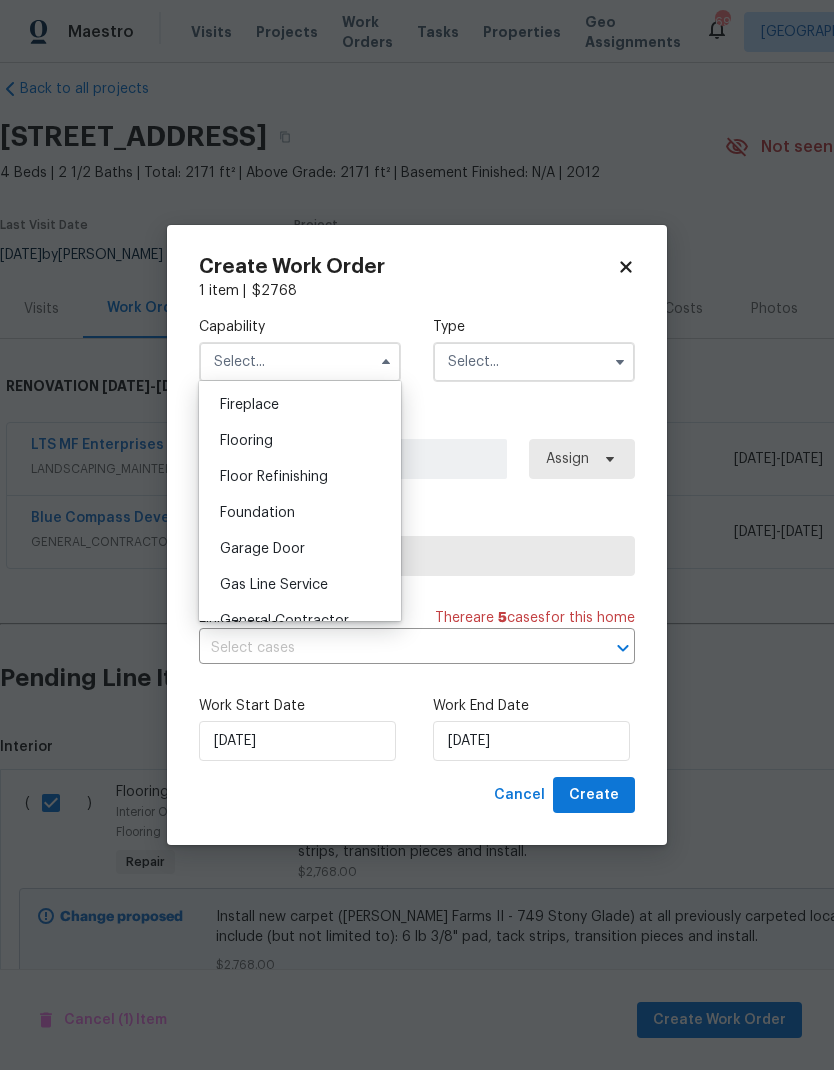 scroll, scrollTop: 740, scrollLeft: 0, axis: vertical 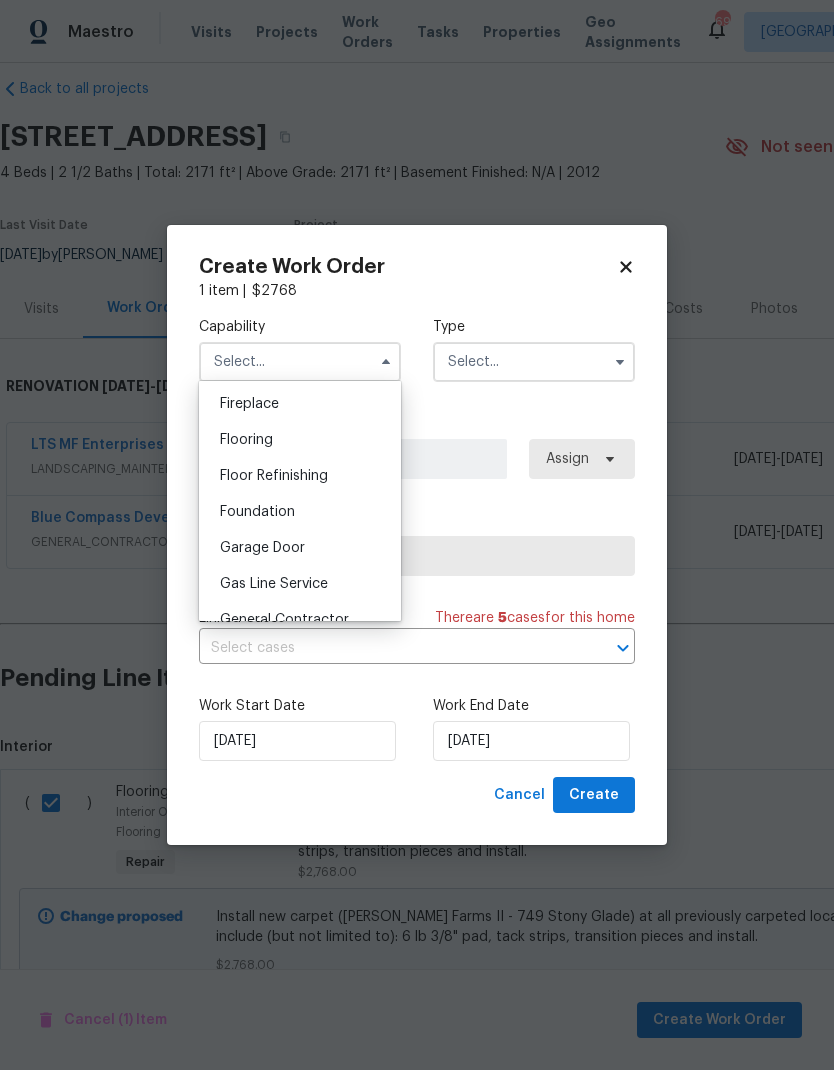 click on "Flooring" at bounding box center (300, 440) 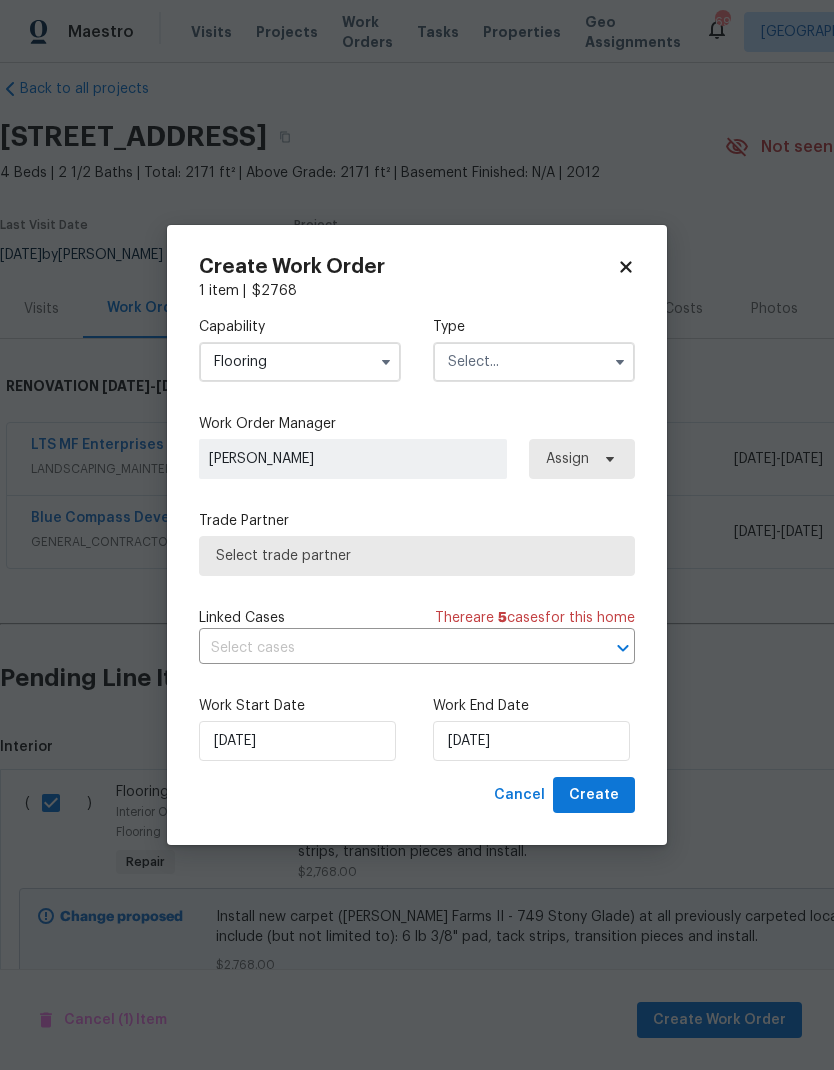 click at bounding box center [534, 362] 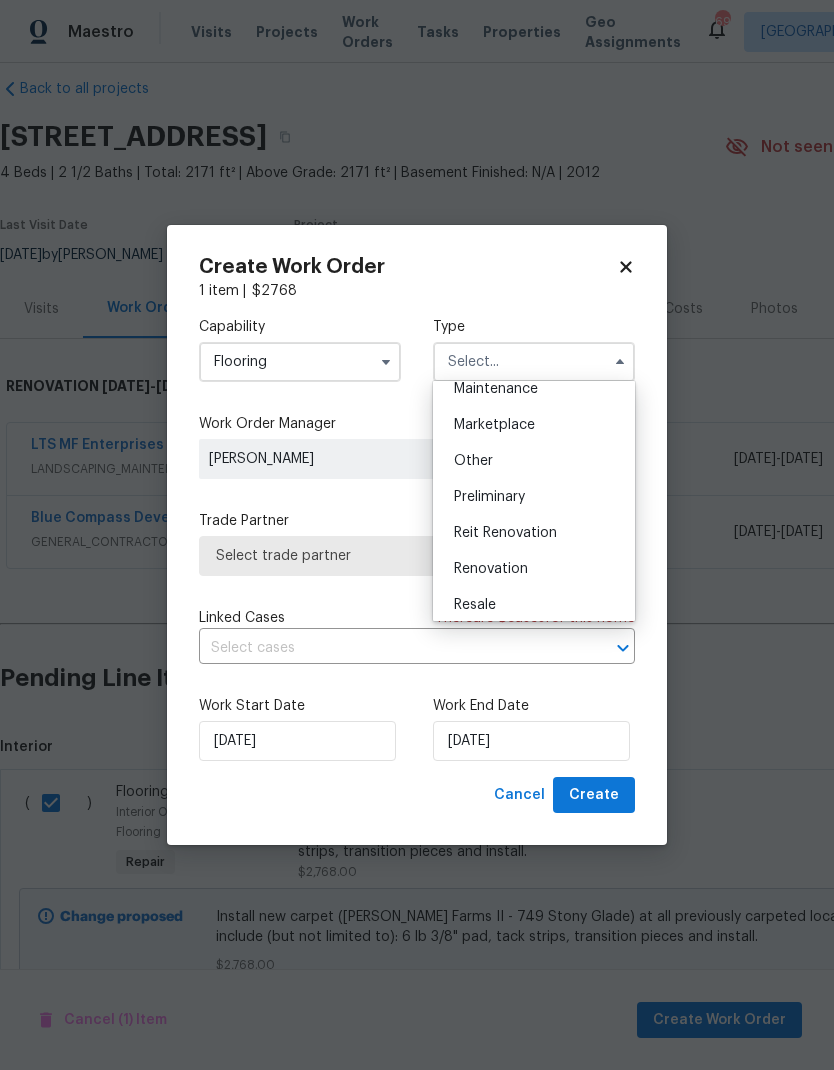 scroll, scrollTop: 349, scrollLeft: 0, axis: vertical 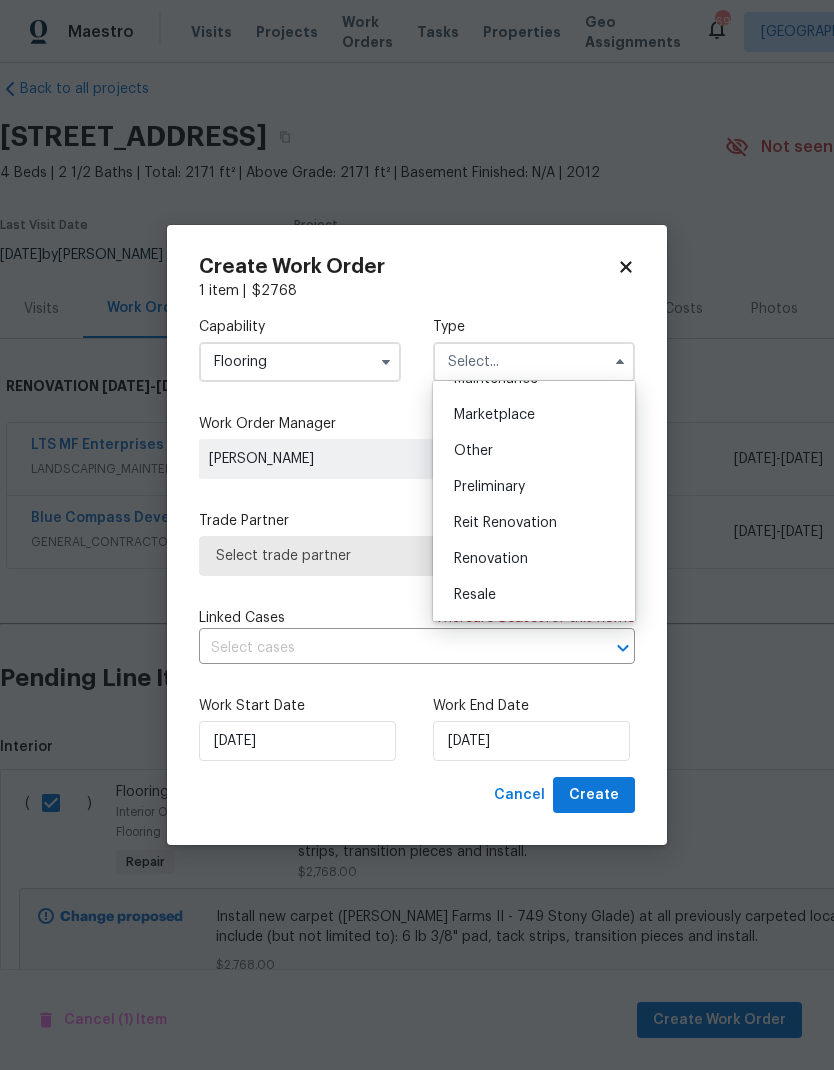 click on "Renovation" at bounding box center [534, 559] 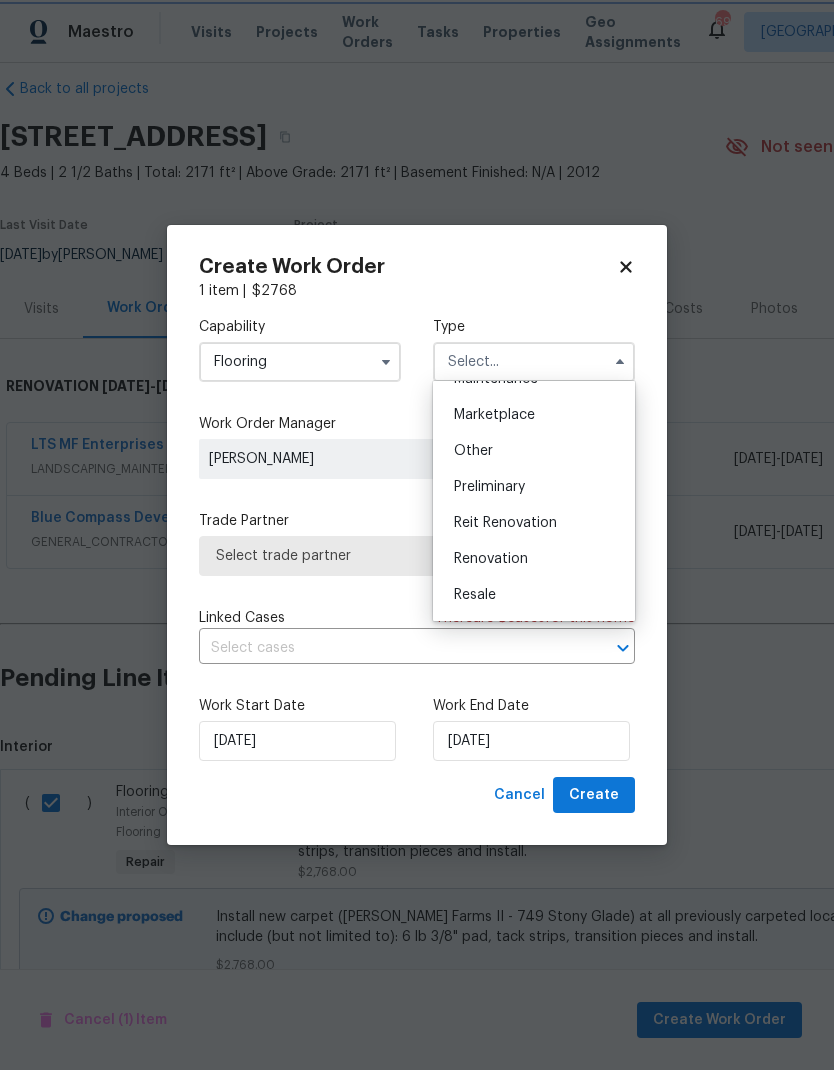 type on "Renovation" 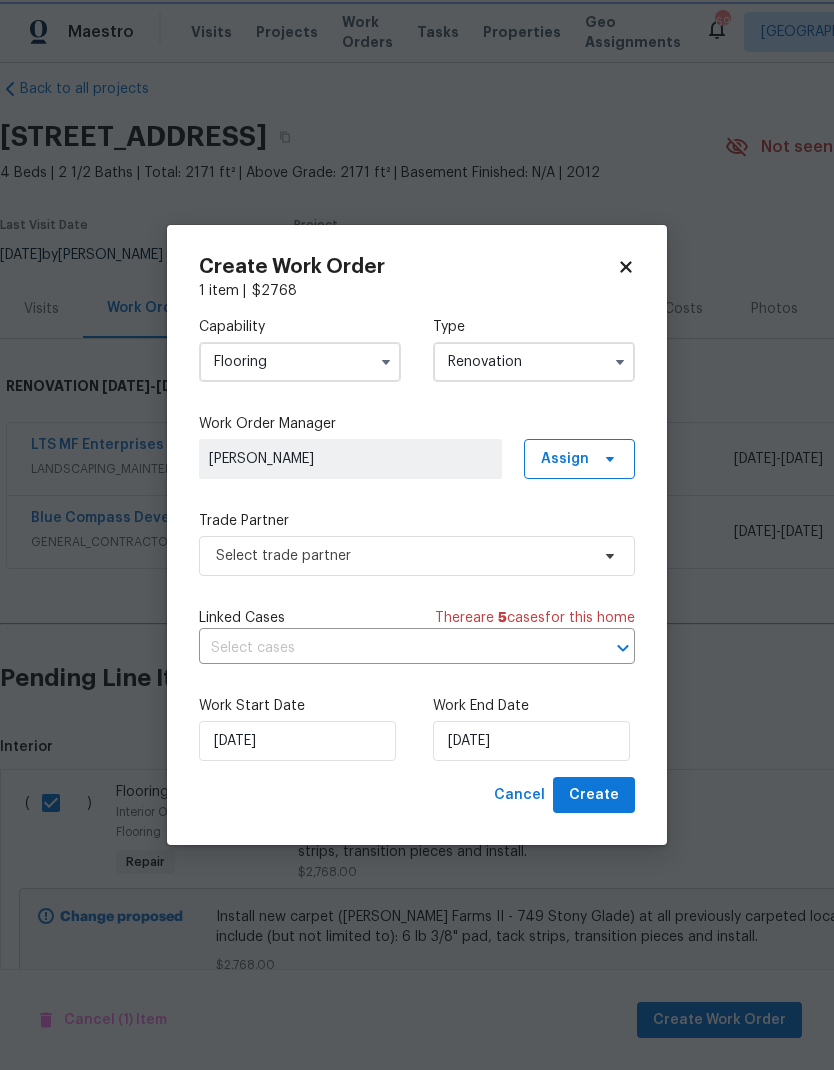 scroll, scrollTop: 0, scrollLeft: 0, axis: both 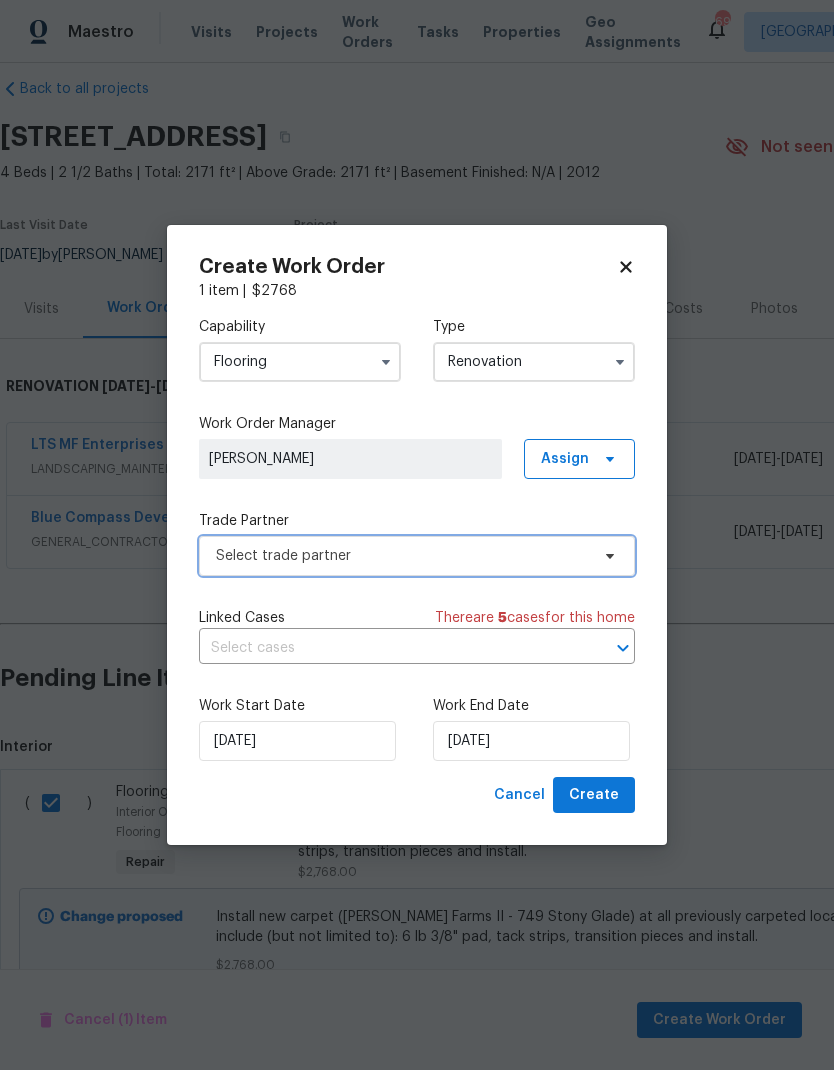 click on "Select trade partner" at bounding box center (402, 556) 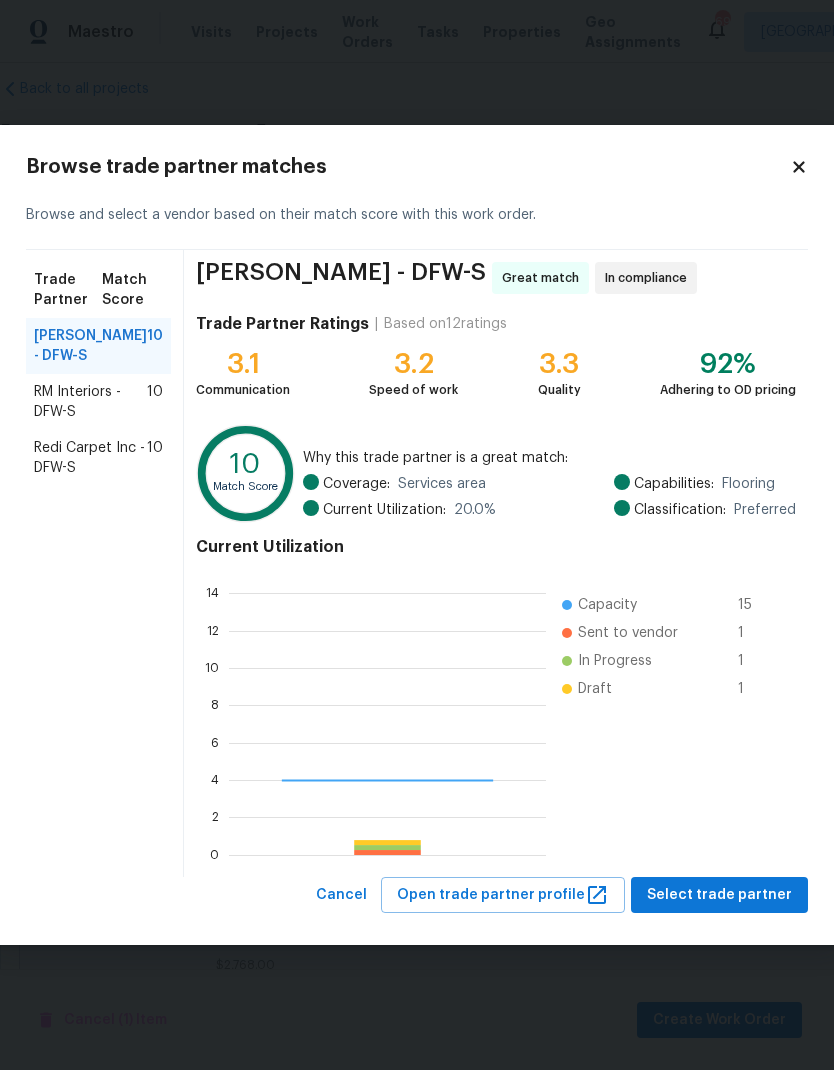 scroll, scrollTop: 2, scrollLeft: 2, axis: both 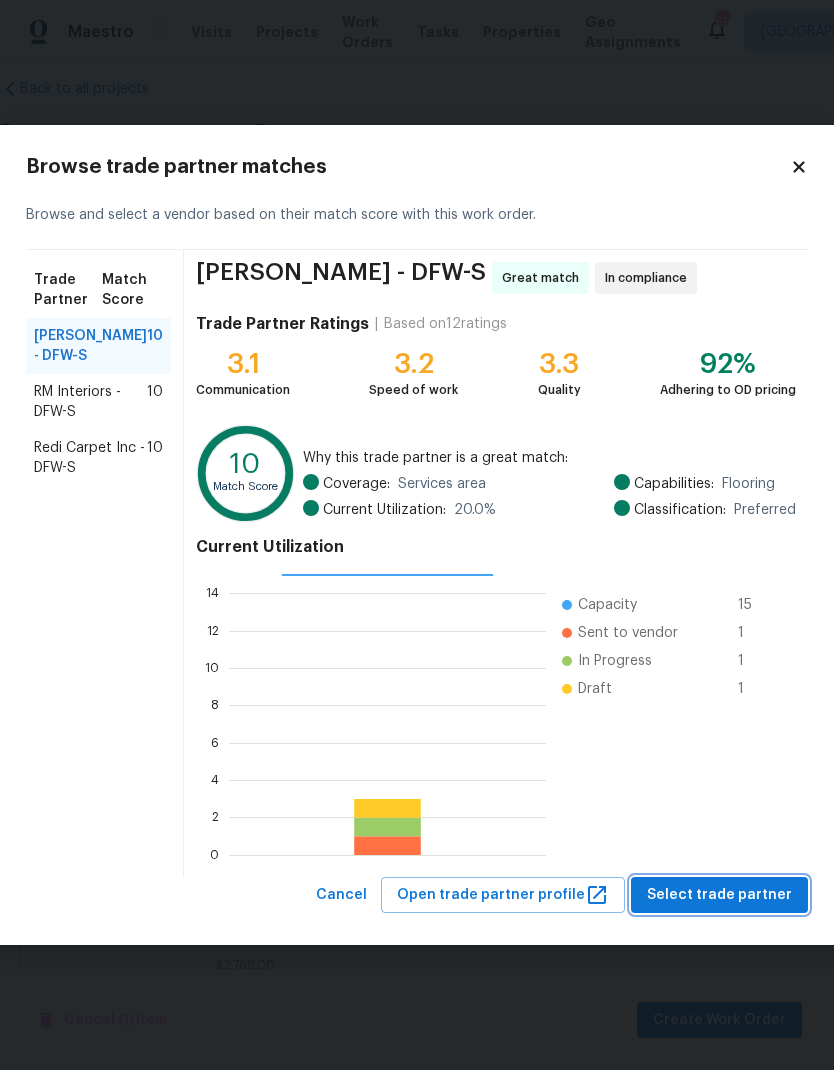 click on "Select trade partner" at bounding box center [719, 895] 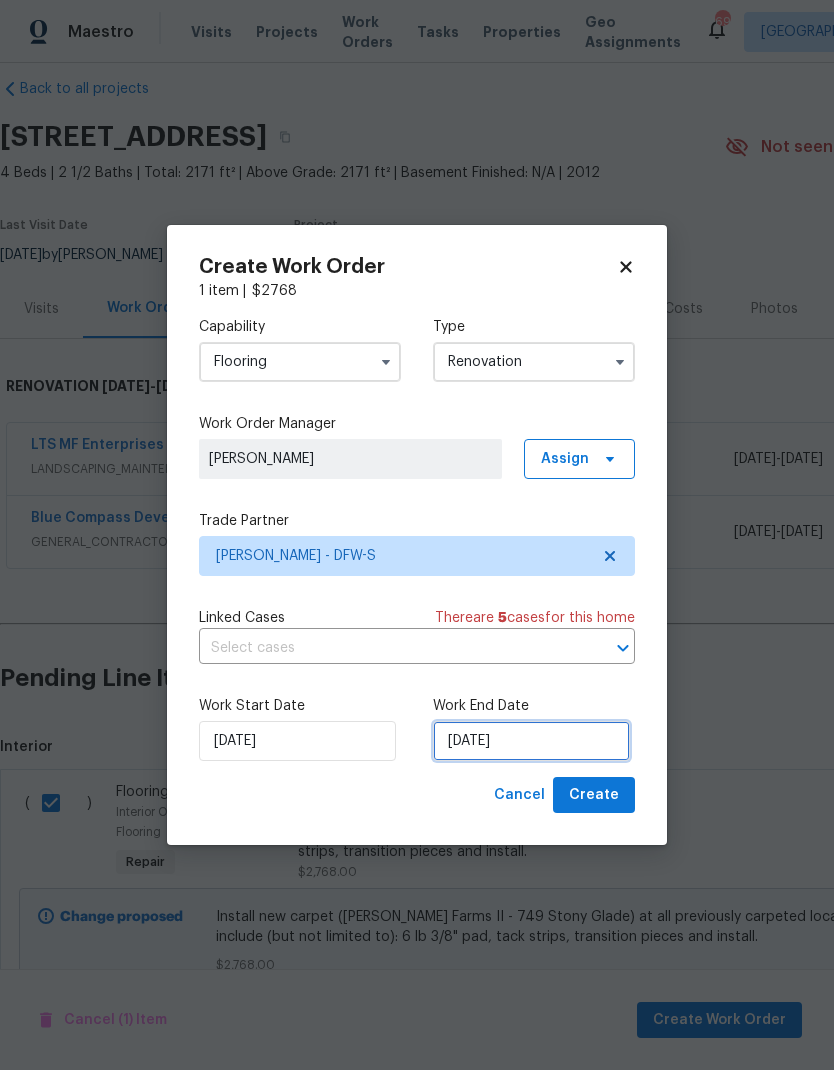 click on "[DATE]" at bounding box center (531, 741) 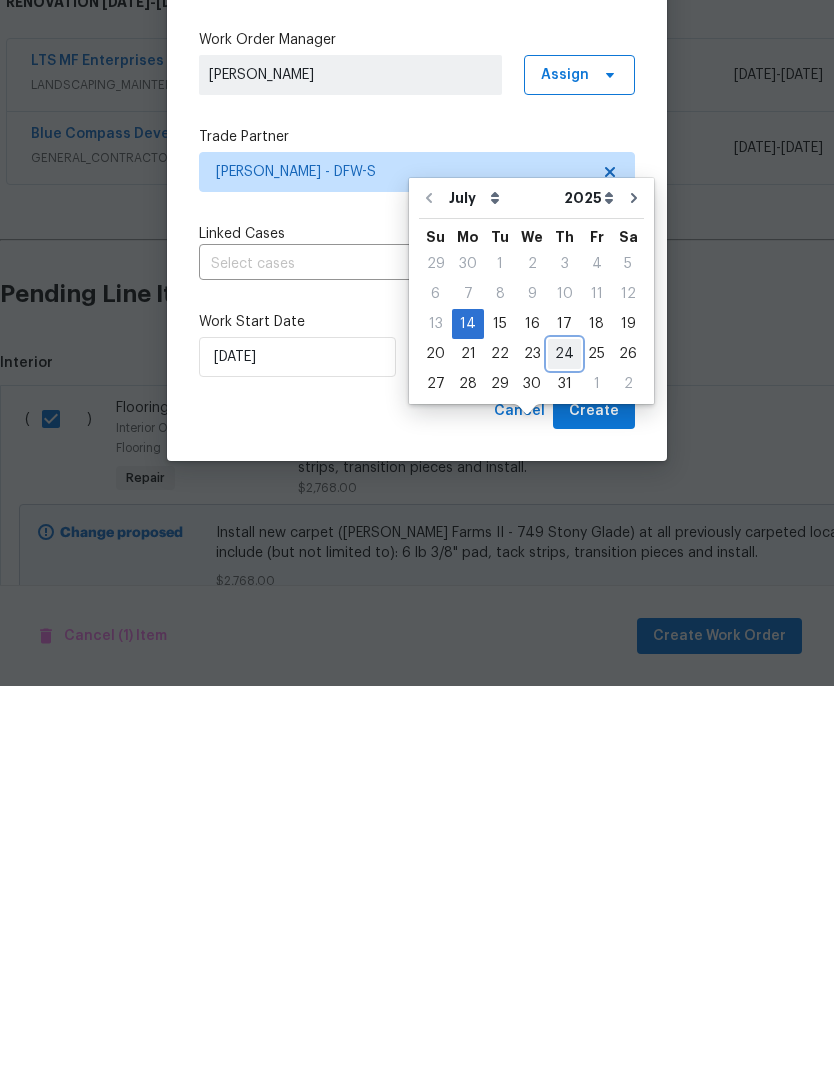 click on "24" at bounding box center [564, 738] 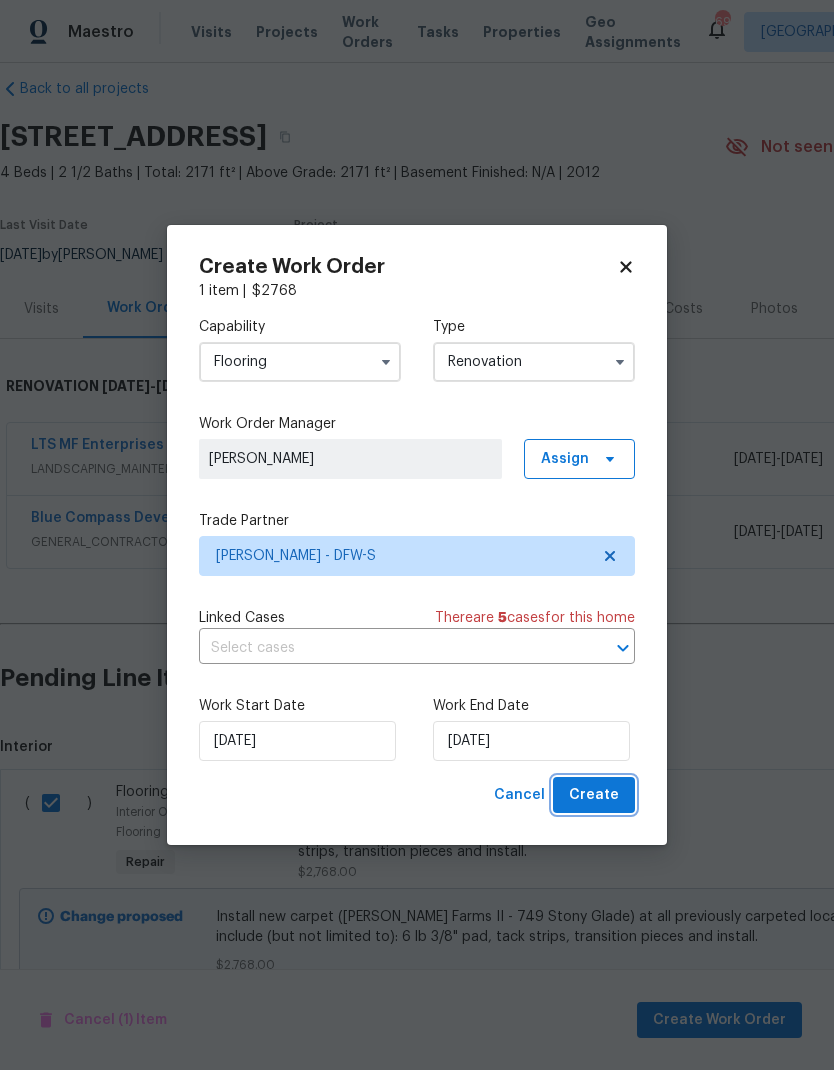 click on "Create" at bounding box center [594, 795] 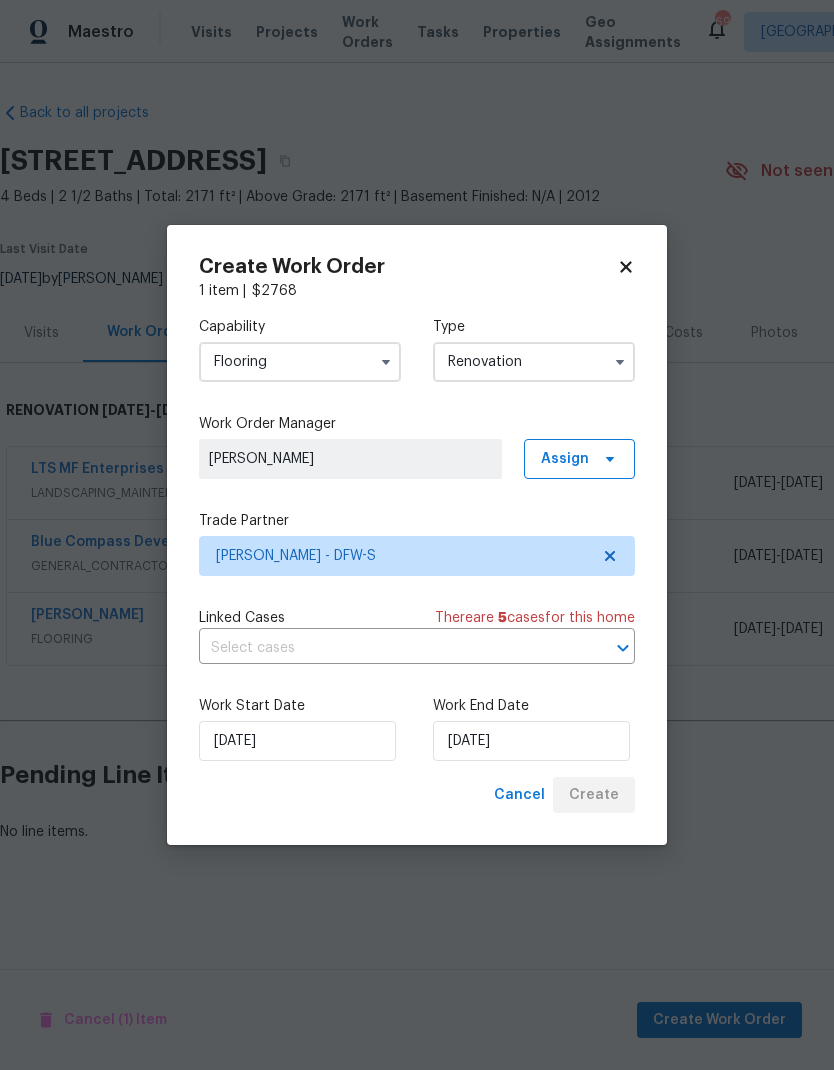 scroll, scrollTop: 0, scrollLeft: 0, axis: both 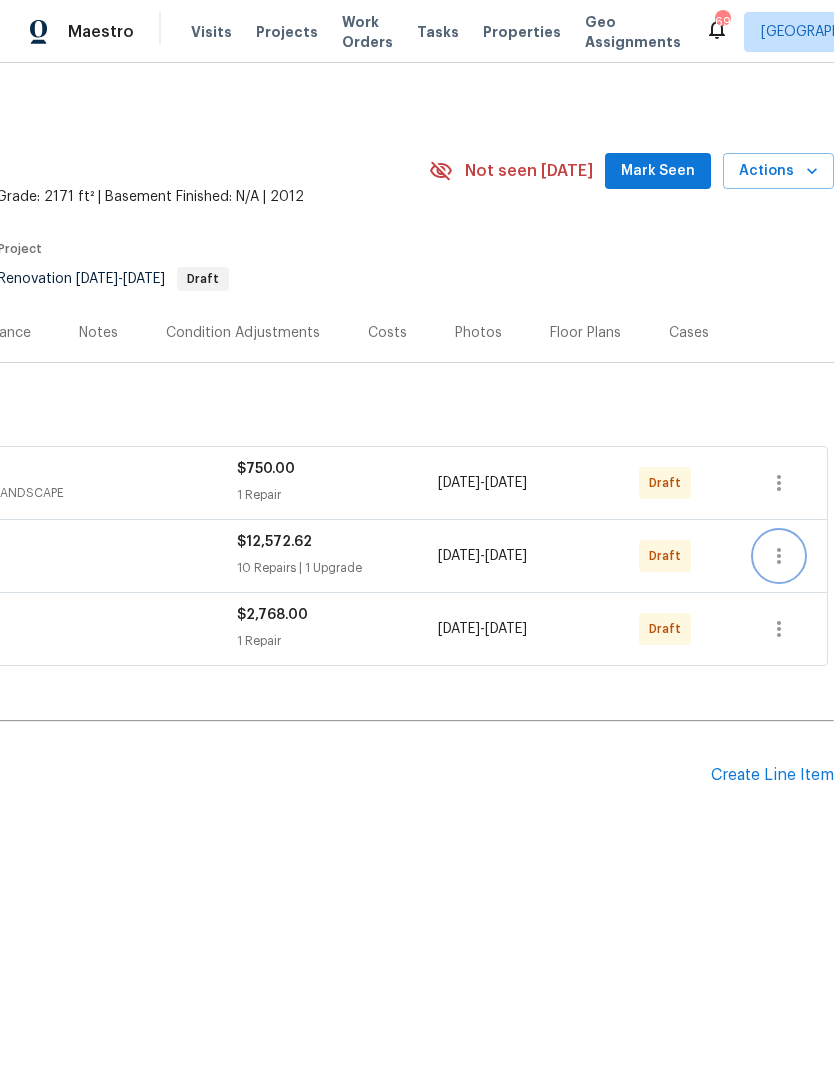 click 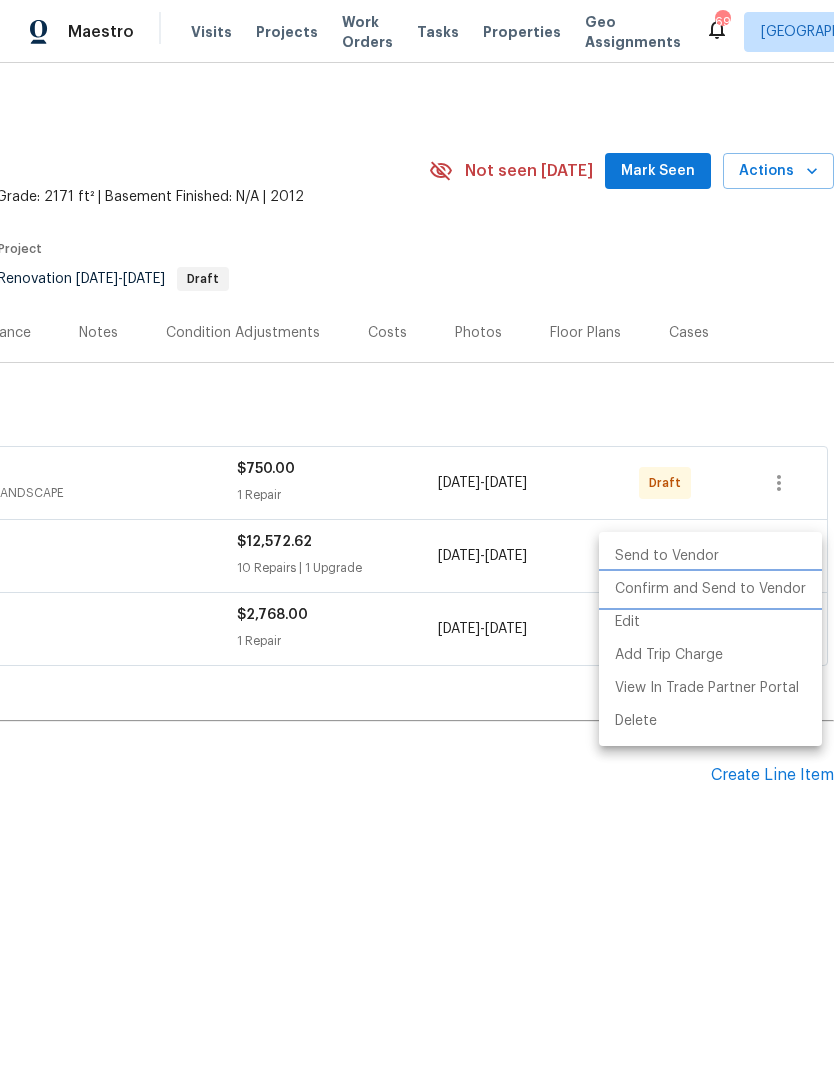 click on "Confirm and Send to Vendor" at bounding box center (710, 589) 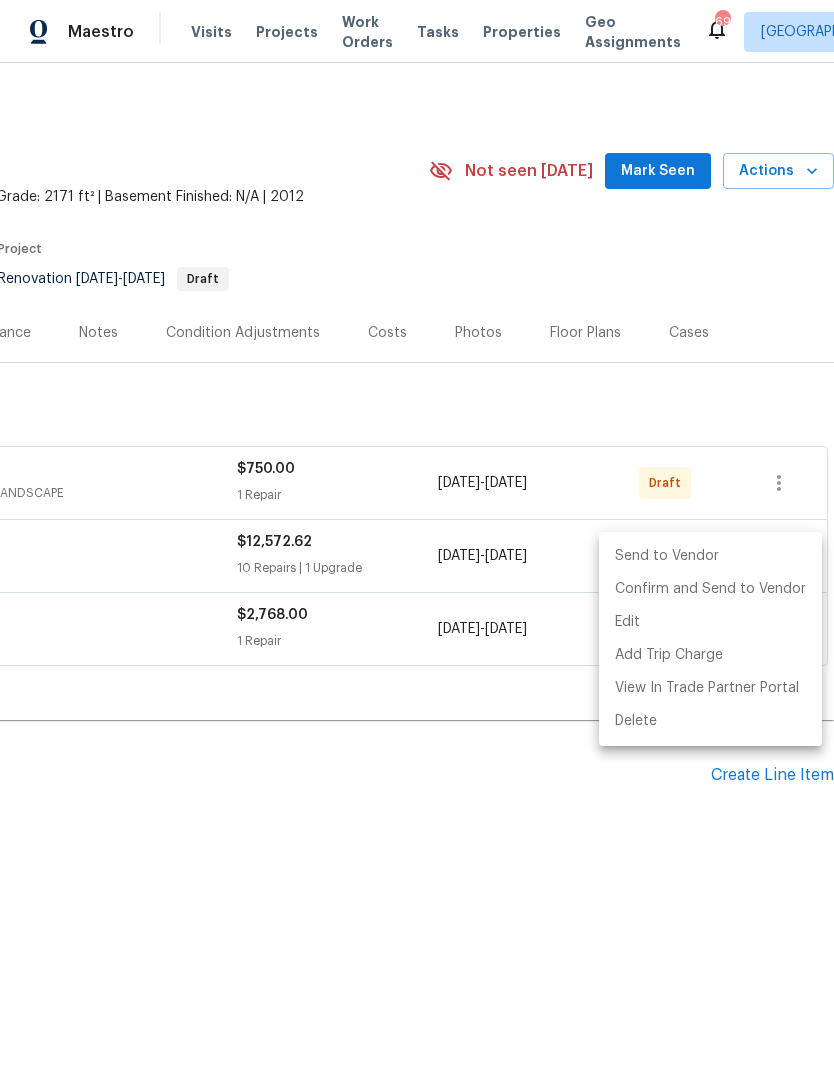 click at bounding box center (417, 535) 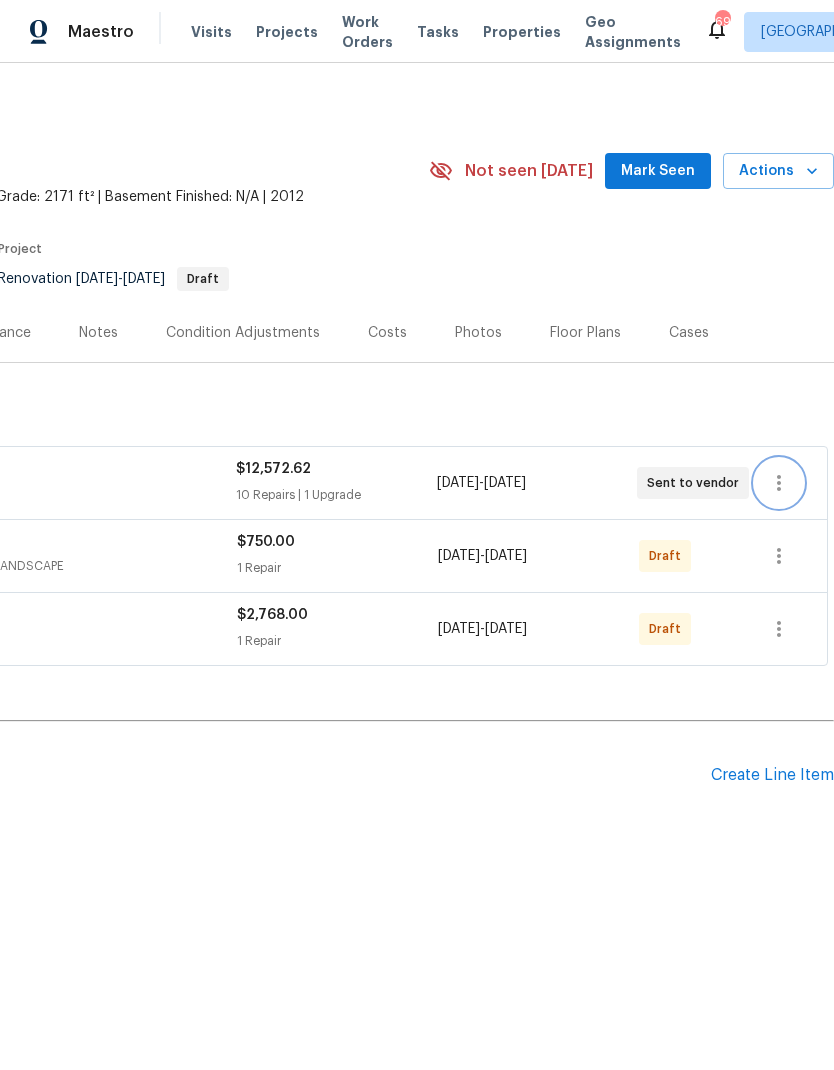 scroll, scrollTop: 0, scrollLeft: 296, axis: horizontal 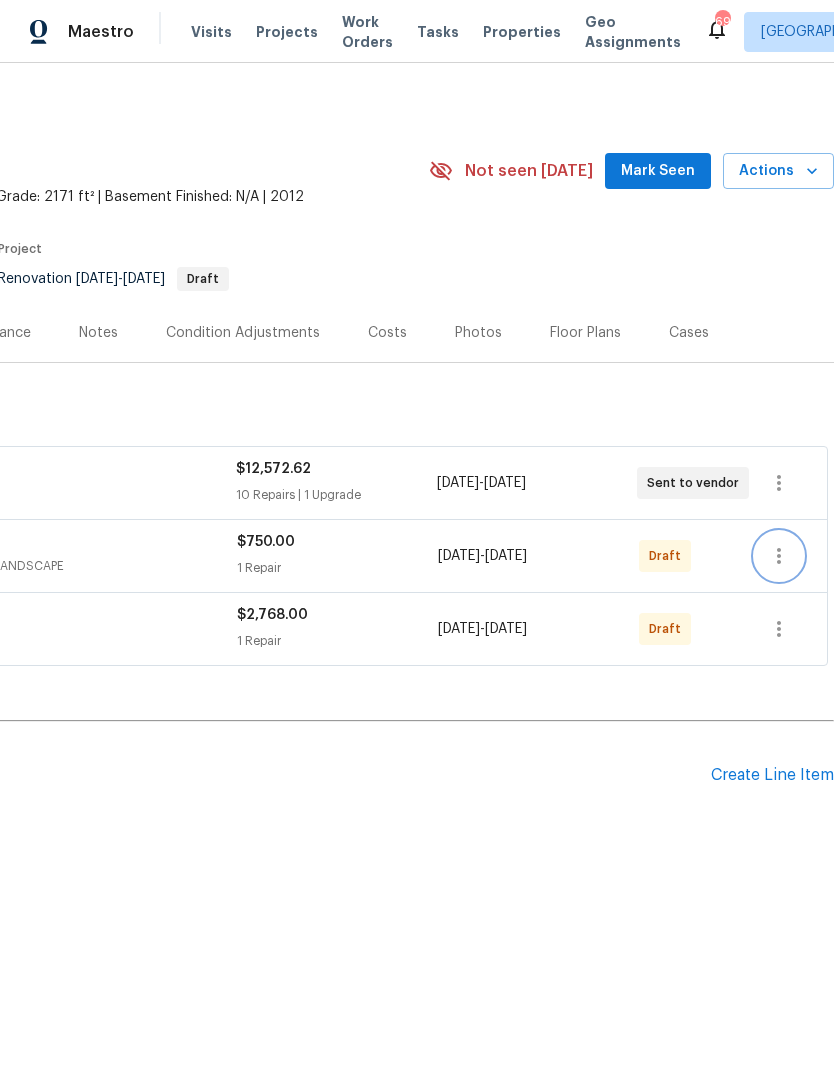 click 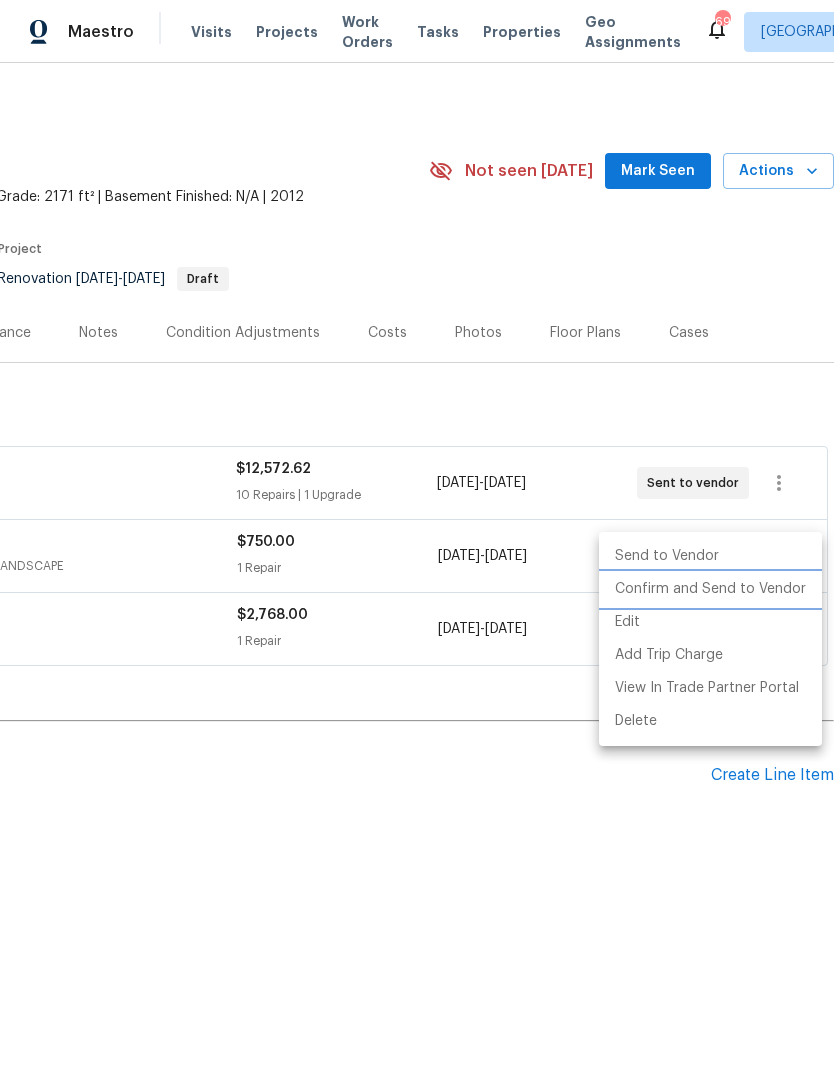 click on "Confirm and Send to Vendor" at bounding box center (710, 589) 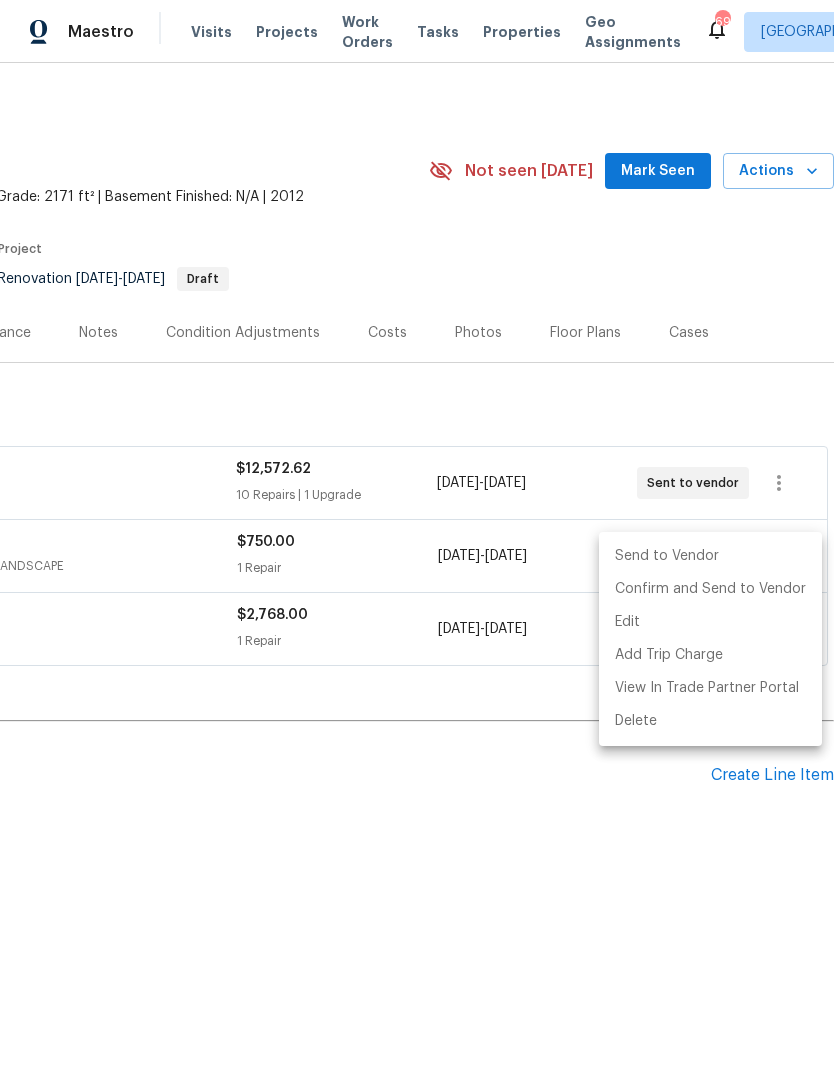 click at bounding box center (417, 535) 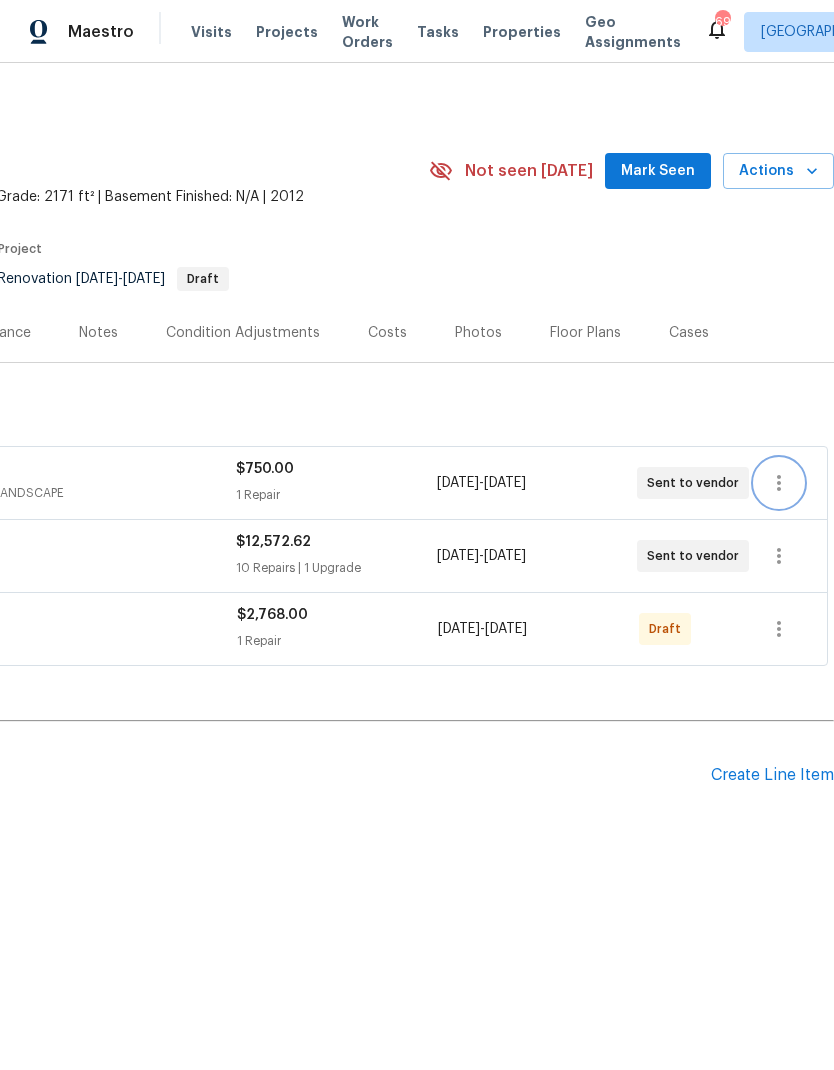 scroll, scrollTop: 0, scrollLeft: 296, axis: horizontal 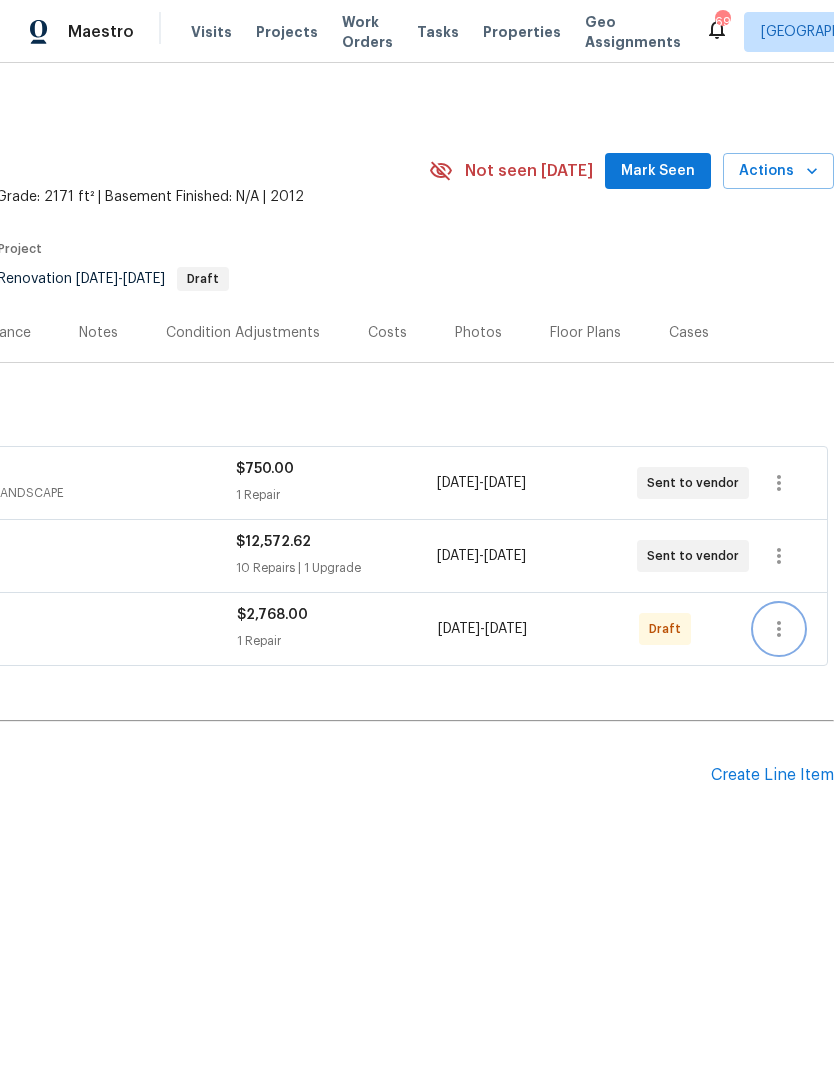 click 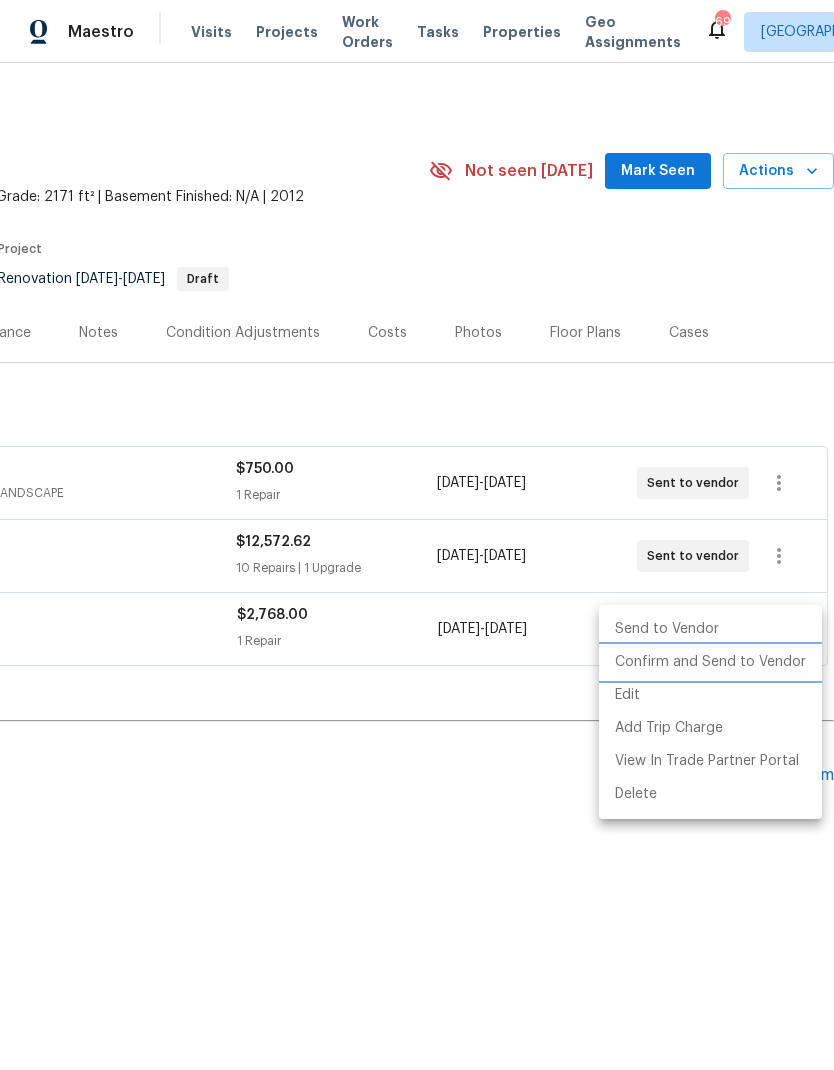 click on "Confirm and Send to Vendor" at bounding box center (710, 662) 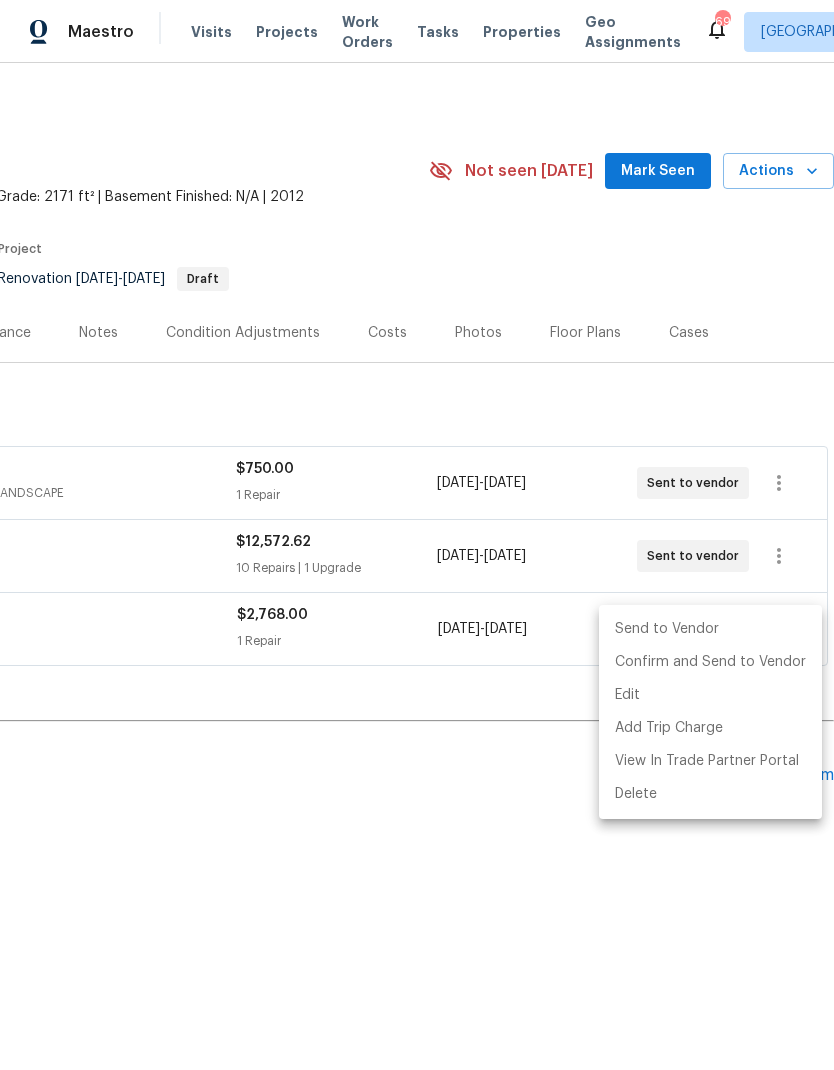click at bounding box center [417, 535] 